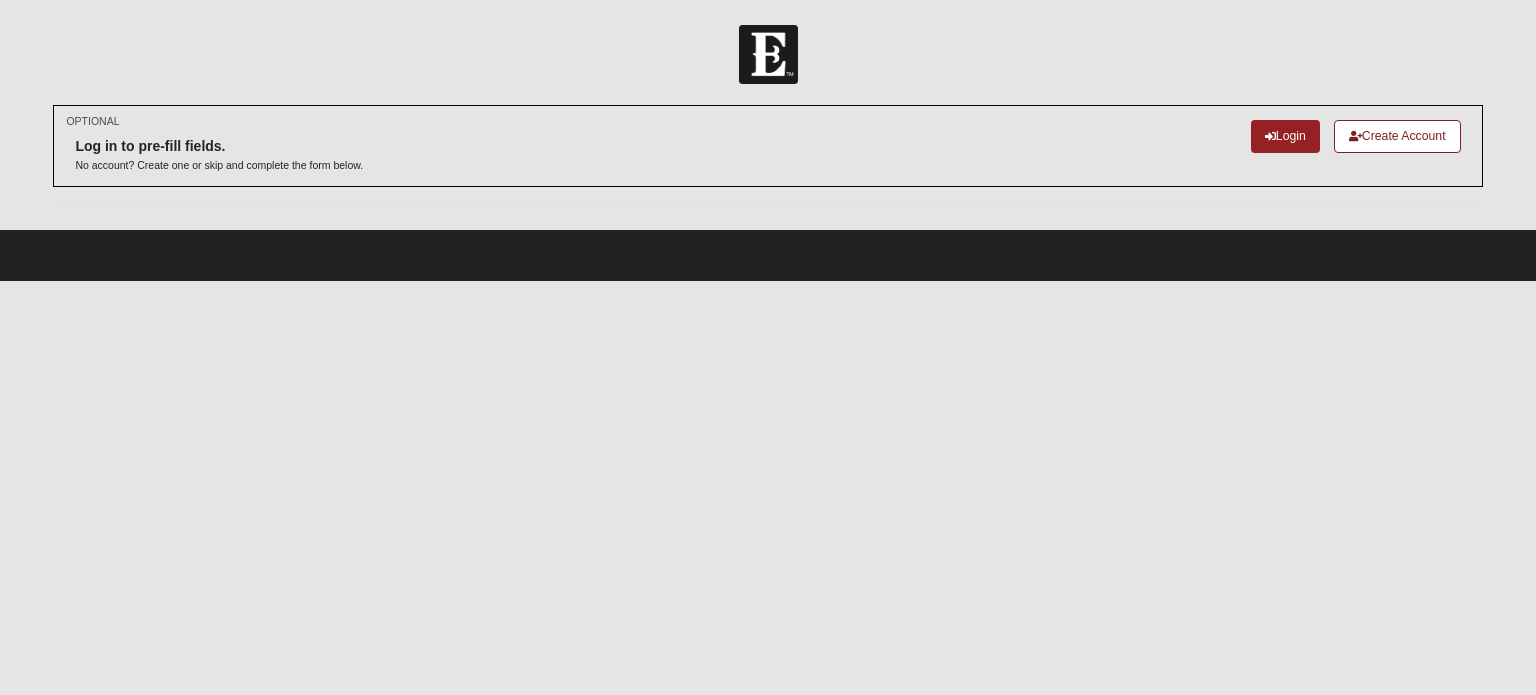 scroll, scrollTop: 0, scrollLeft: 0, axis: both 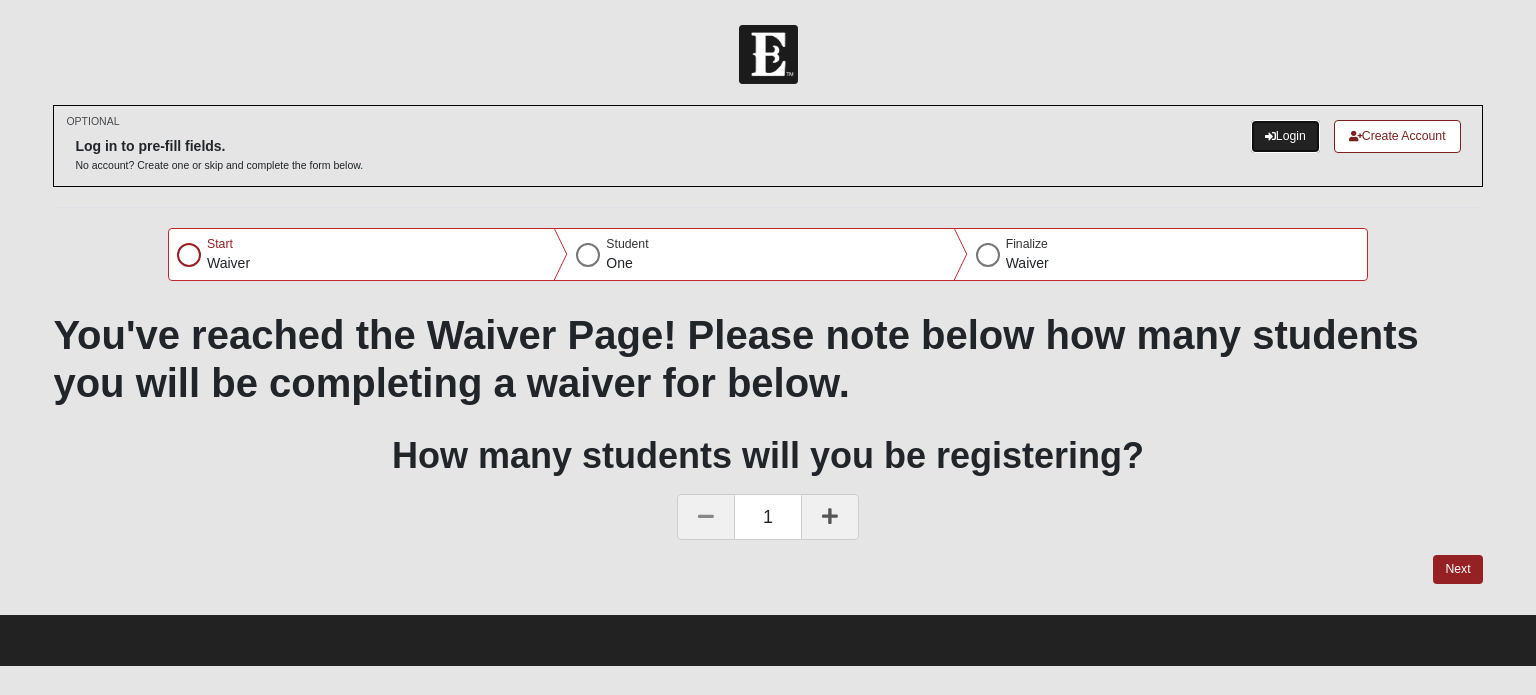 click on "Login" at bounding box center (1285, 136) 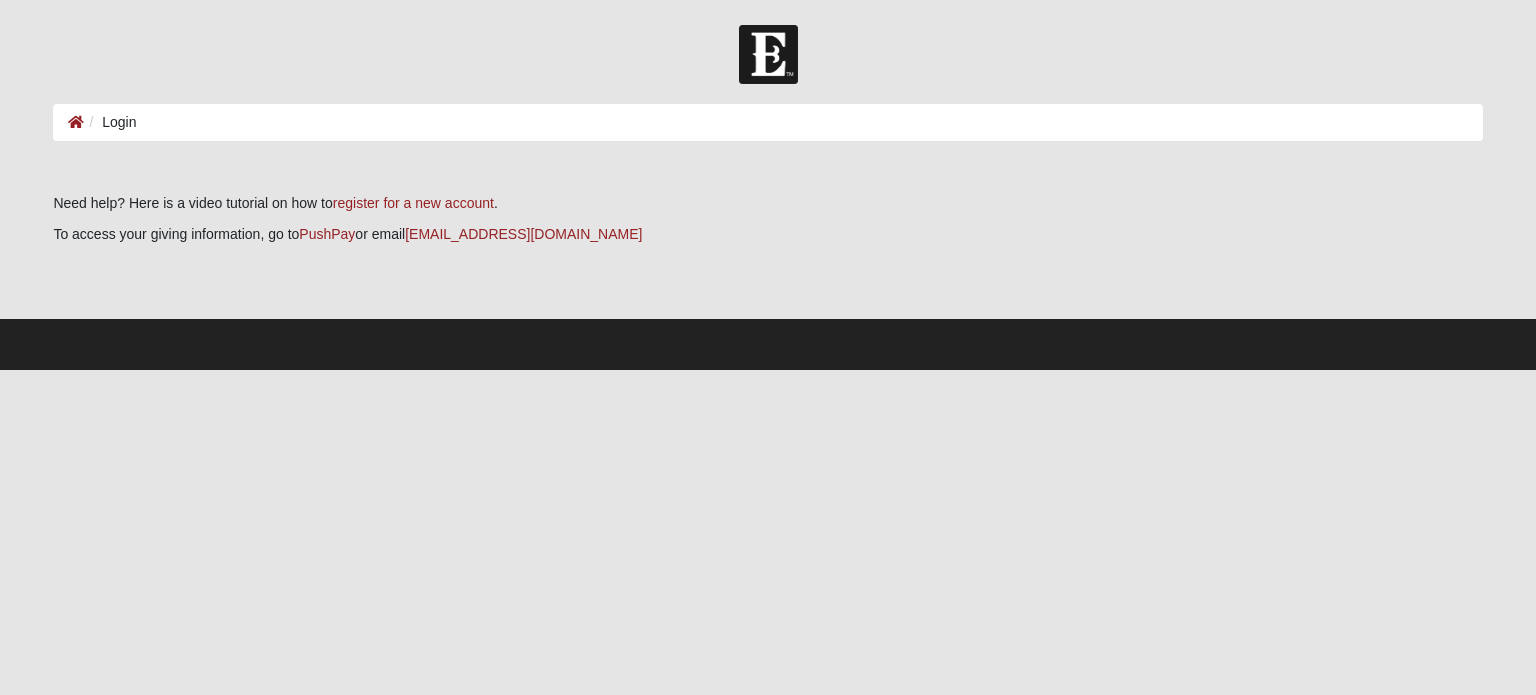 scroll, scrollTop: 0, scrollLeft: 0, axis: both 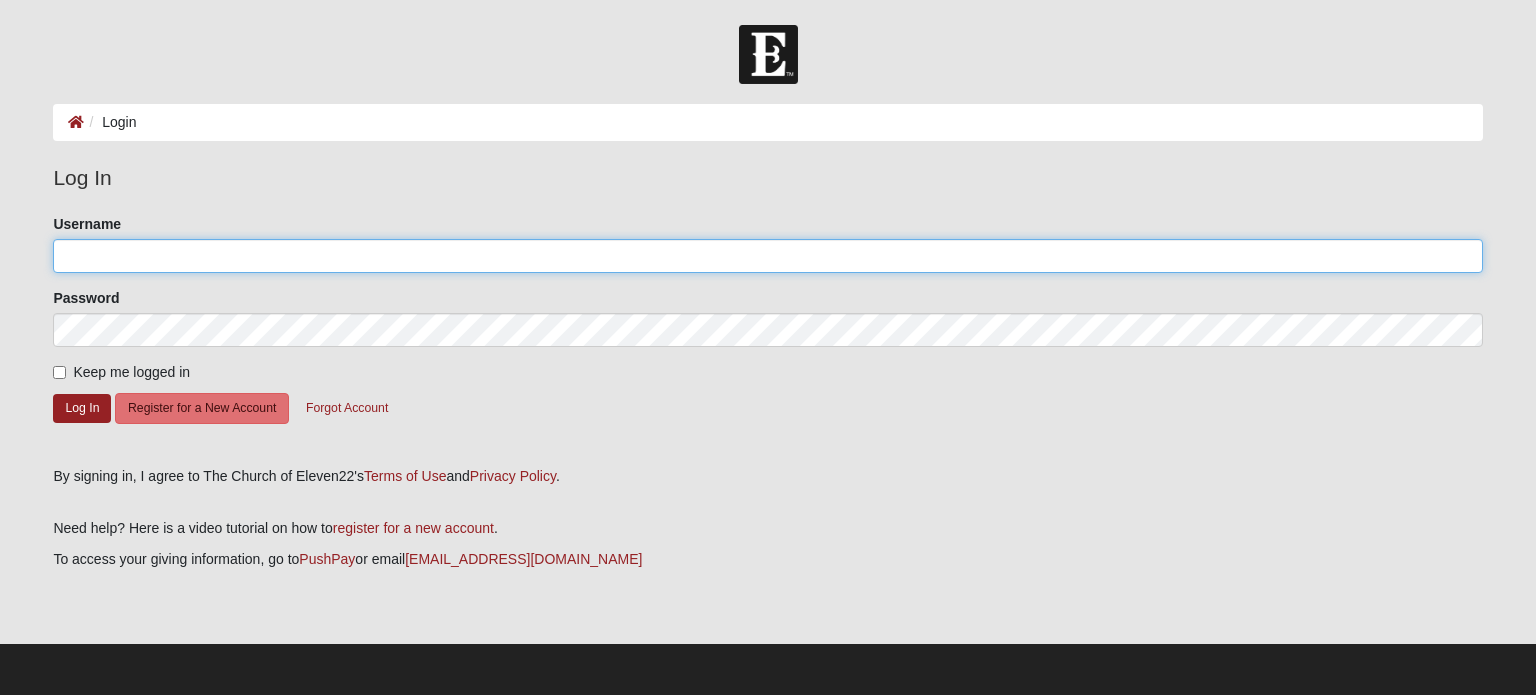 type on "Rebeccadavies" 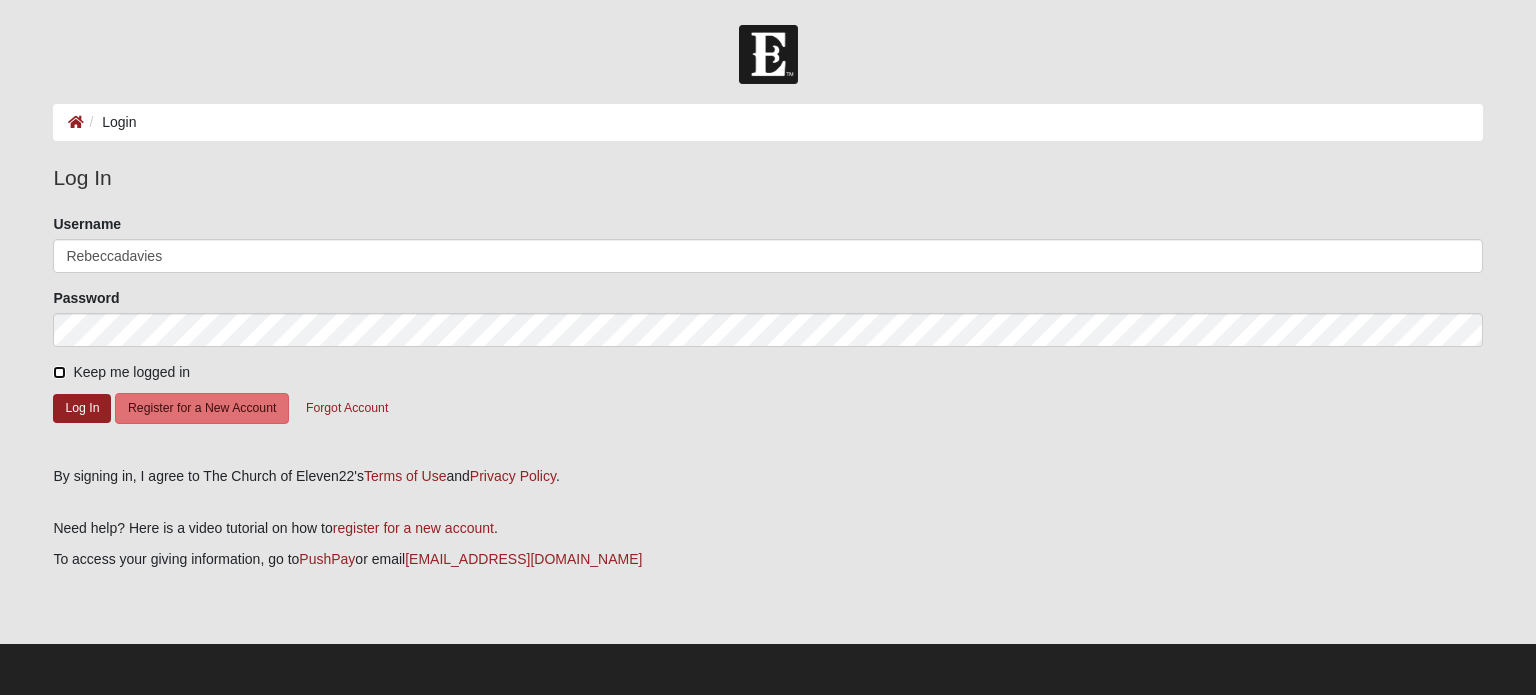 click on "Keep me logged in" at bounding box center (59, 372) 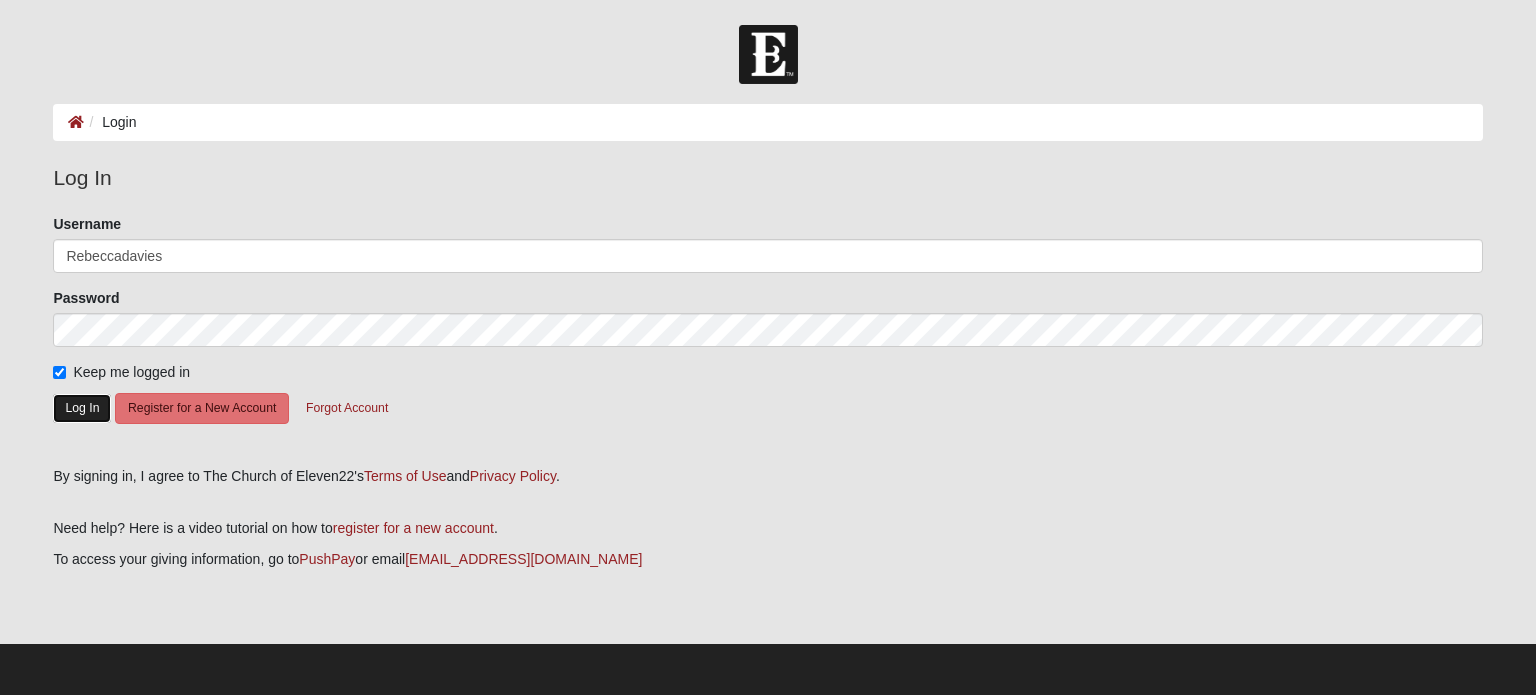 click on "Log In" 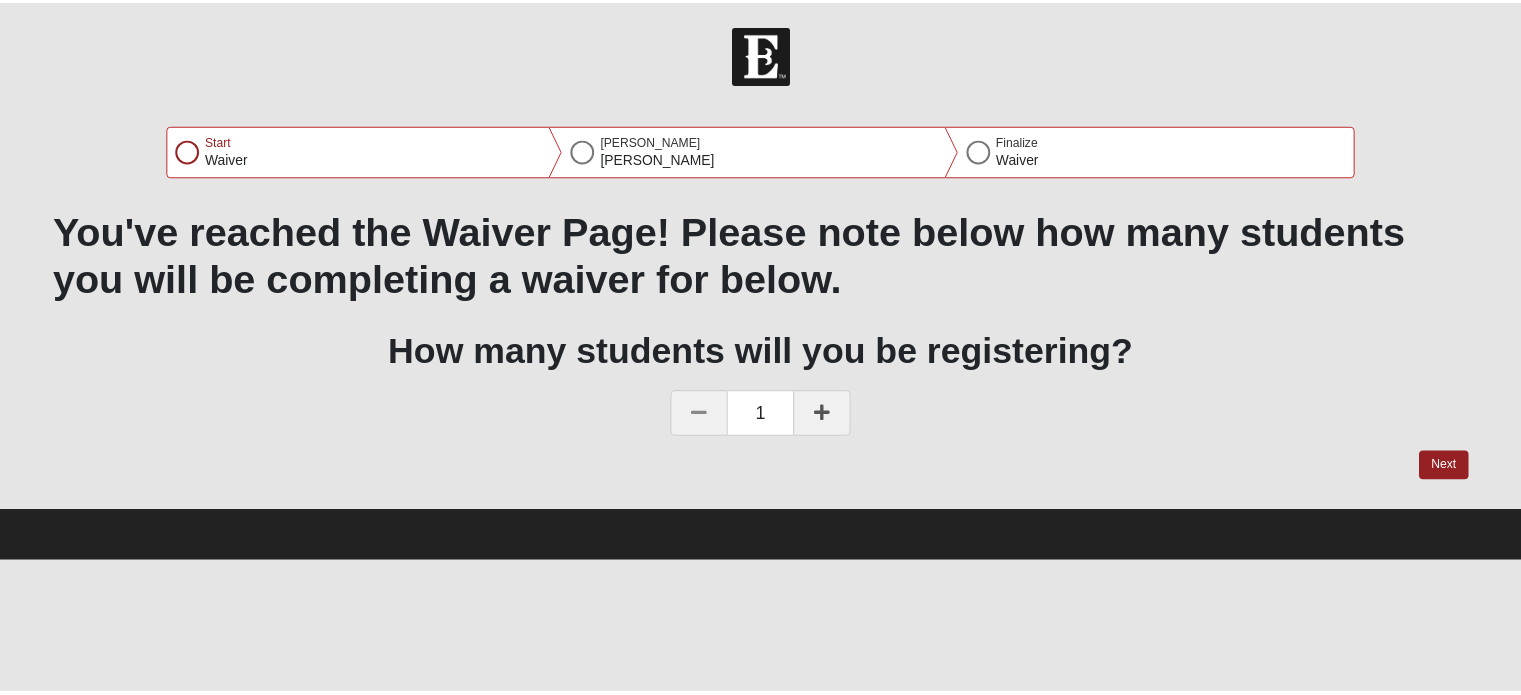 scroll, scrollTop: 0, scrollLeft: 0, axis: both 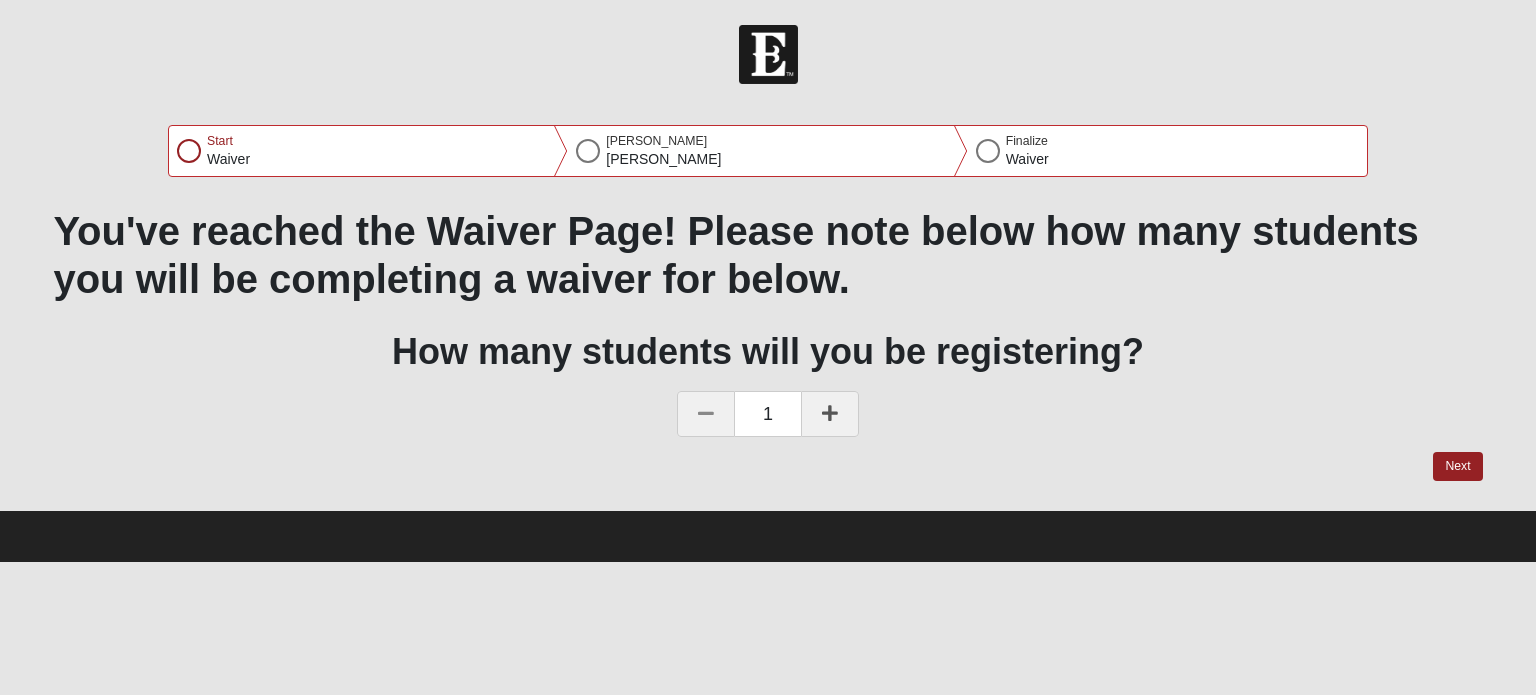 click on "1" at bounding box center (767, 415) 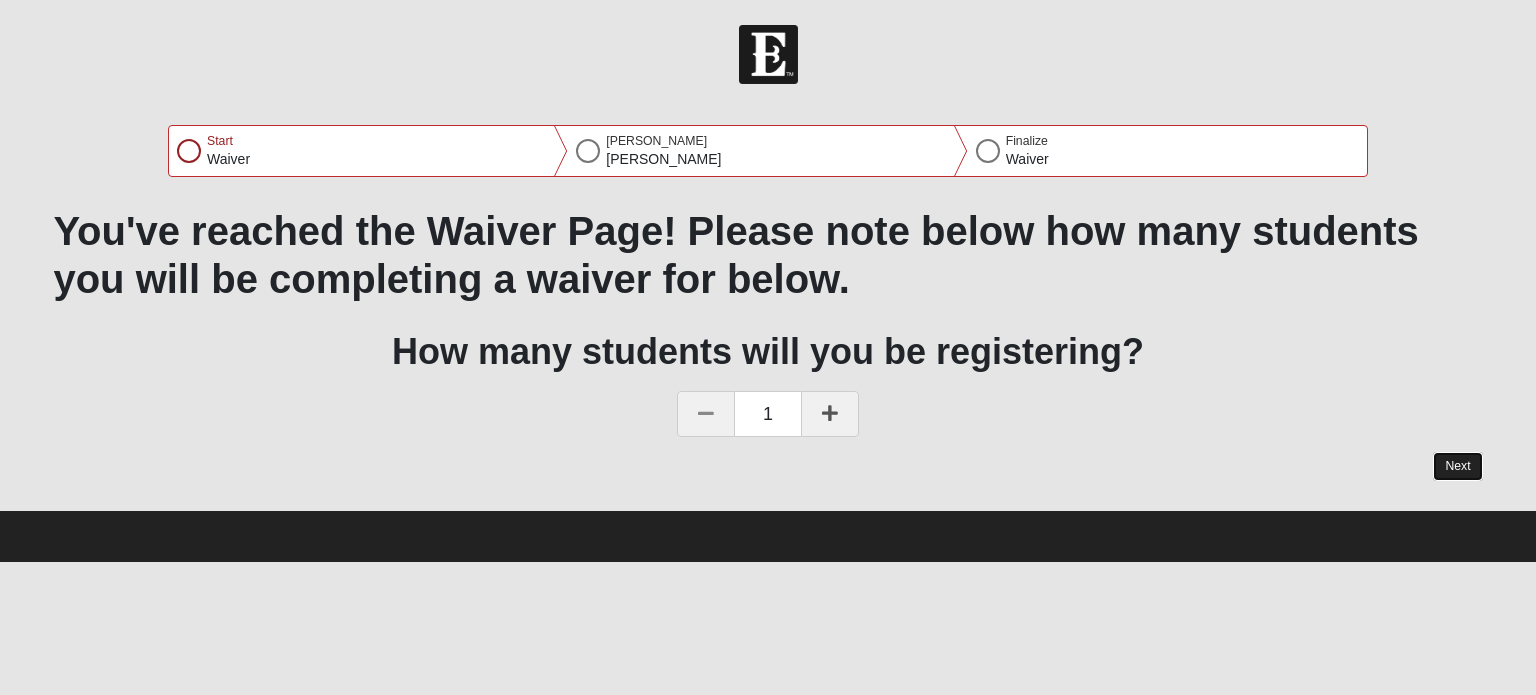 click on "Next" at bounding box center [1457, 466] 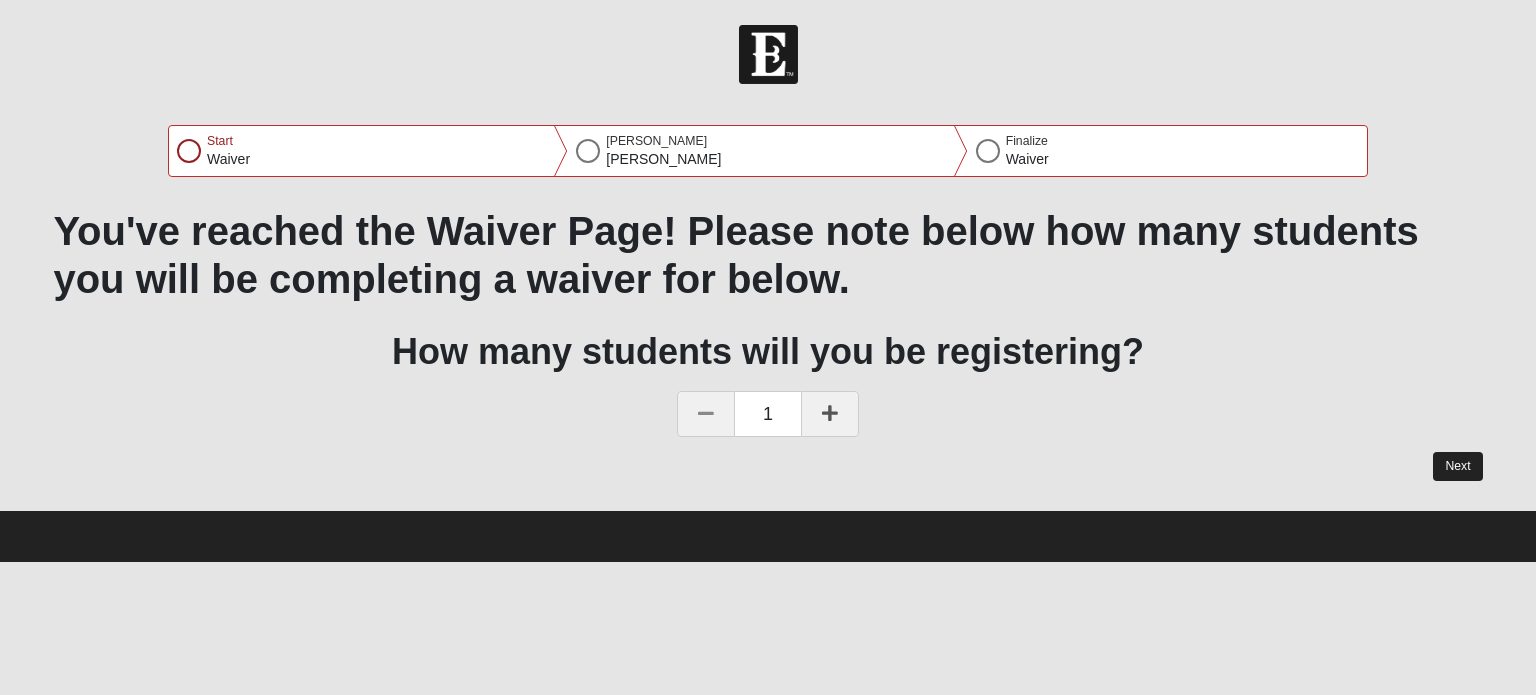select on "6" 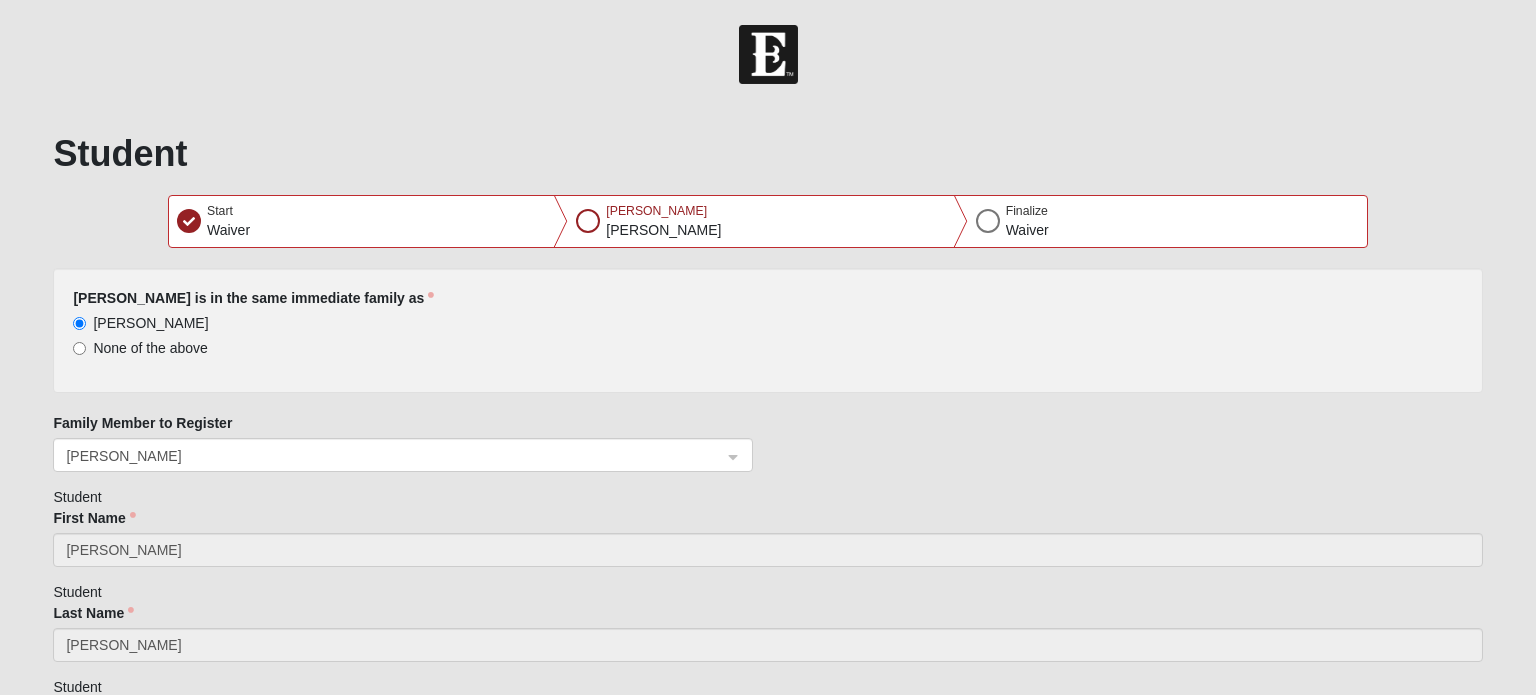 type on "[PHONE_NUMBER]" 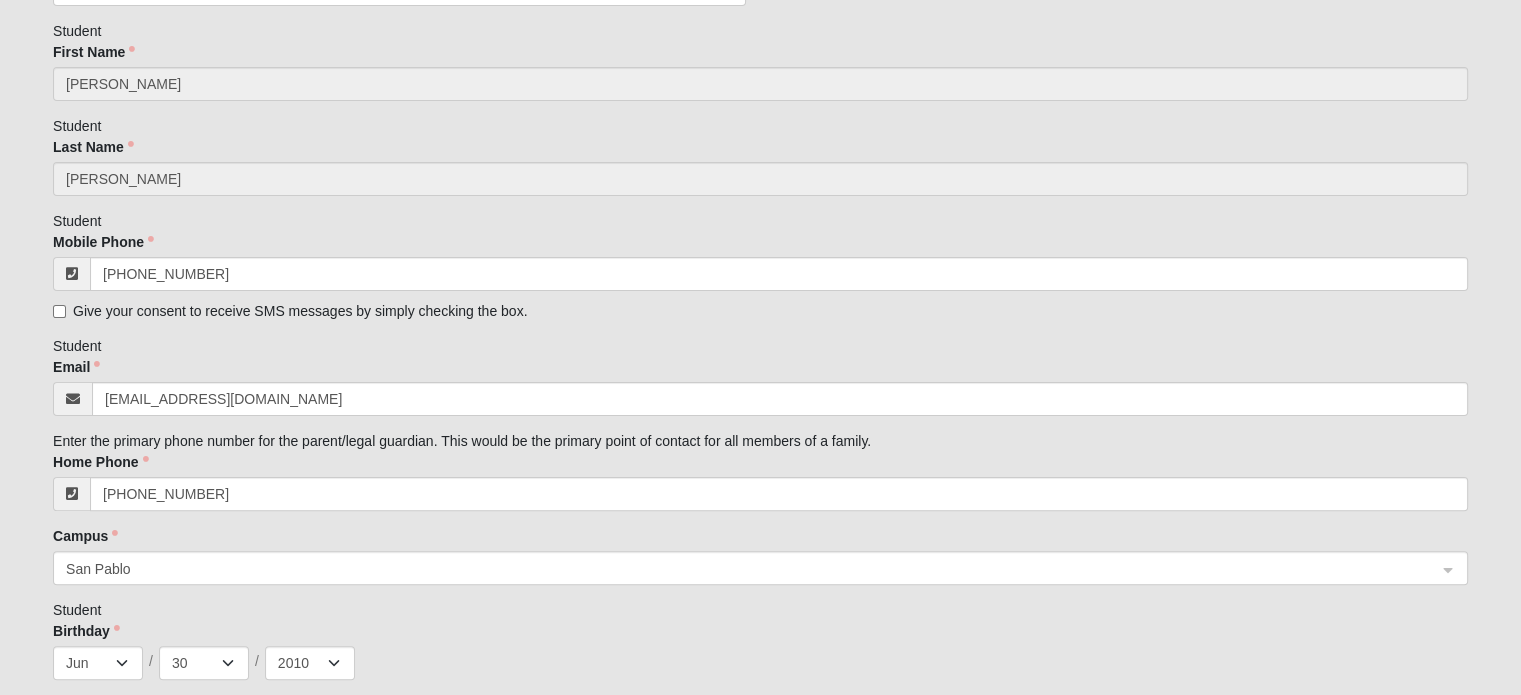 scroll, scrollTop: 506, scrollLeft: 0, axis: vertical 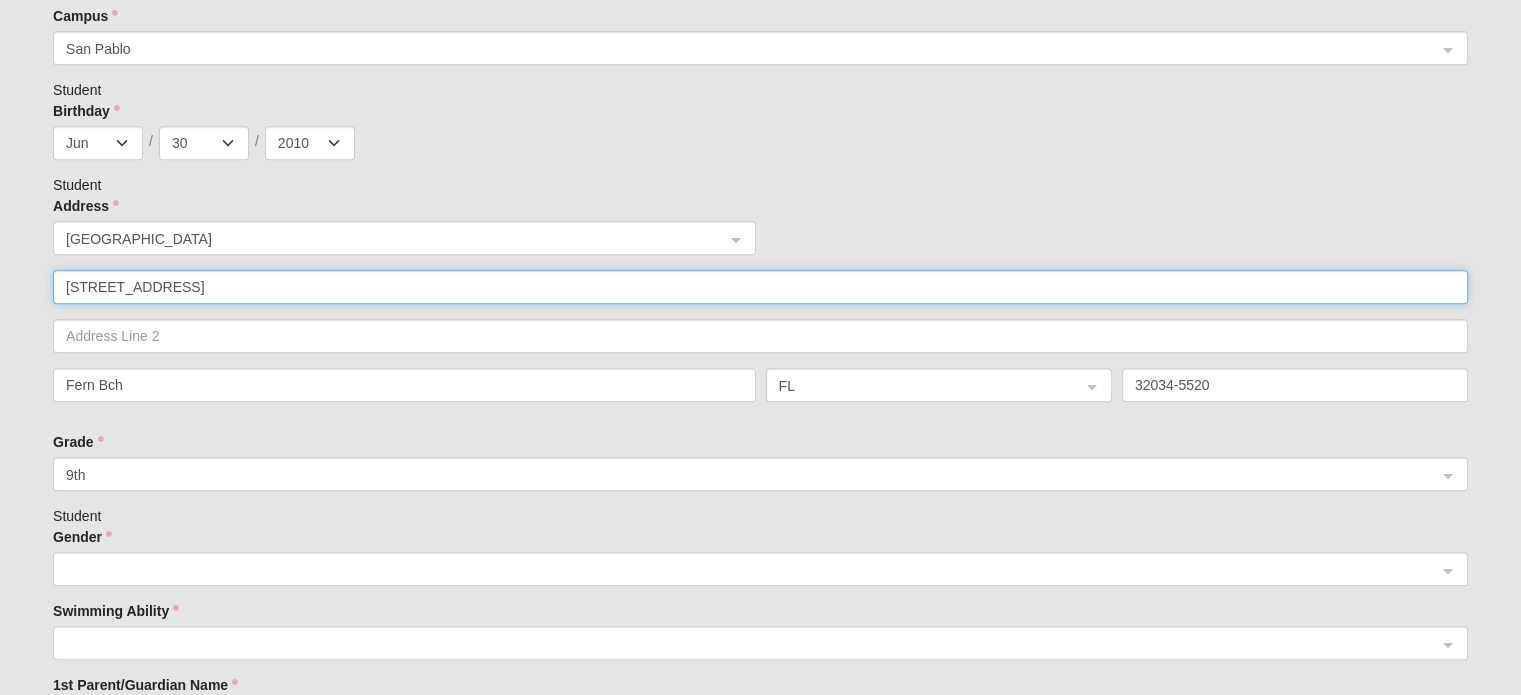 click on "[STREET_ADDRESS]" 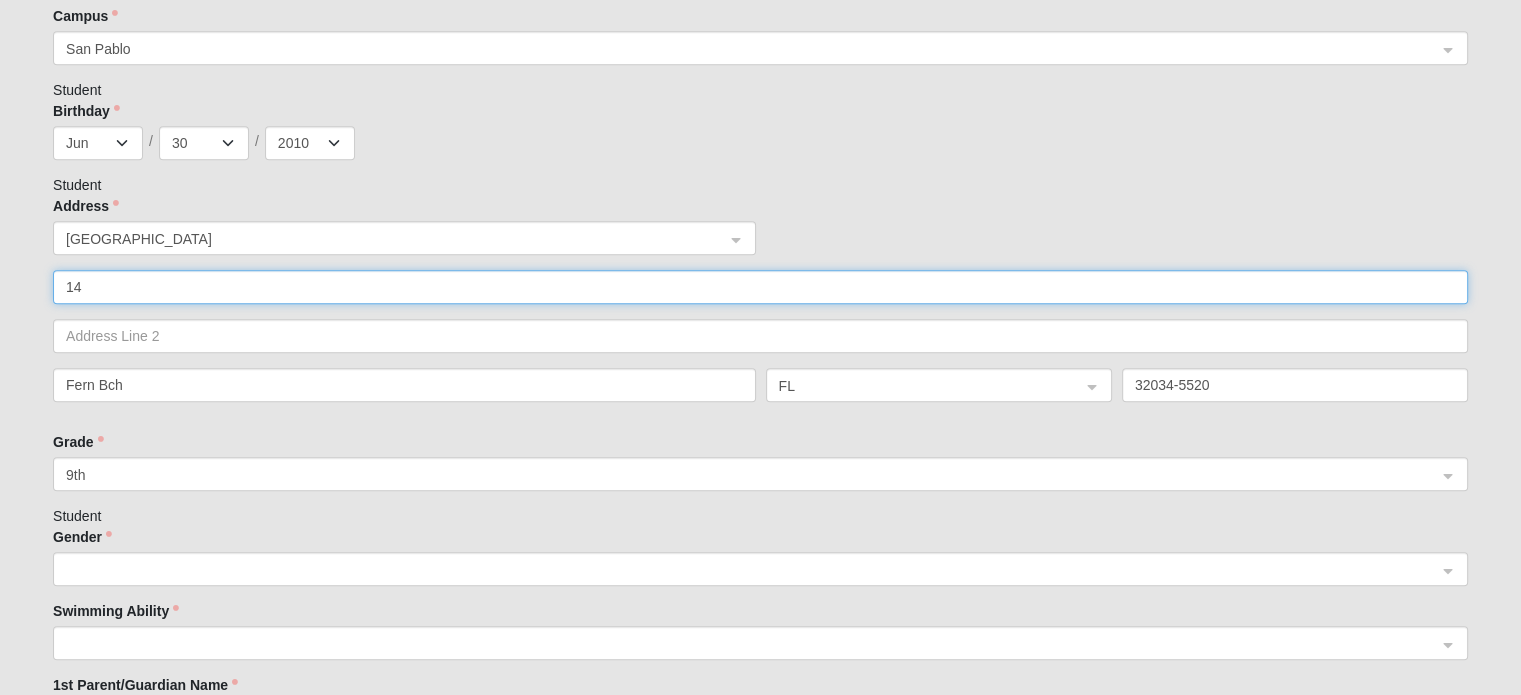 type on "1" 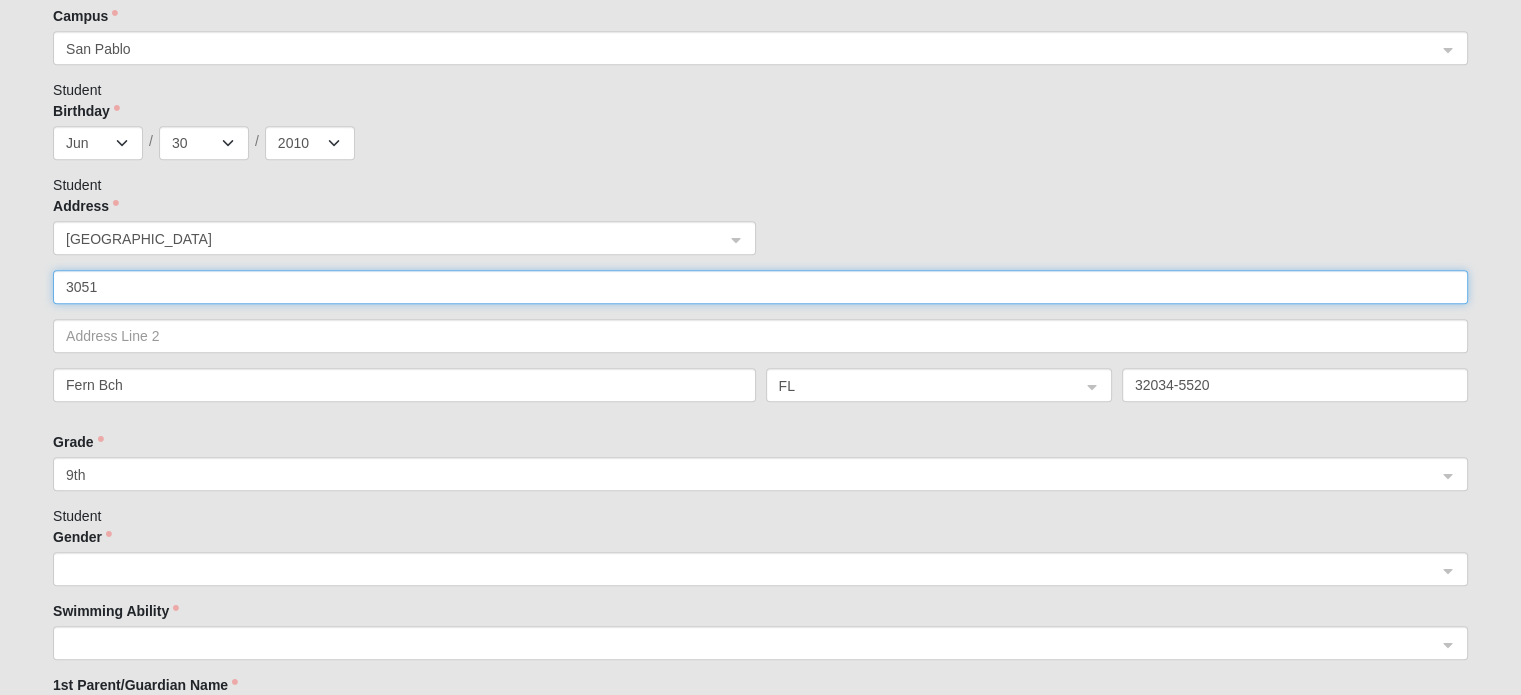 type on "[STREET_ADDRESS]" 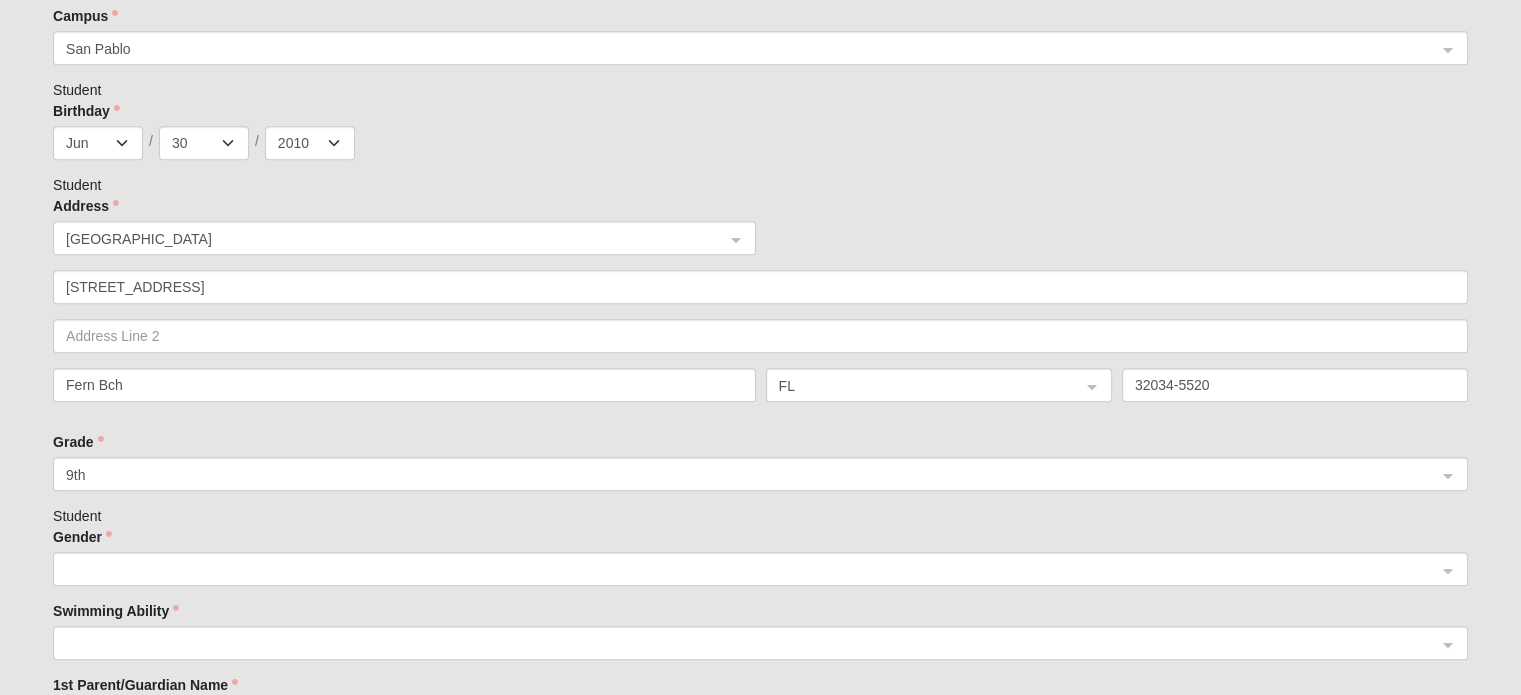 type on "[PERSON_NAME]" 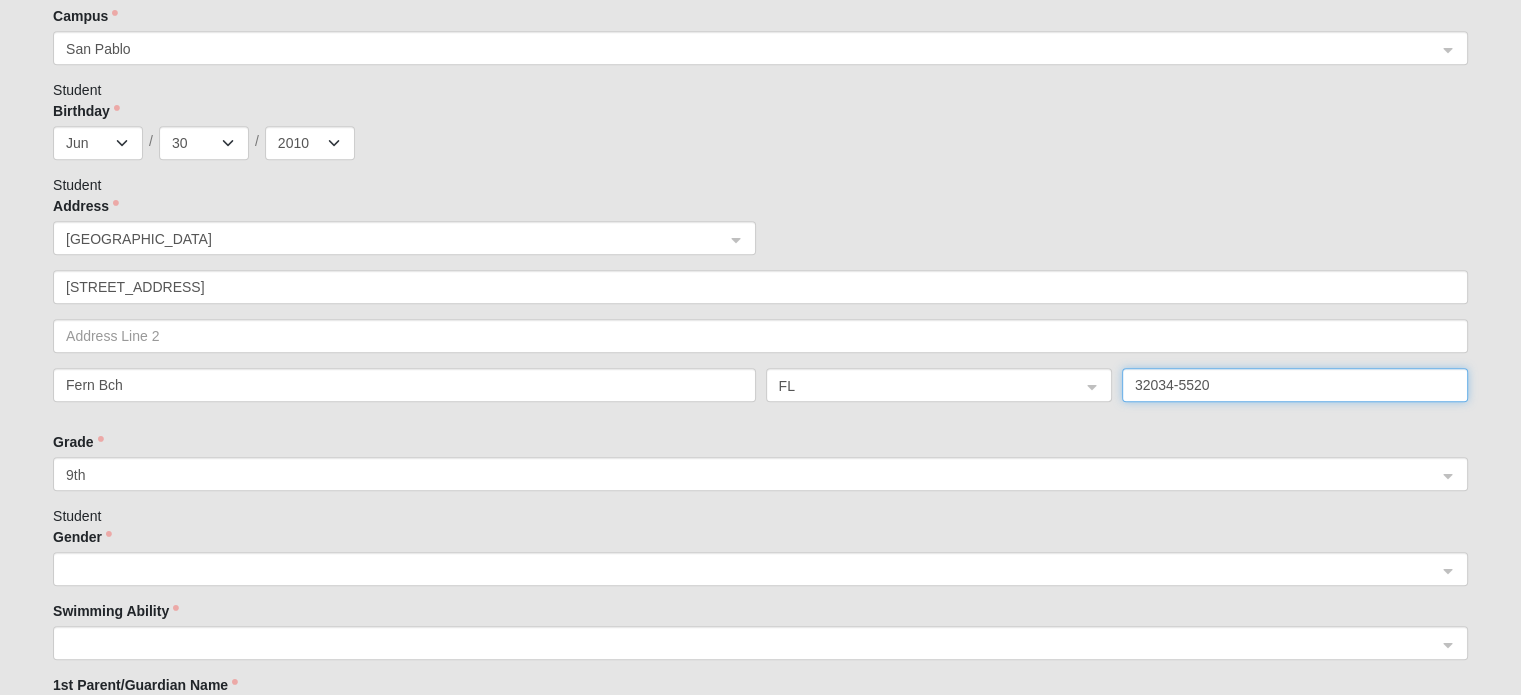 click on "32034-5520" 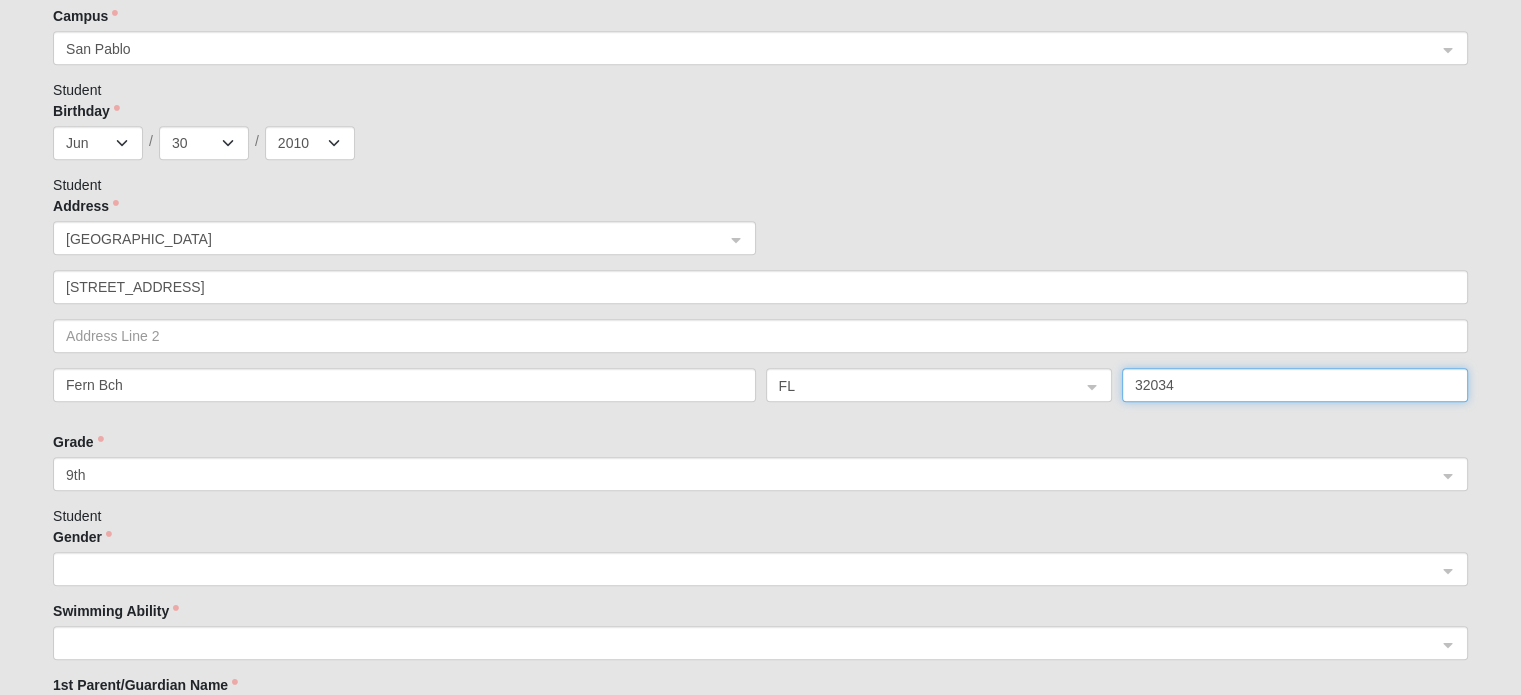 type on "32034" 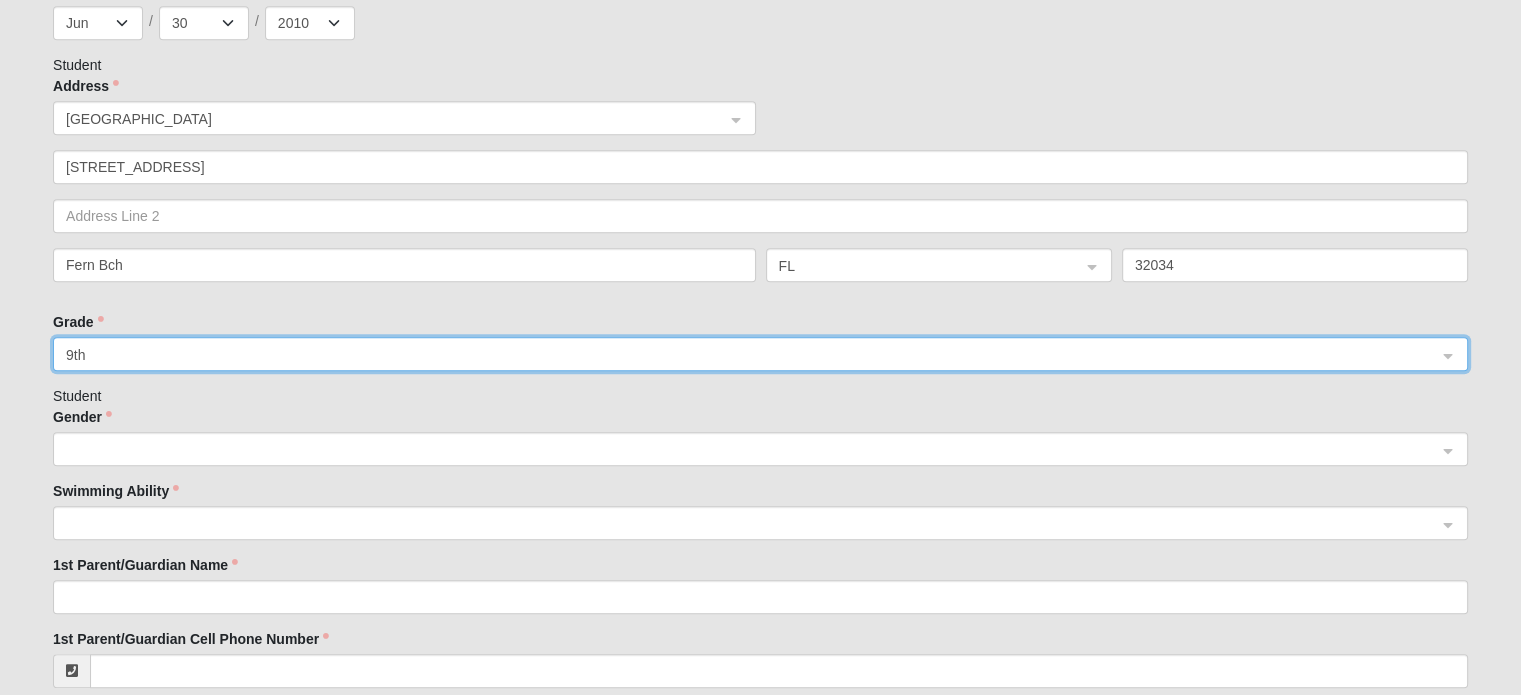 scroll, scrollTop: 1146, scrollLeft: 0, axis: vertical 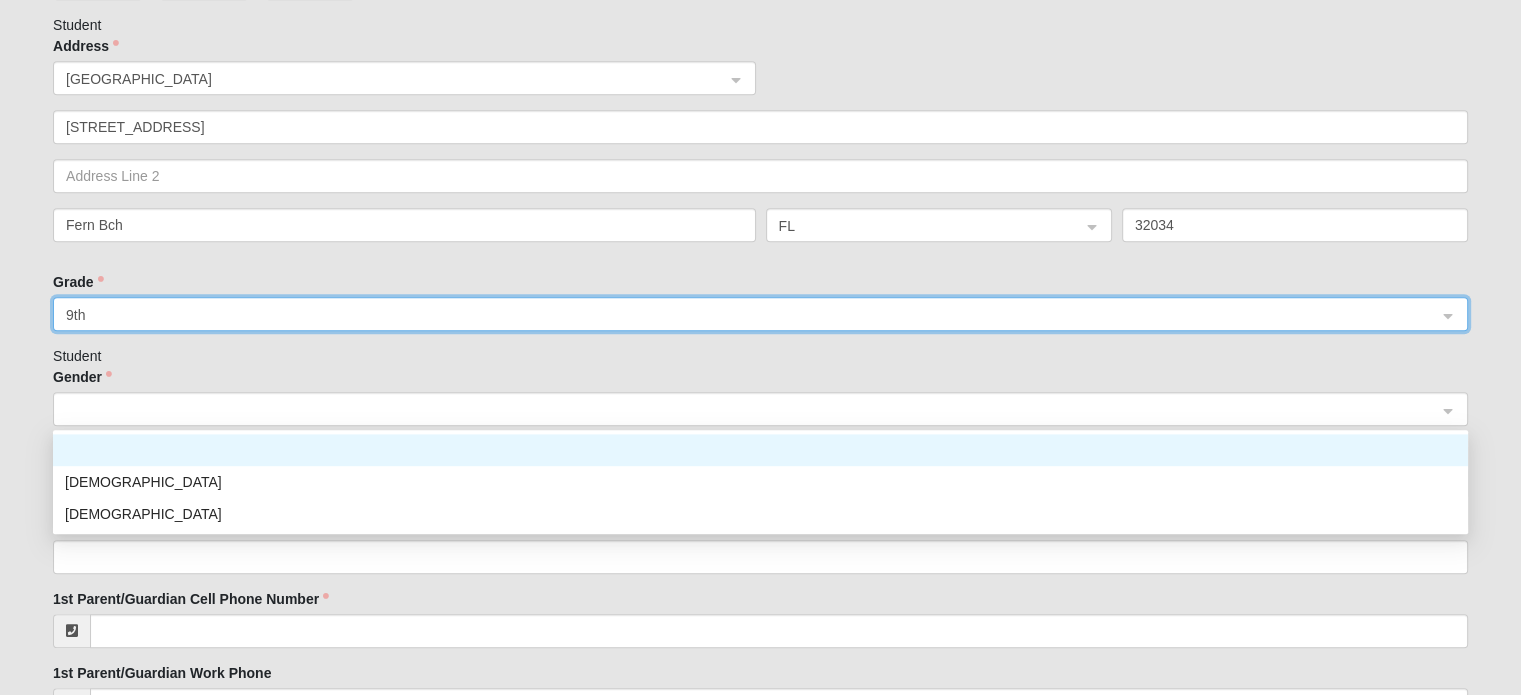 click 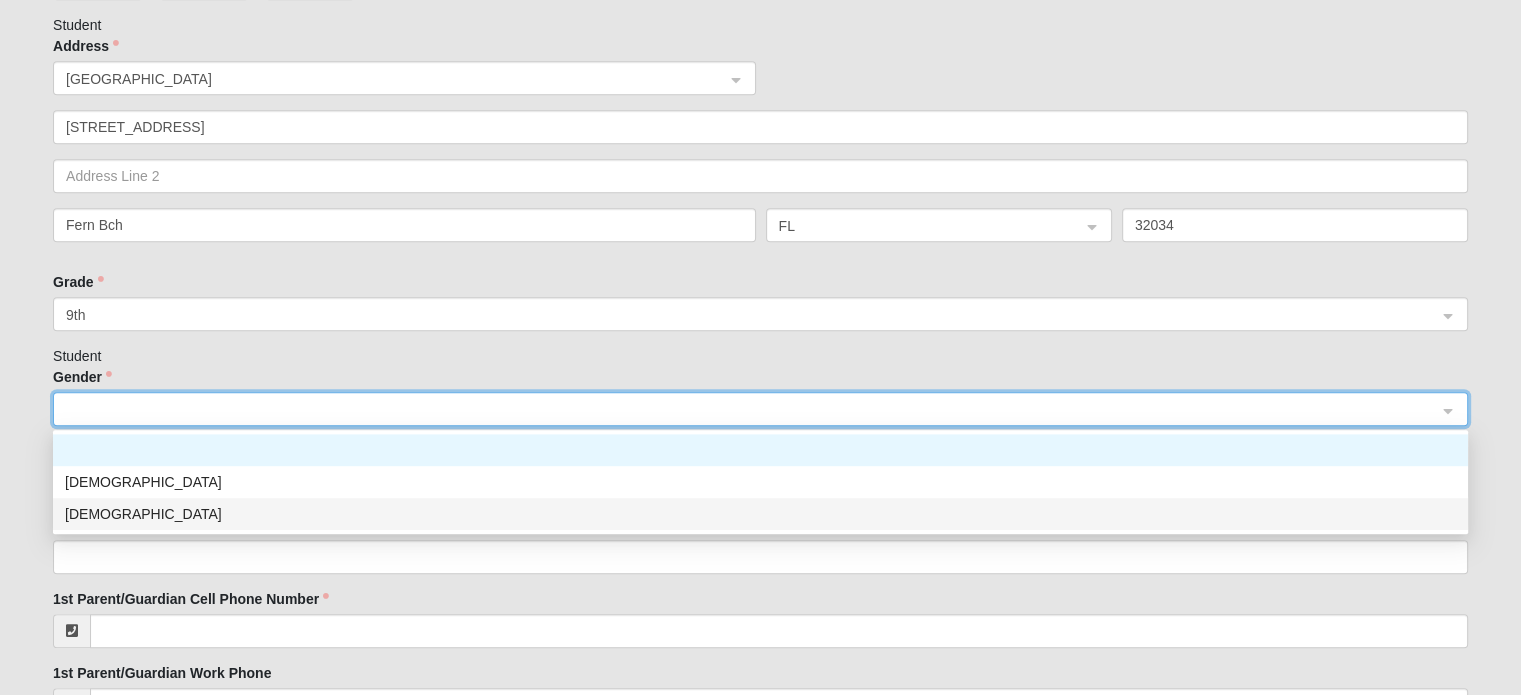 click on "[DEMOGRAPHIC_DATA]" at bounding box center [760, 514] 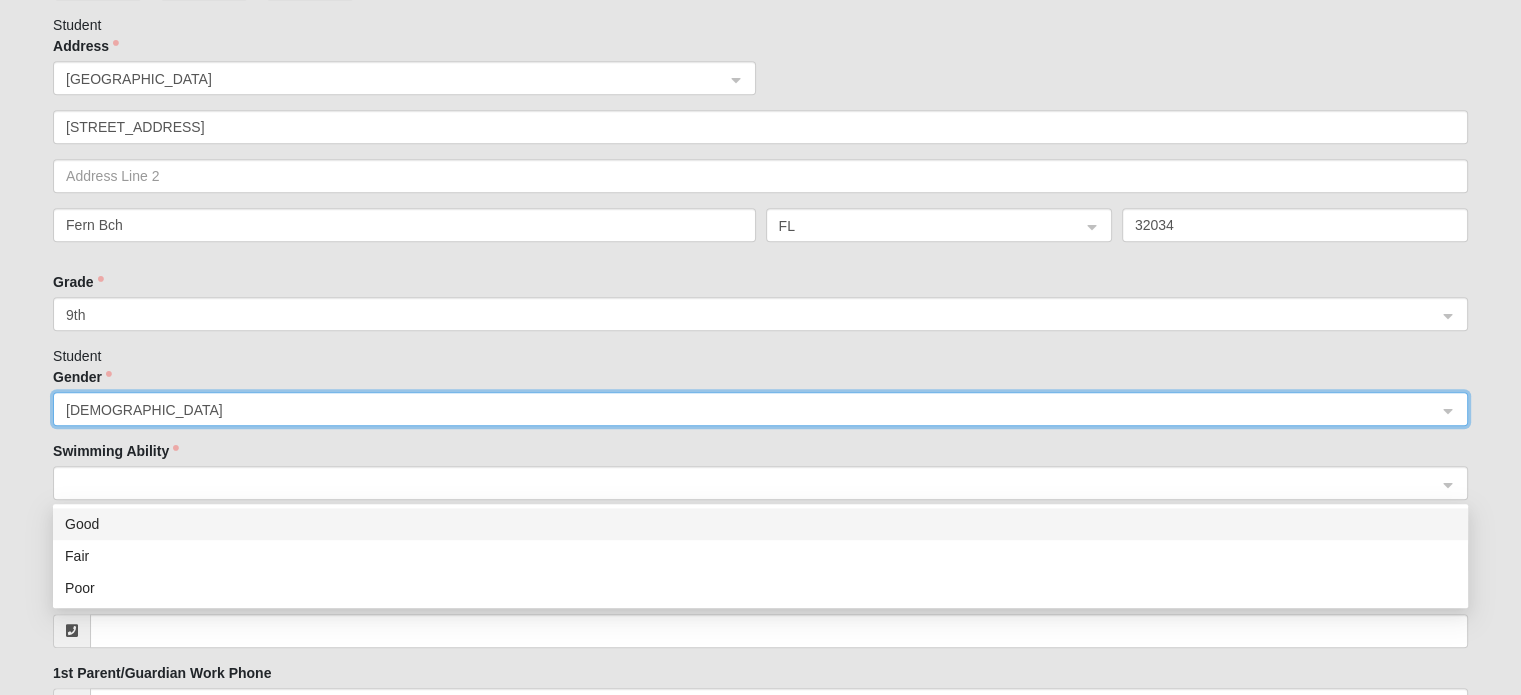 click 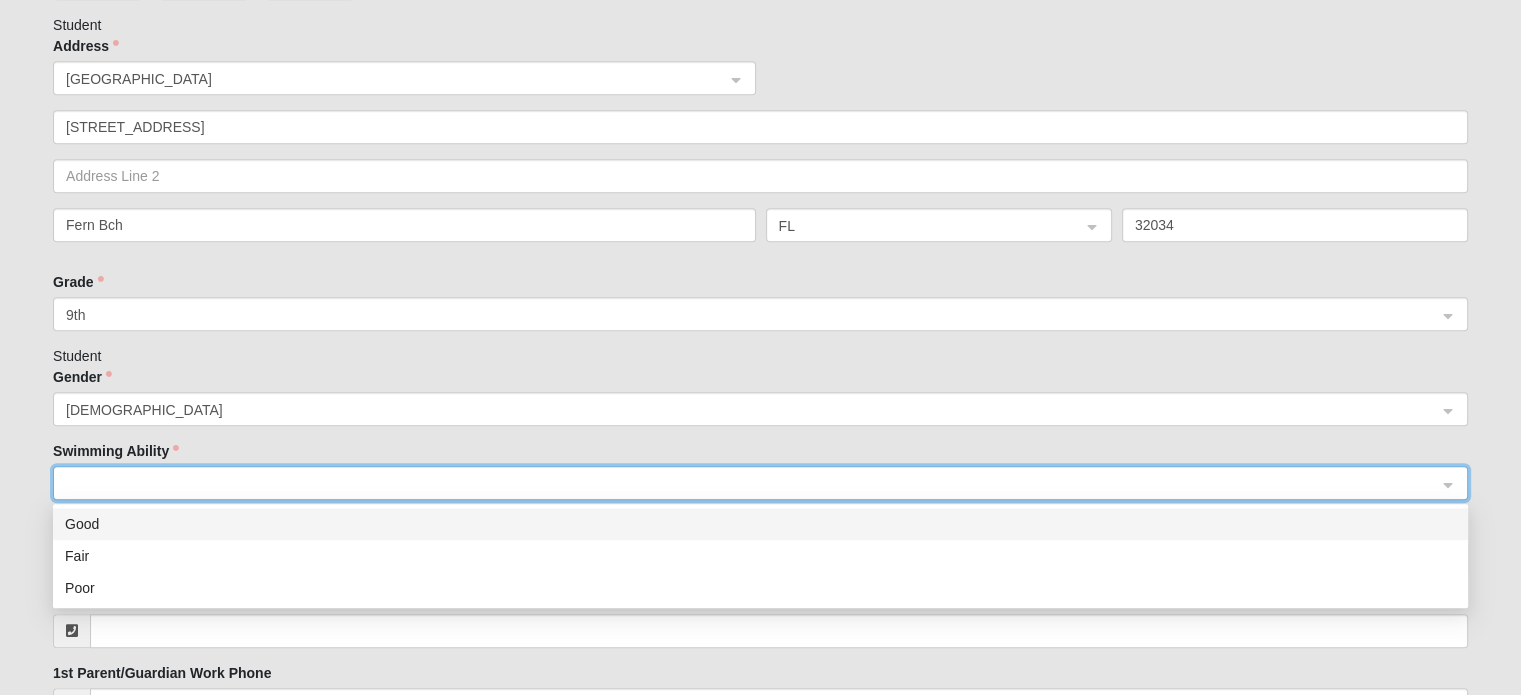 click on "Good" at bounding box center (760, 524) 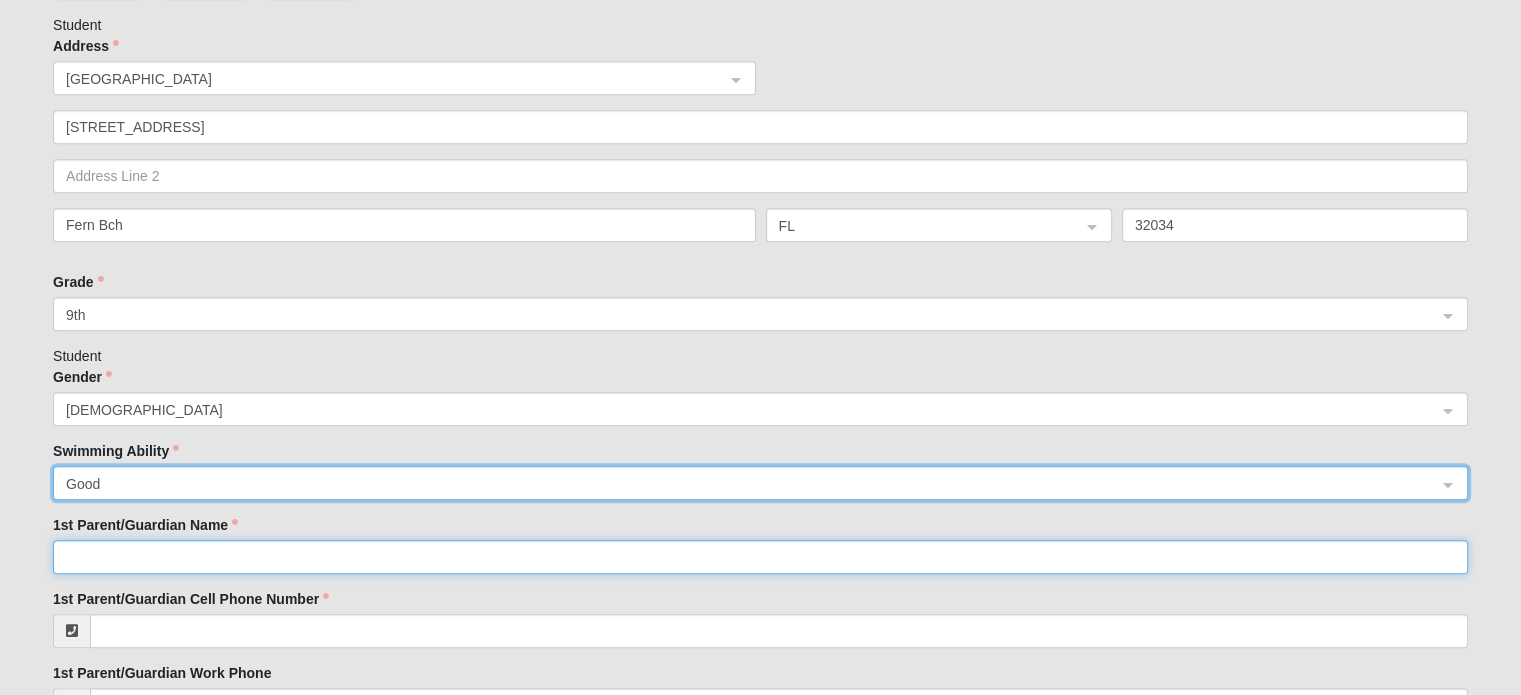 click on "1st Parent/Guardian Name" 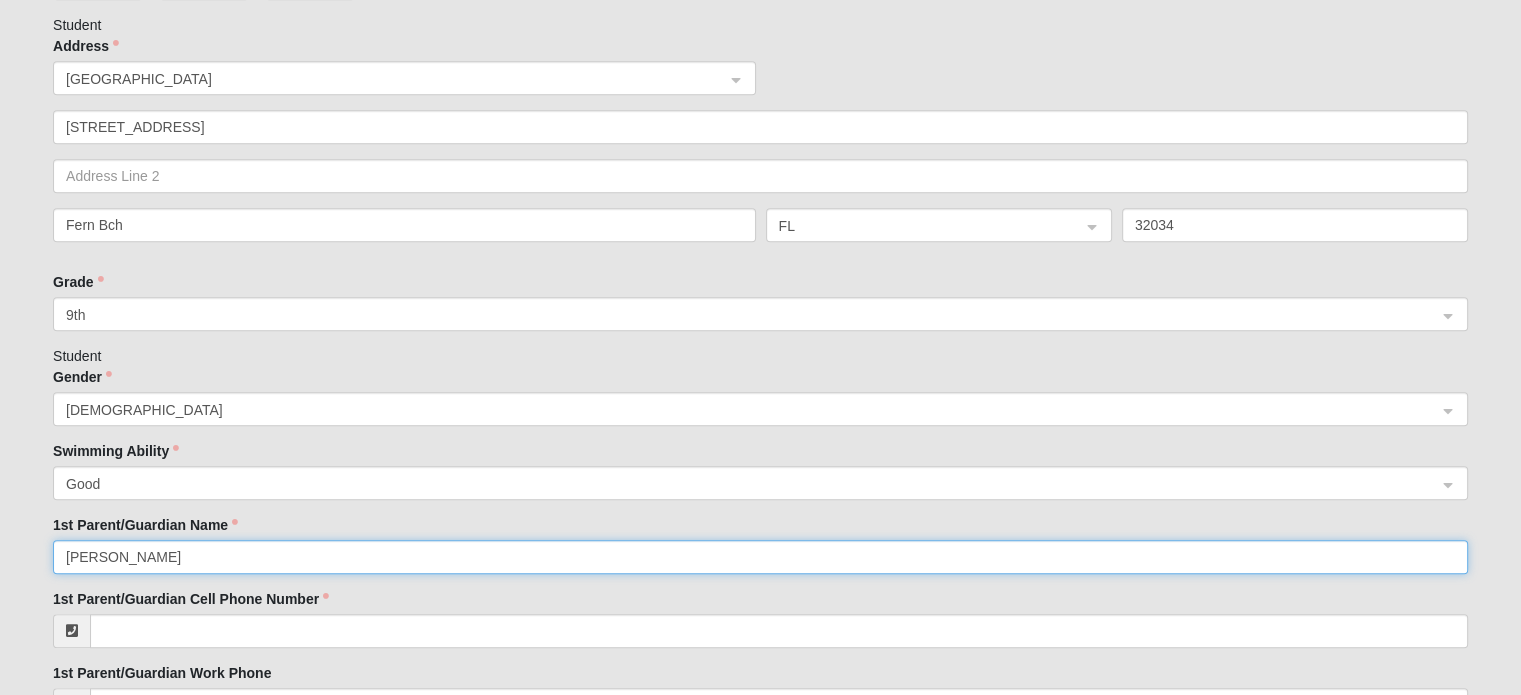type on "[PERSON_NAME]" 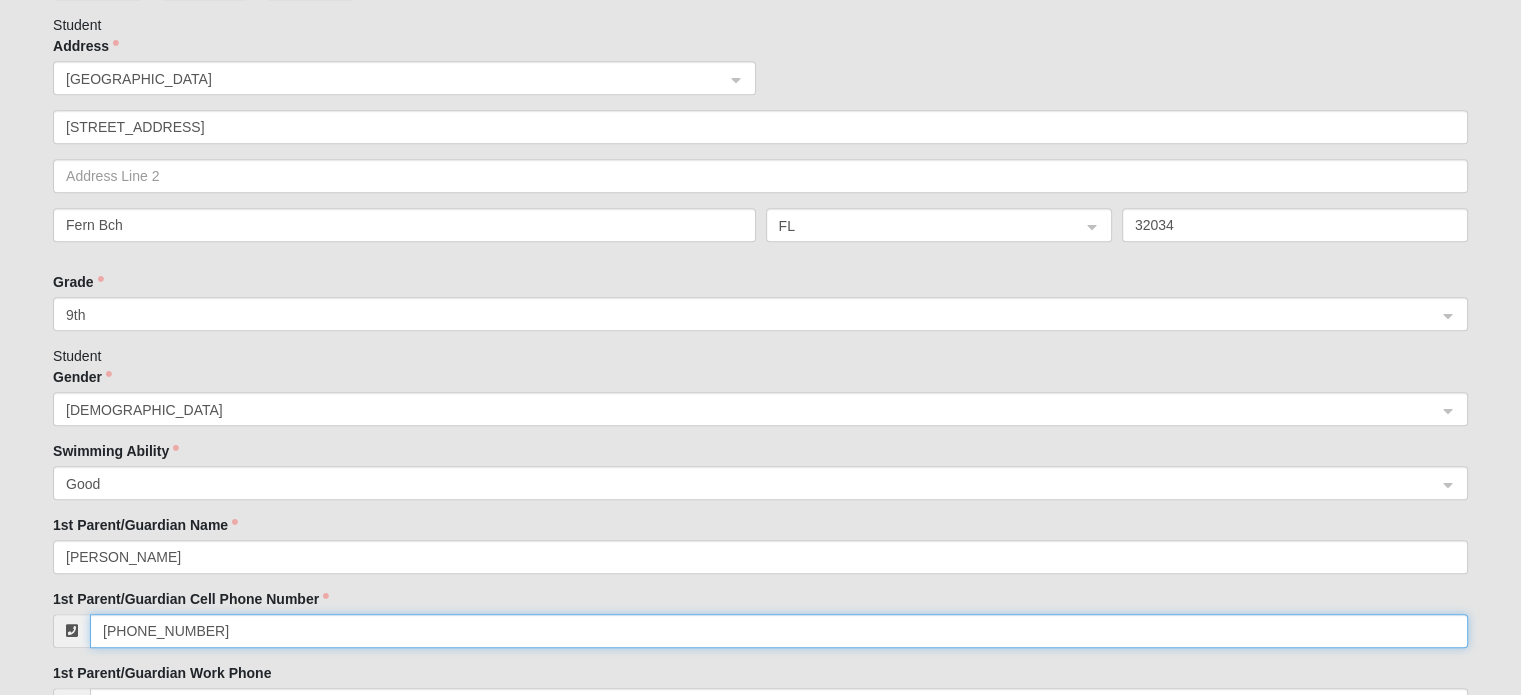 type on "[PHONE_NUMBER]" 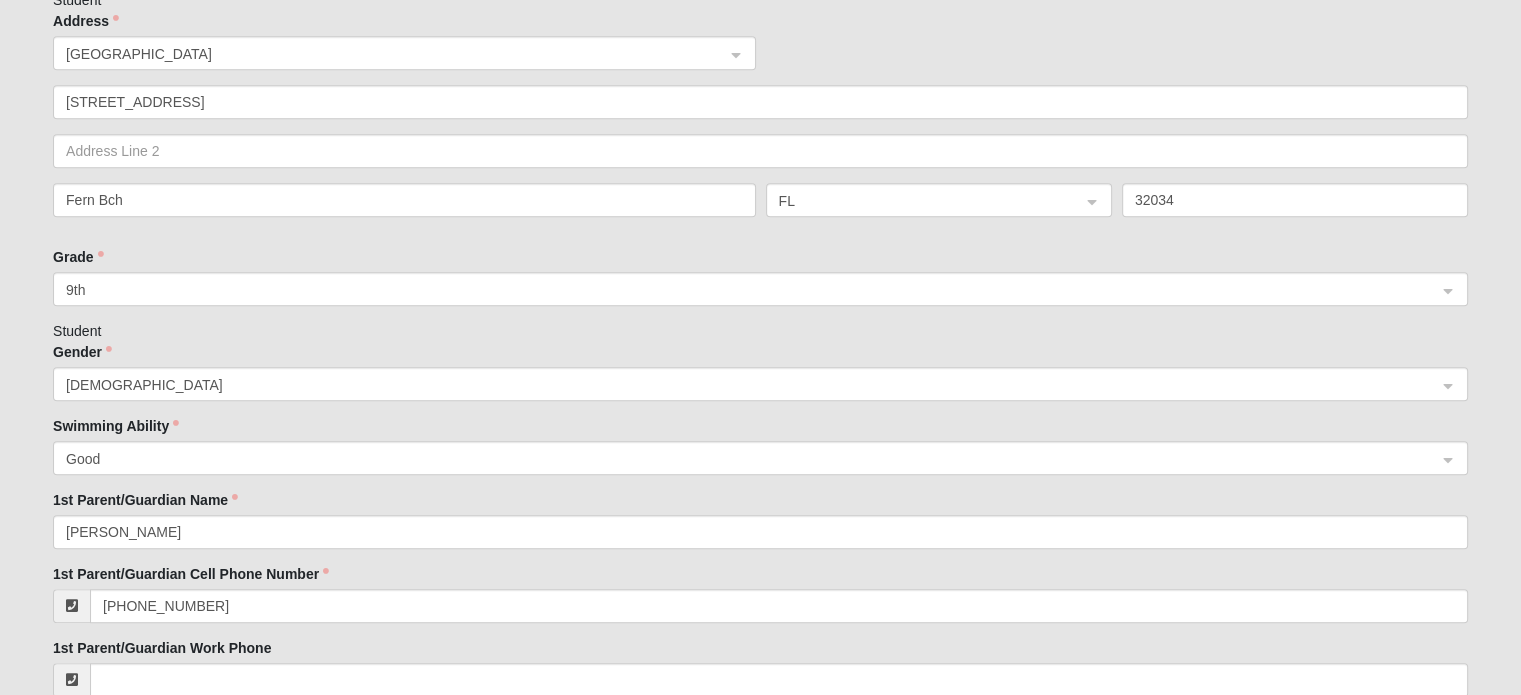 scroll, scrollTop: 1576, scrollLeft: 0, axis: vertical 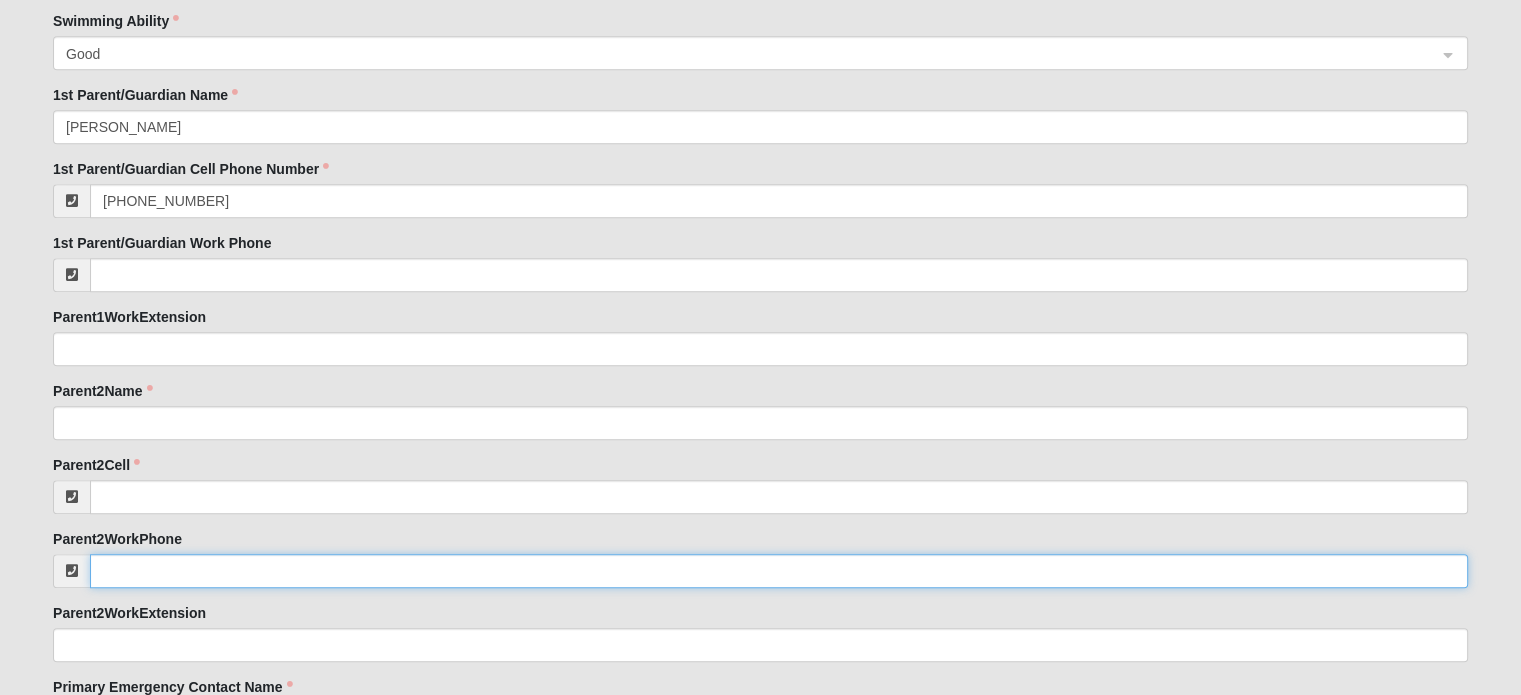 click on "Parent2WorkPhone" at bounding box center (779, 571) 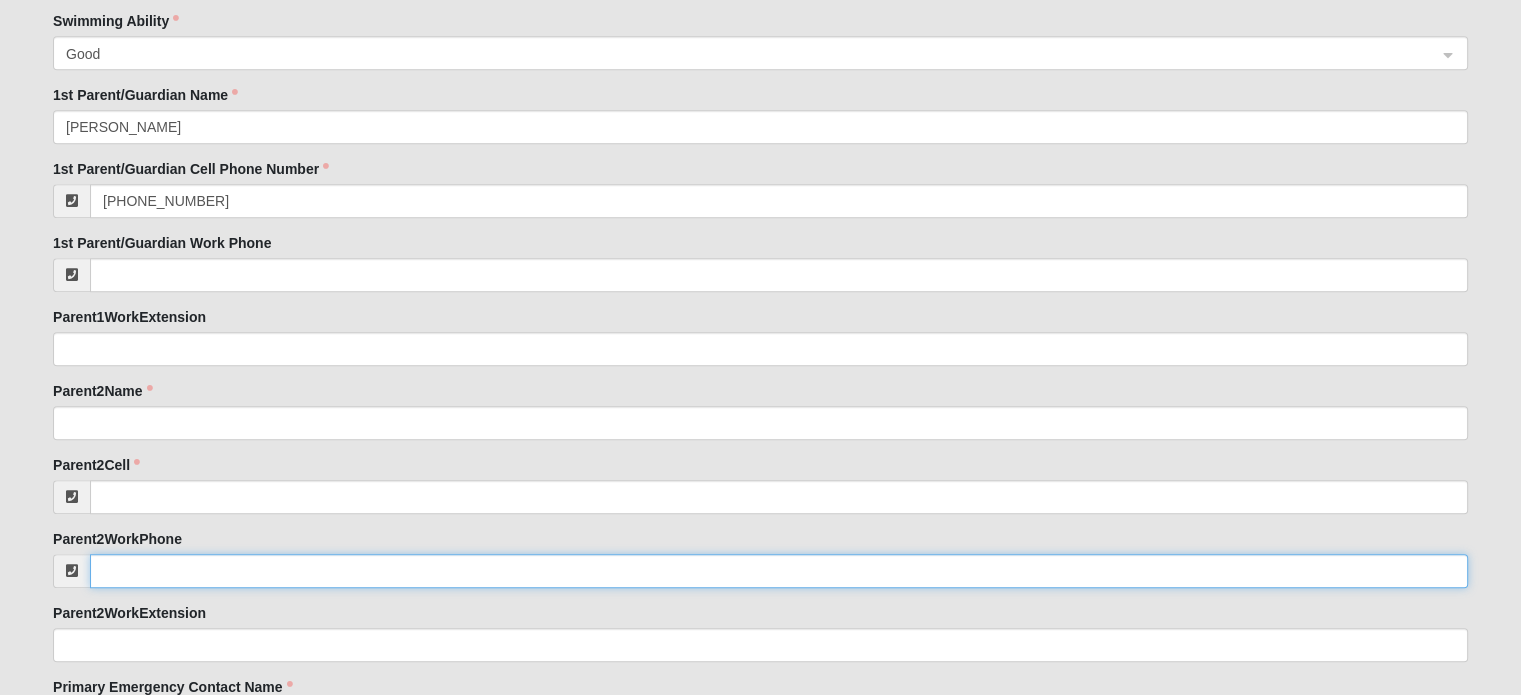 type 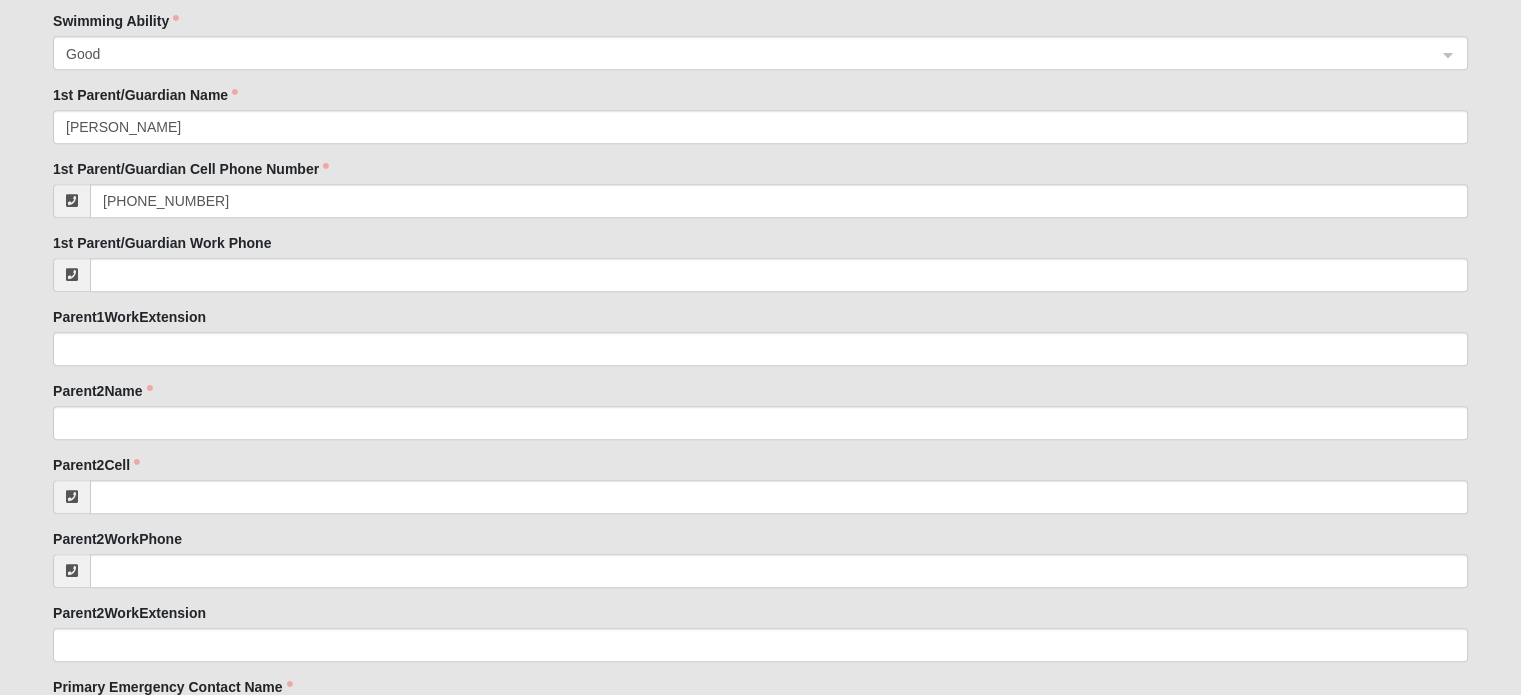 drag, startPoint x: 131, startPoint y: 574, endPoint x: 630, endPoint y: 593, distance: 499.3616 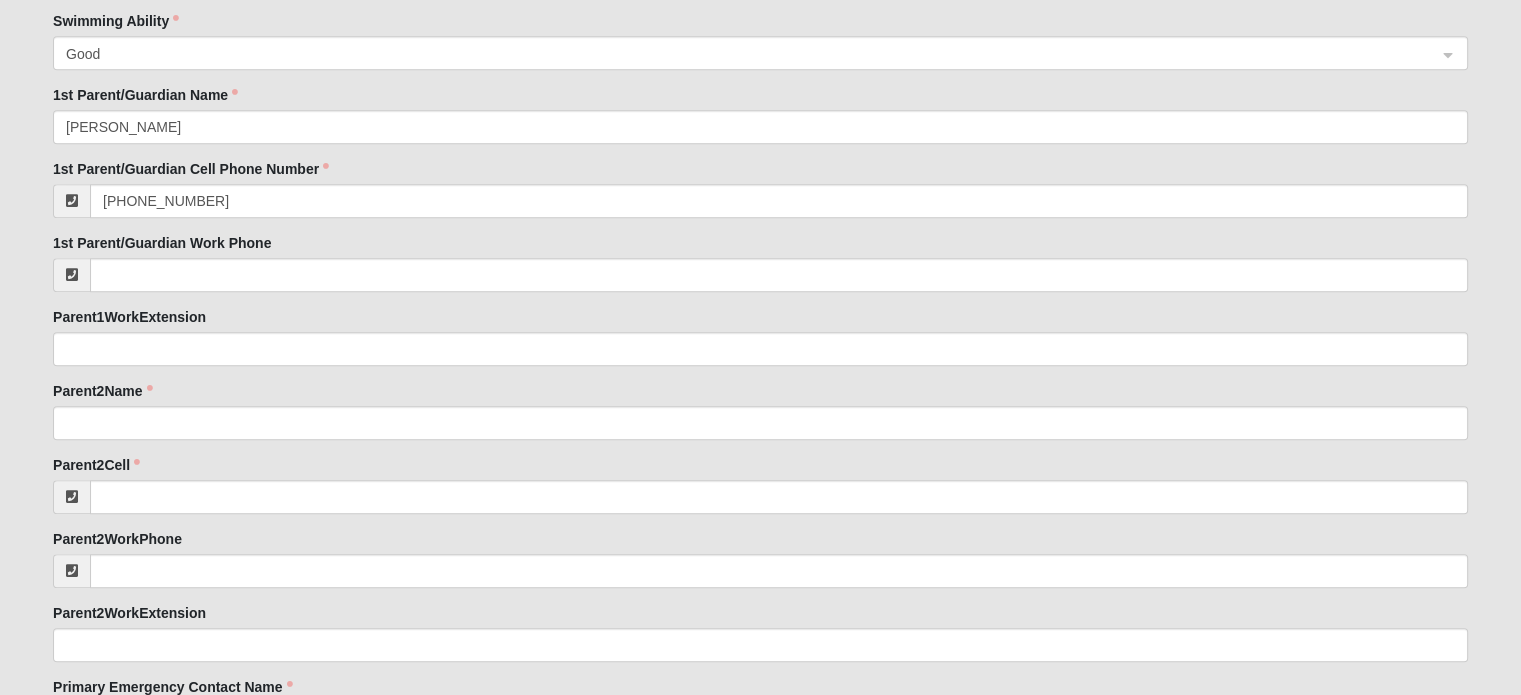 click on "Please correct the following:    [PERSON_NAME] is in the same immediate family as    [PERSON_NAME] None of the above     Family Member to Register    [PERSON_NAME]   Student   First Name    [PERSON_NAME]       Student   Last Name    [PERSON_NAME]       Student   Mobile Phone    [PHONE_NUMBER]    Give your consent to receive SMS messages by simply checking the box.      Student   Email    [EMAIL_ADDRESS][DOMAIN_NAME]   Enter the primary phone number for the parent/legal guardian.  This would be the primary point of contact for all members of a family.   Home Phone    [PHONE_NUMBER]     Campus    San Pablo
Student   Birthday    Jan Feb Mar Apr May Jun [DATE] Aug Sep Oct Nov [DATE] 2 3 4 5 6 7 8 9 10 11 12 13 14 15 16 17 18 19 20 21 22 23 24 25 26 27 28 29 30 / 2025 2024 2023 2022 2021 2020 2019 2018 2017 2016 2015 2014 2013 2012 2011 2010 2009 2008 2007 2006 2005 2004 2003 2002 2001 2000 1999 1998 1997 1996 1995 1994 1993 1992 1991 1990 1989 1988 1987 1986 1985 1984 1983 1982 1981 1980 1979 1978 1977 1976 1975 1974 1973" at bounding box center [760, 560] 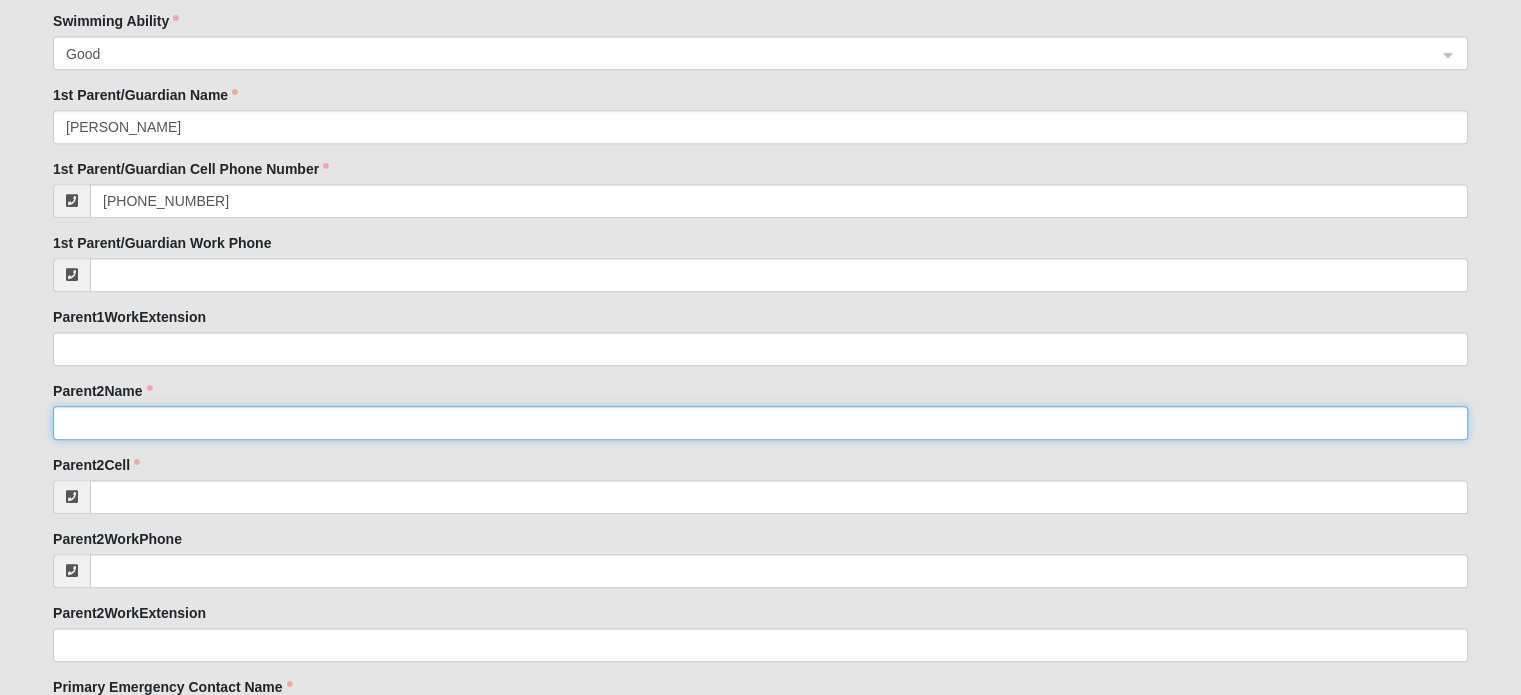 click on "Parent2Name" 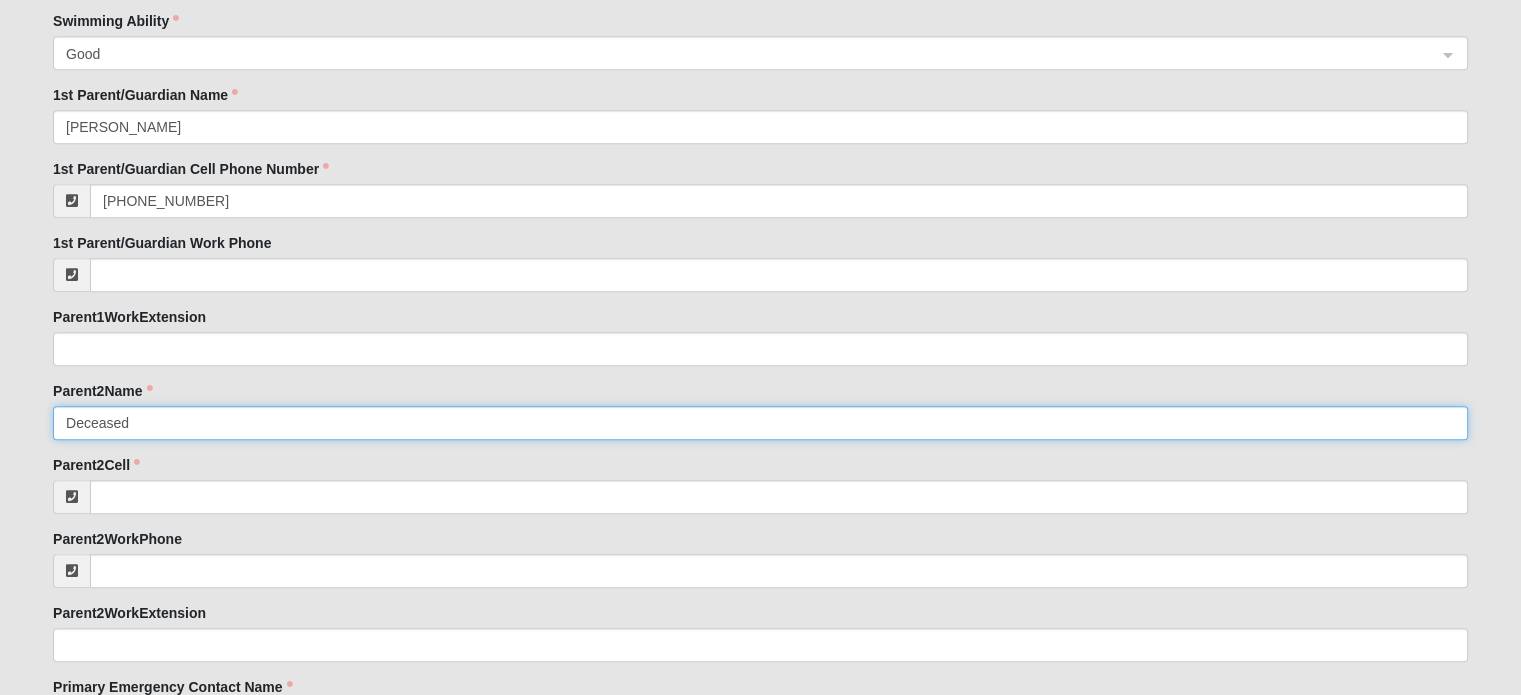 type on "Deceased" 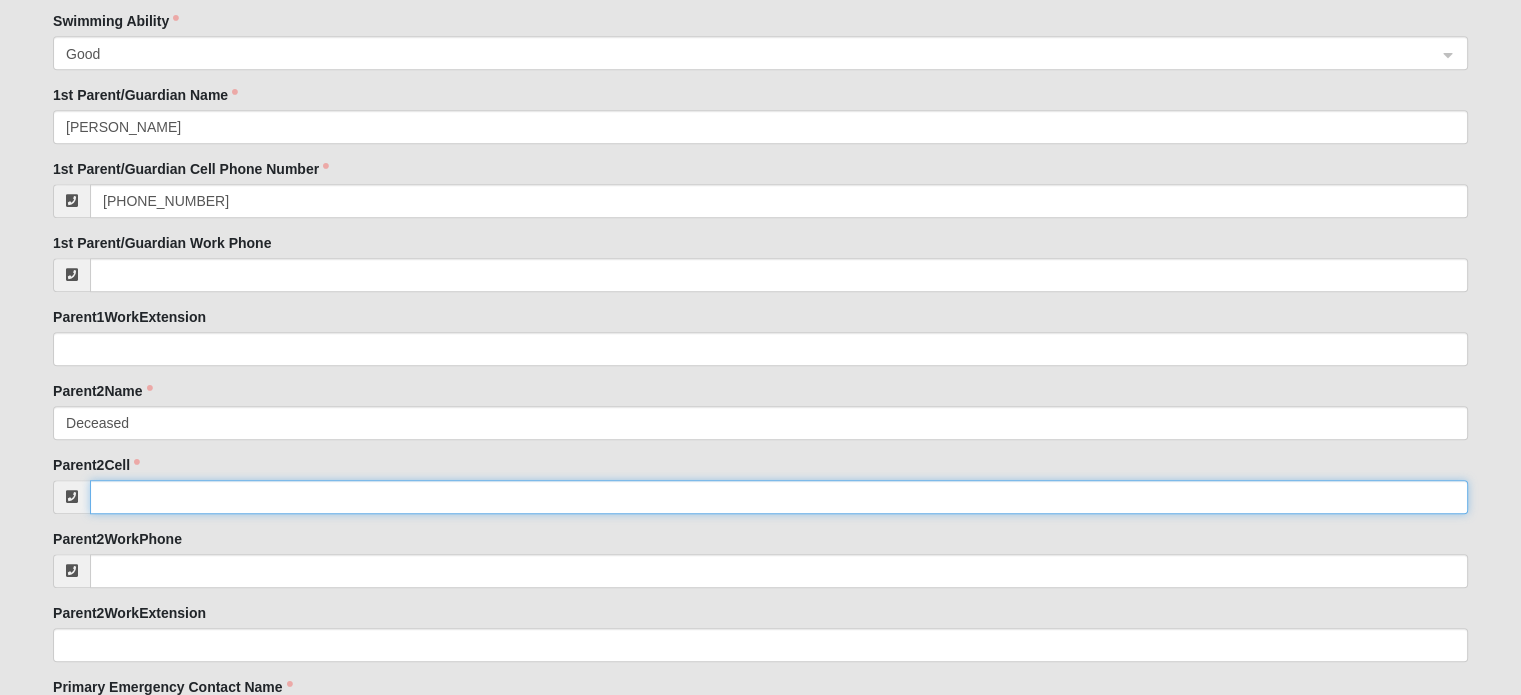 click on "Parent2Cell" at bounding box center (779, 497) 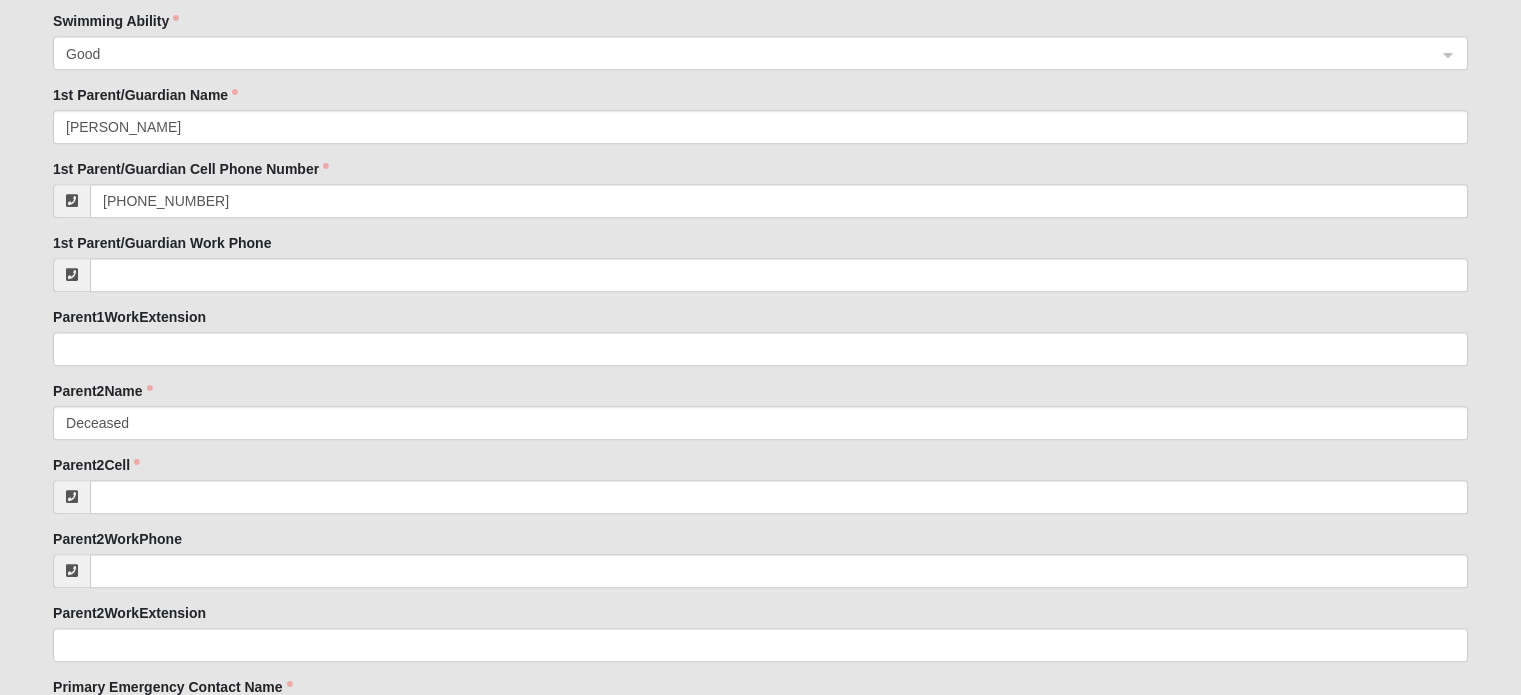 drag, startPoint x: 157, startPoint y: 499, endPoint x: 466, endPoint y: 390, distance: 327.6614 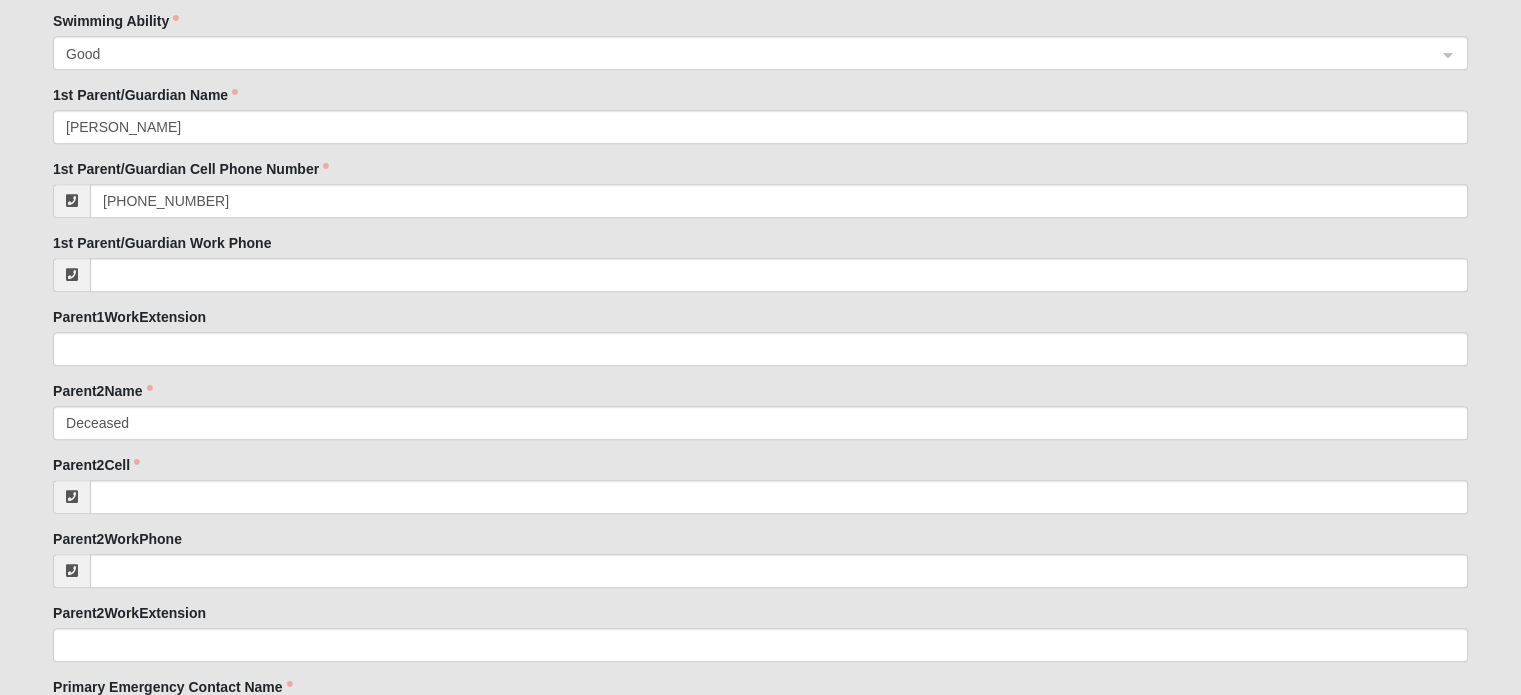 click on "Parent2Name    Deceased" 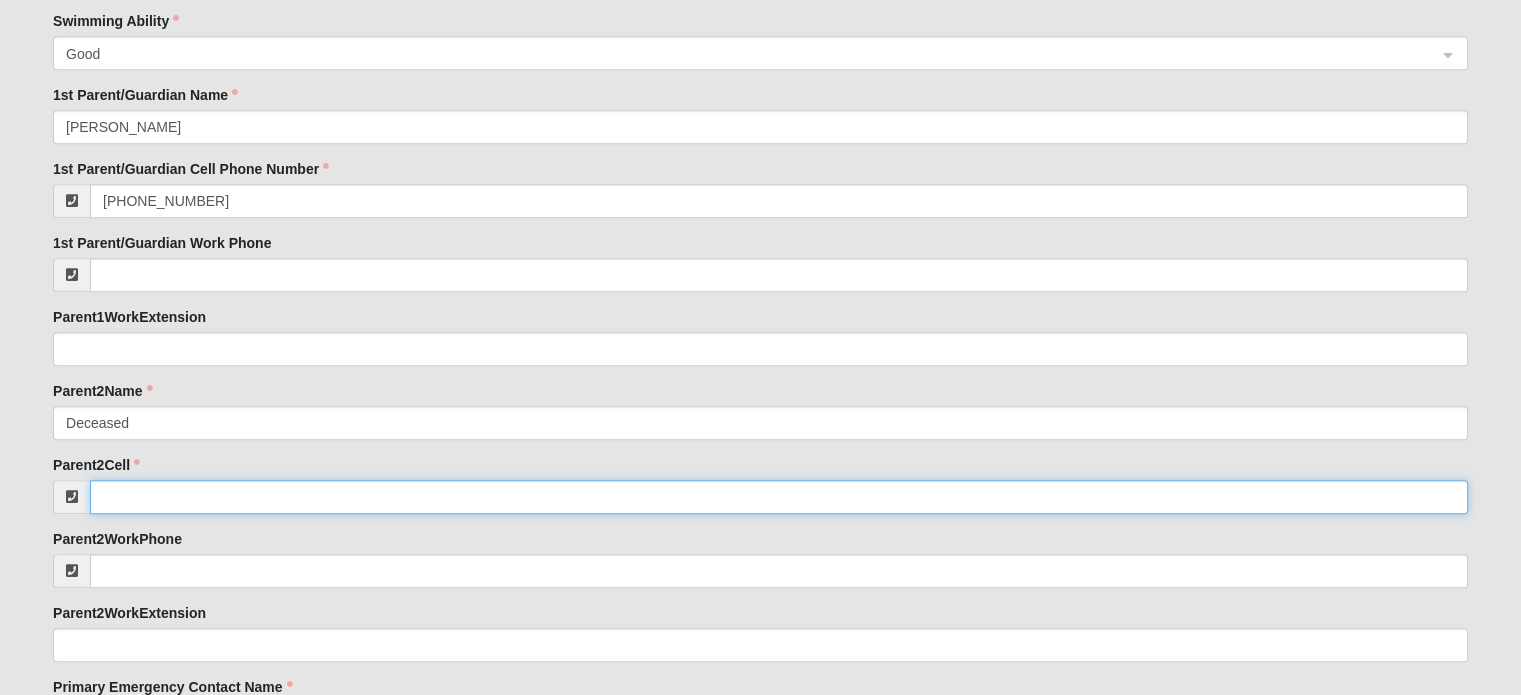 click on "Parent2Cell" at bounding box center [779, 497] 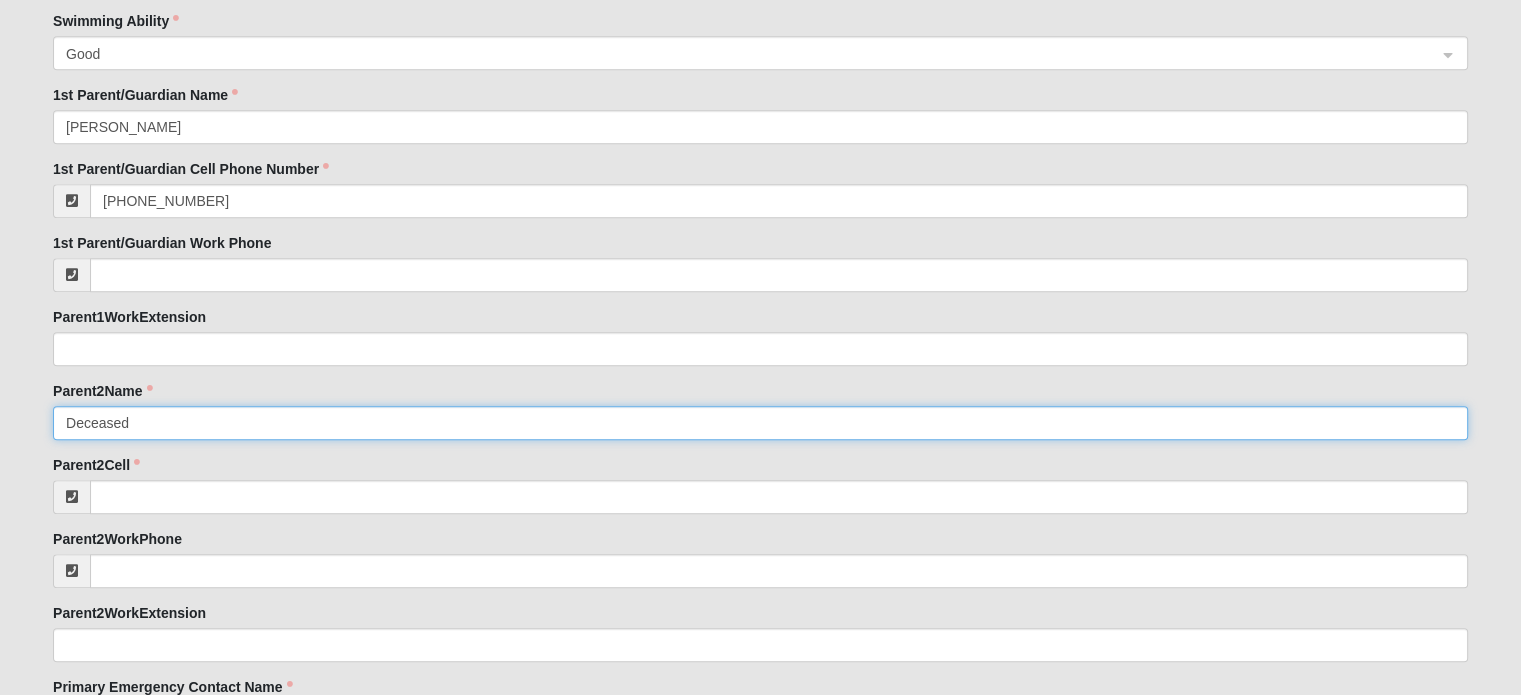 click on "Deceased" 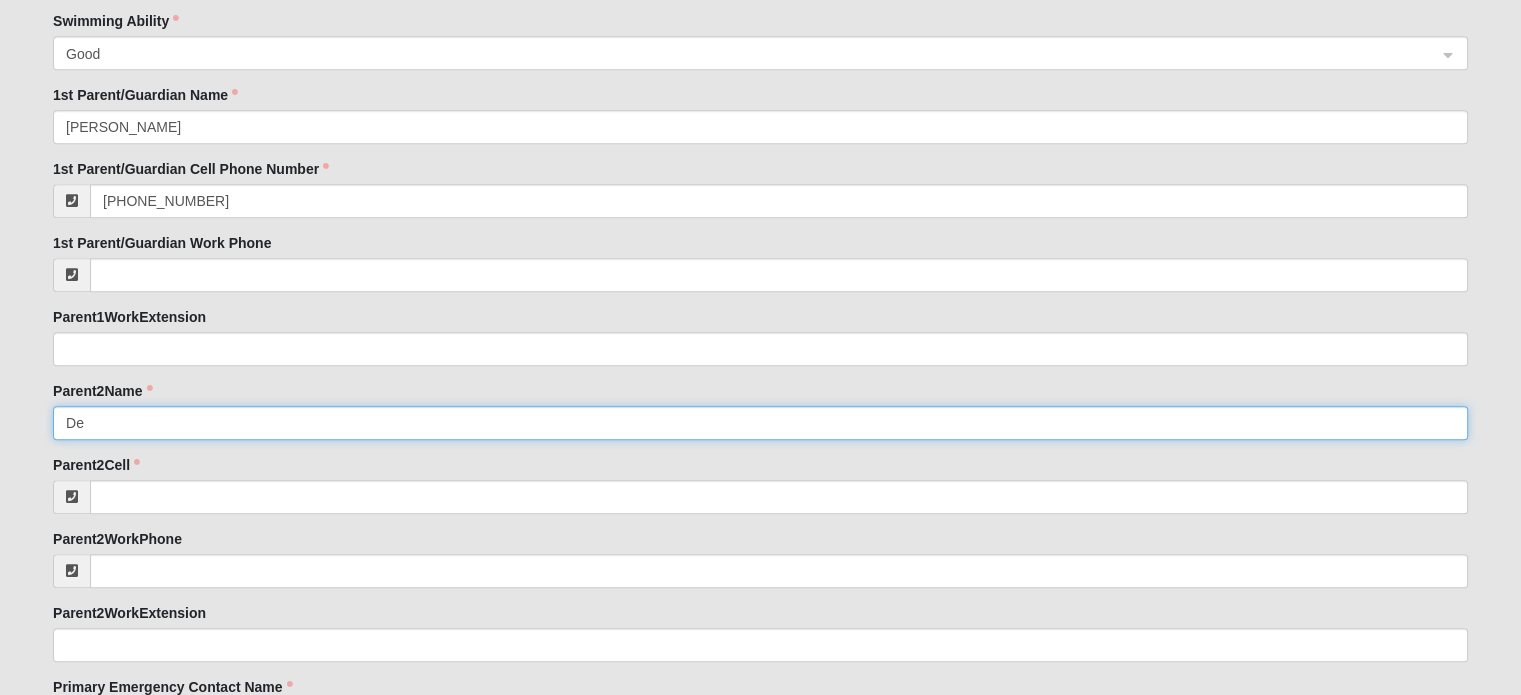 type on "D" 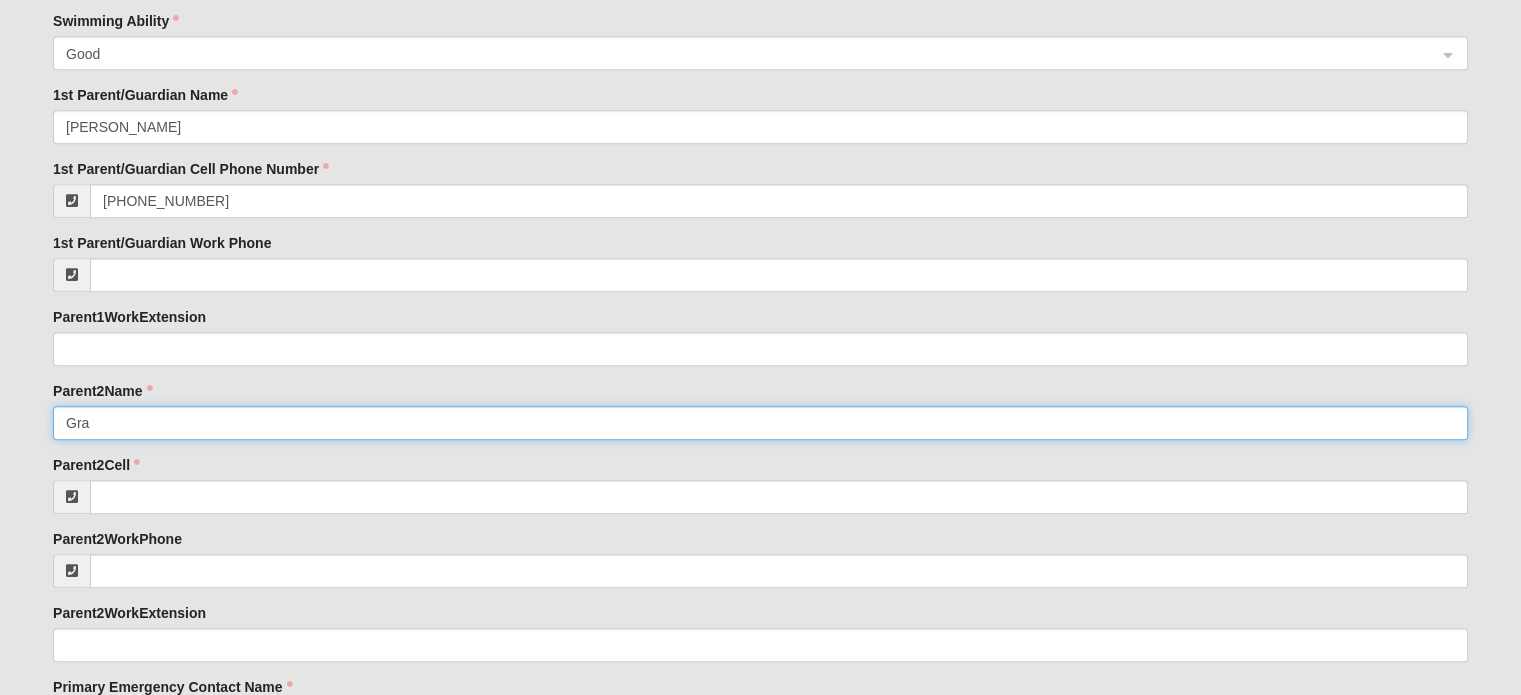 click on "Gra" 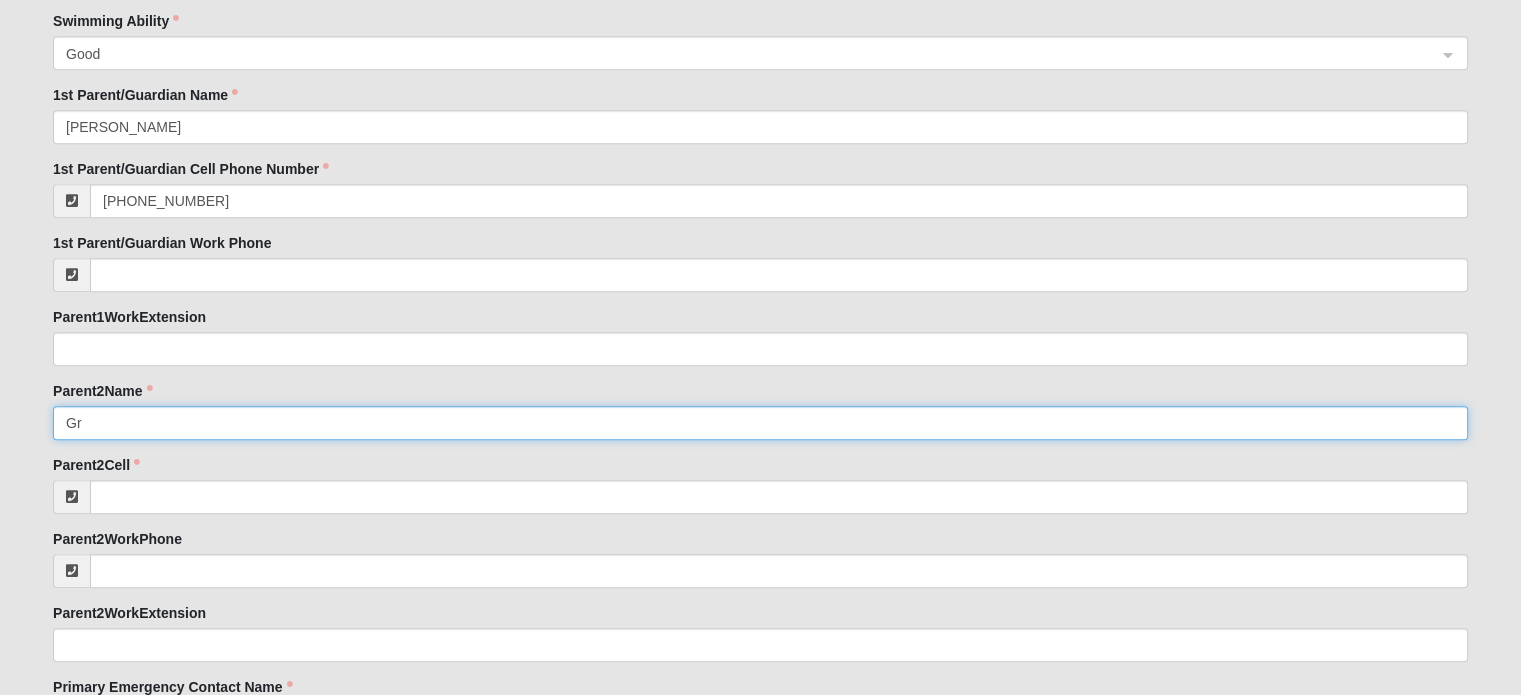 type on "G" 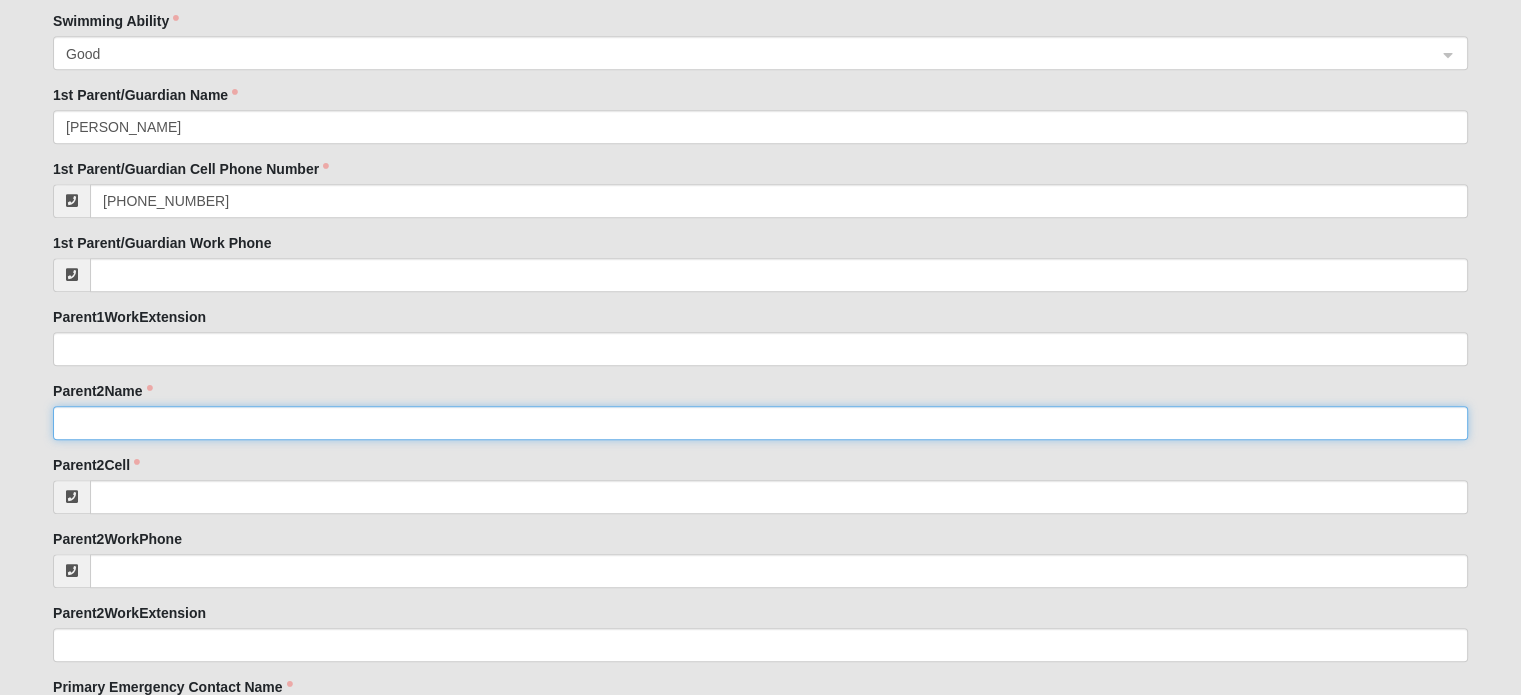click on "Parent2Name" 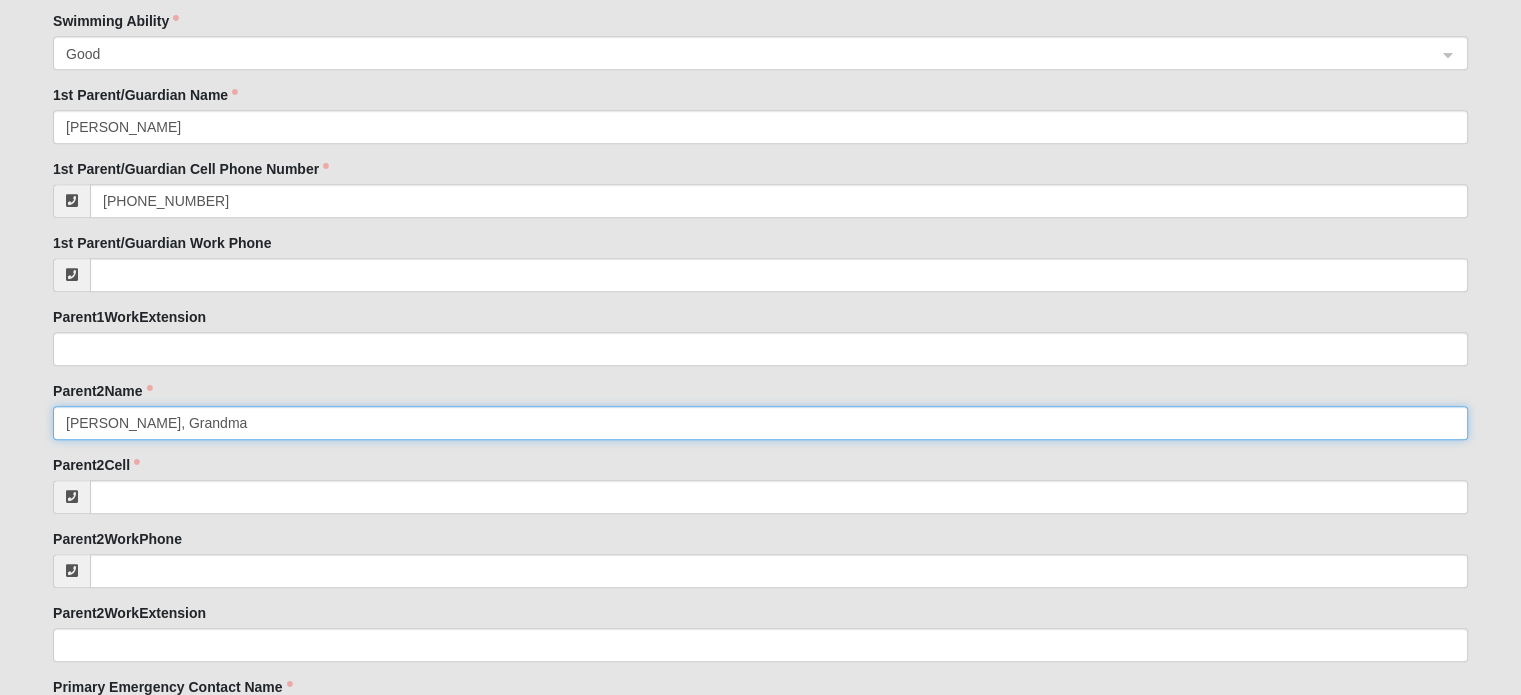 type on "[PERSON_NAME], Grandma" 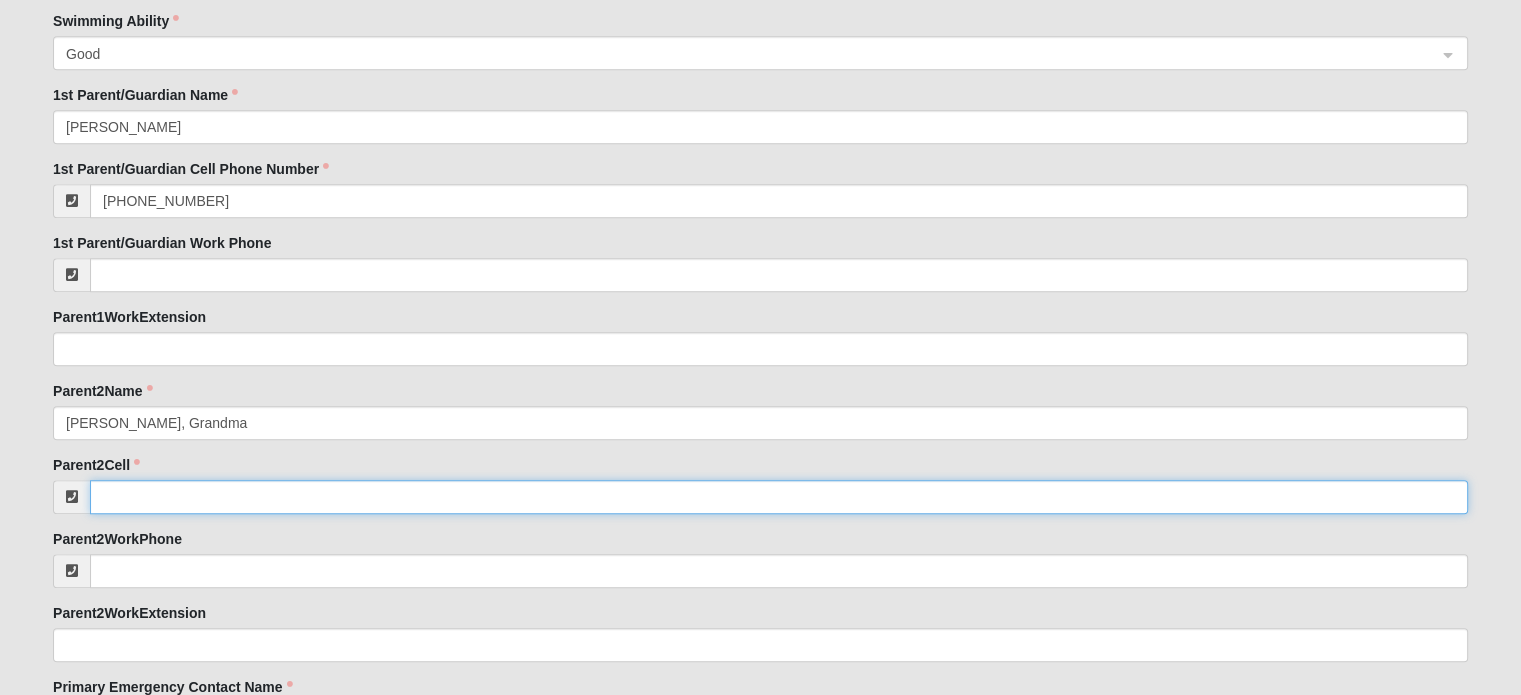 click on "Parent2Cell" at bounding box center (779, 497) 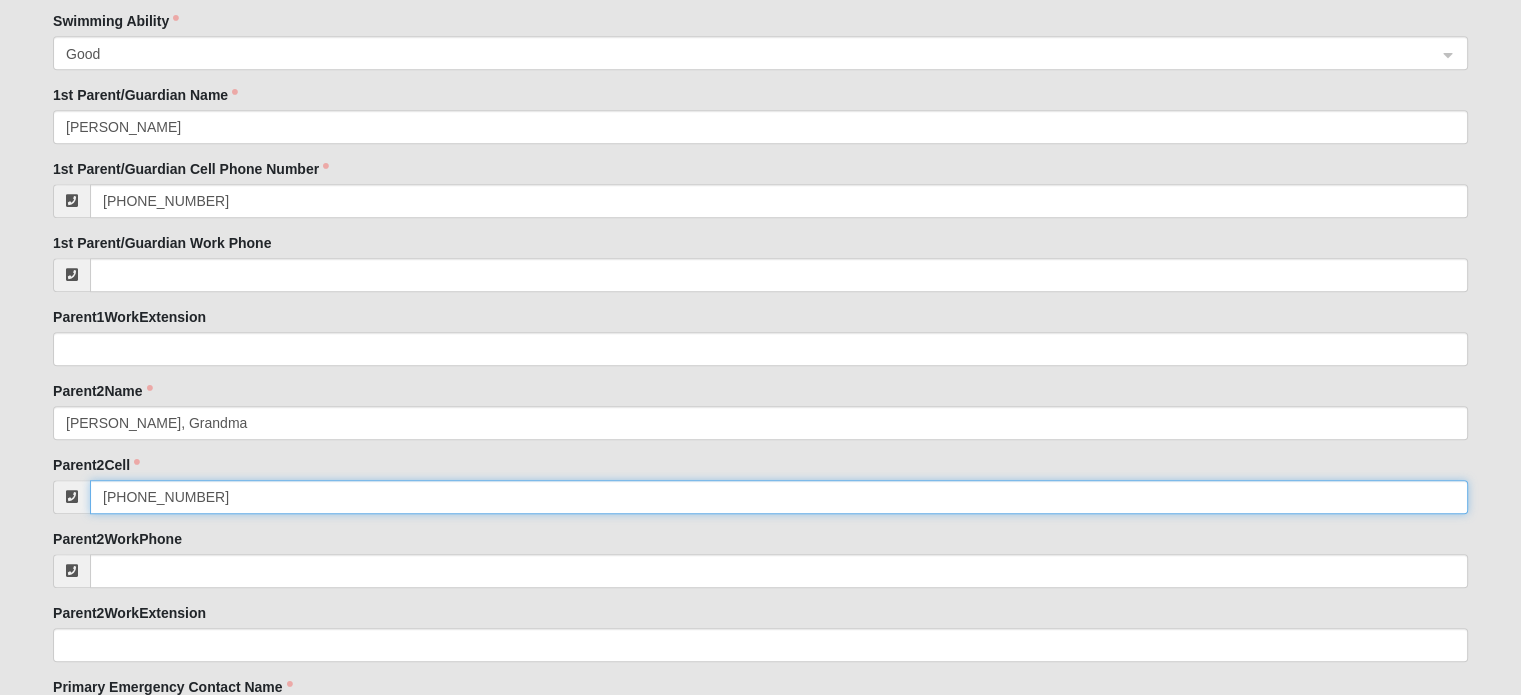 click on "[PHONE_NUMBER]" at bounding box center (779, 497) 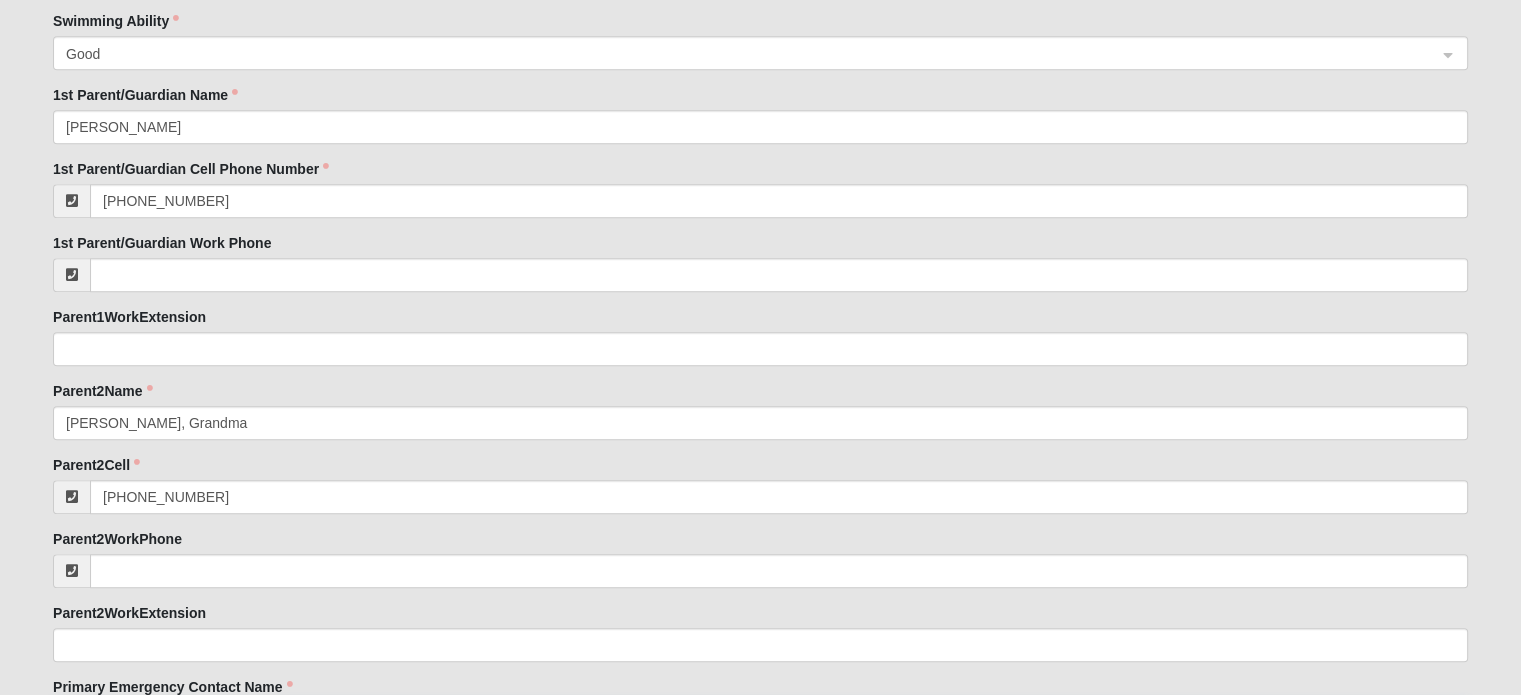 scroll, scrollTop: 1946, scrollLeft: 0, axis: vertical 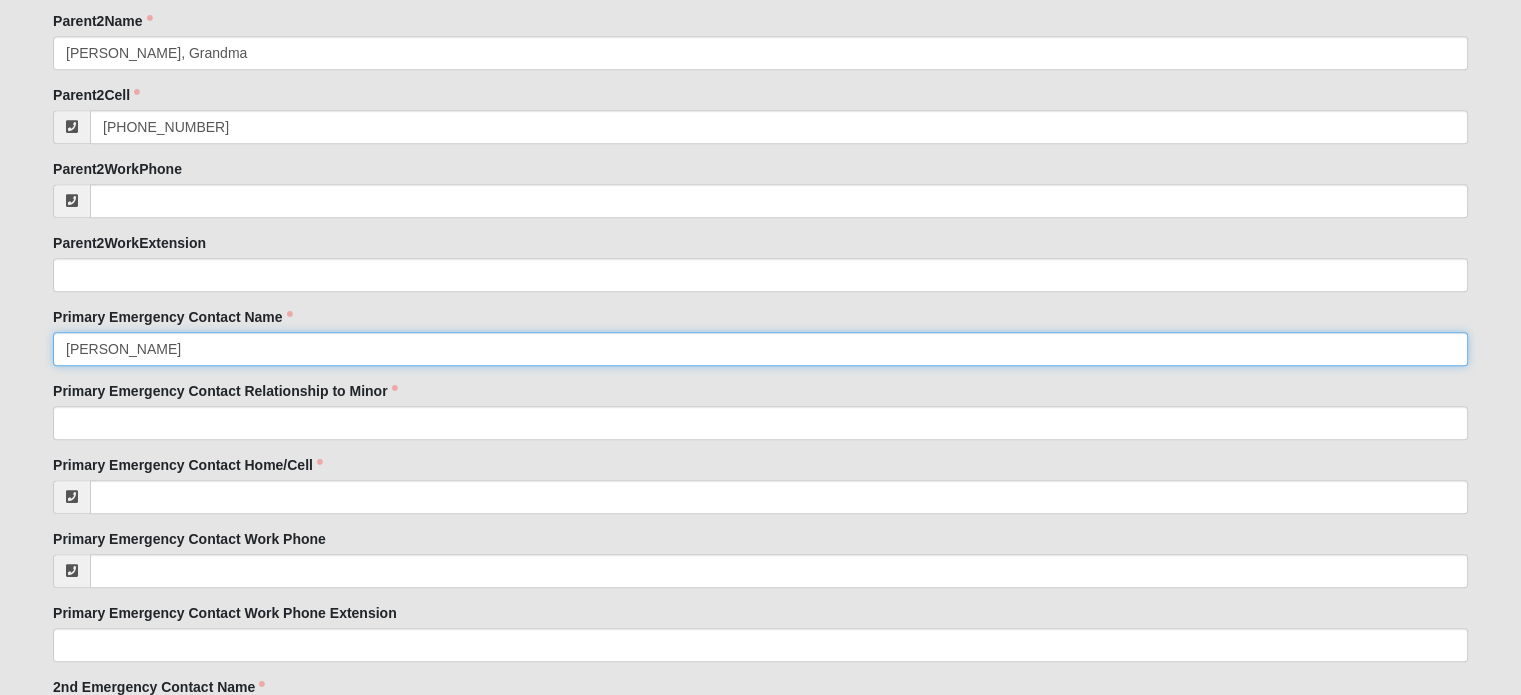 type on "[PERSON_NAME]" 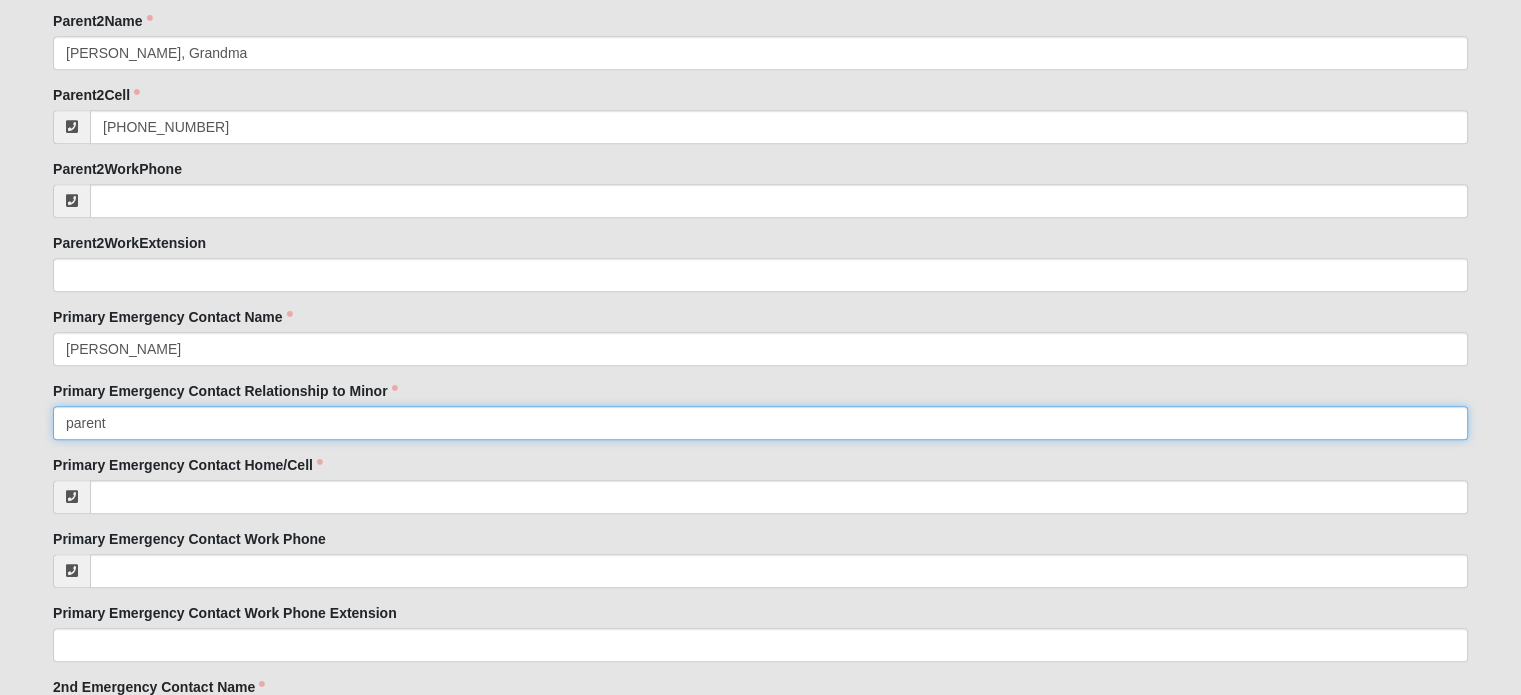 type on "parent" 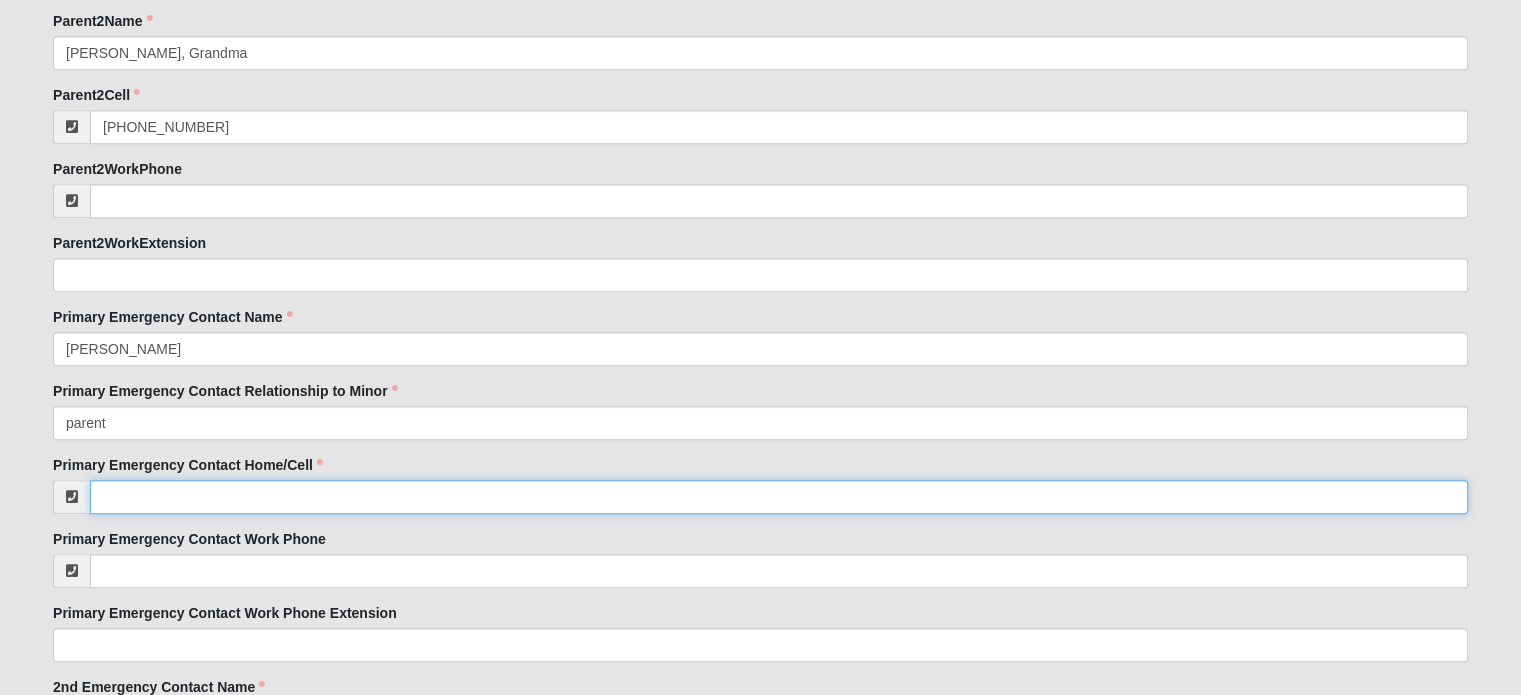 click on "Primary Emergency Contact Home/Cell" at bounding box center (779, 497) 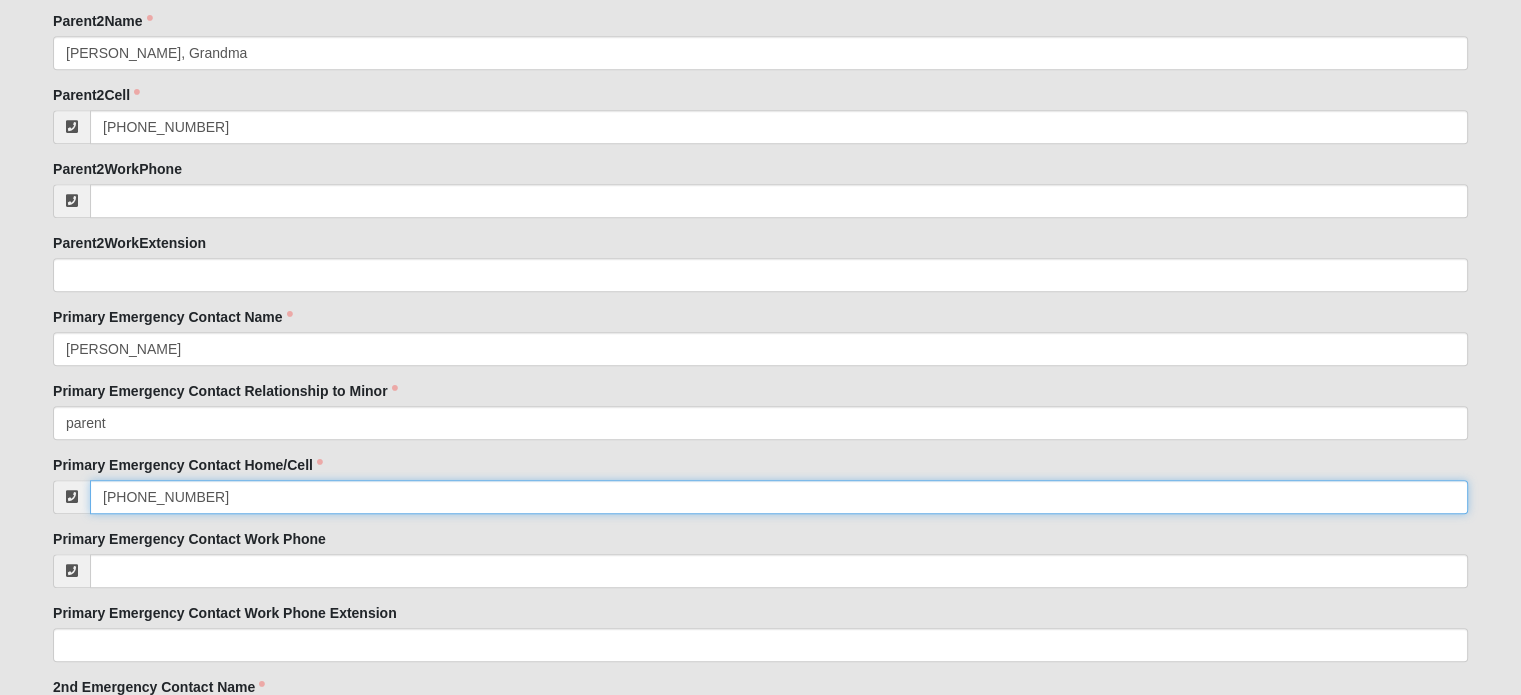 type on "[PHONE_NUMBER]" 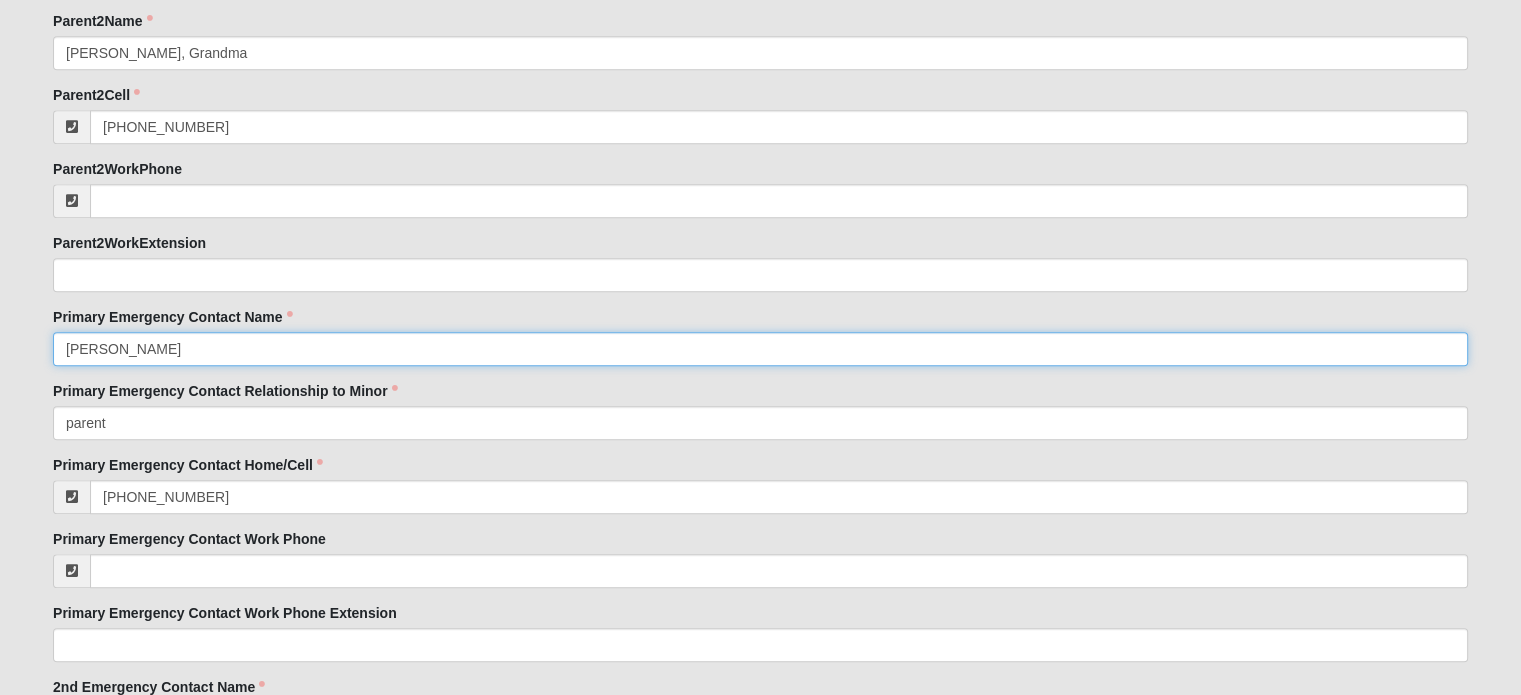 click on "[PERSON_NAME]" 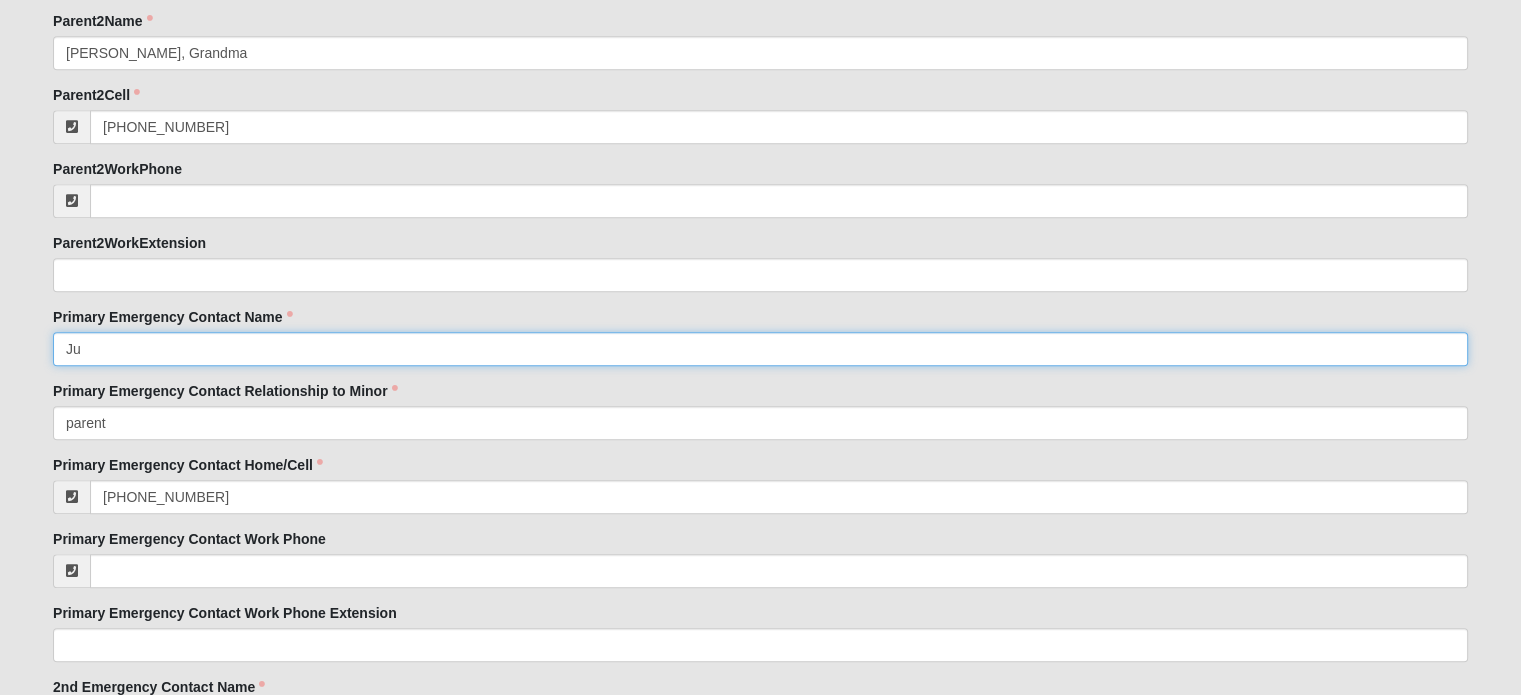 type on "J" 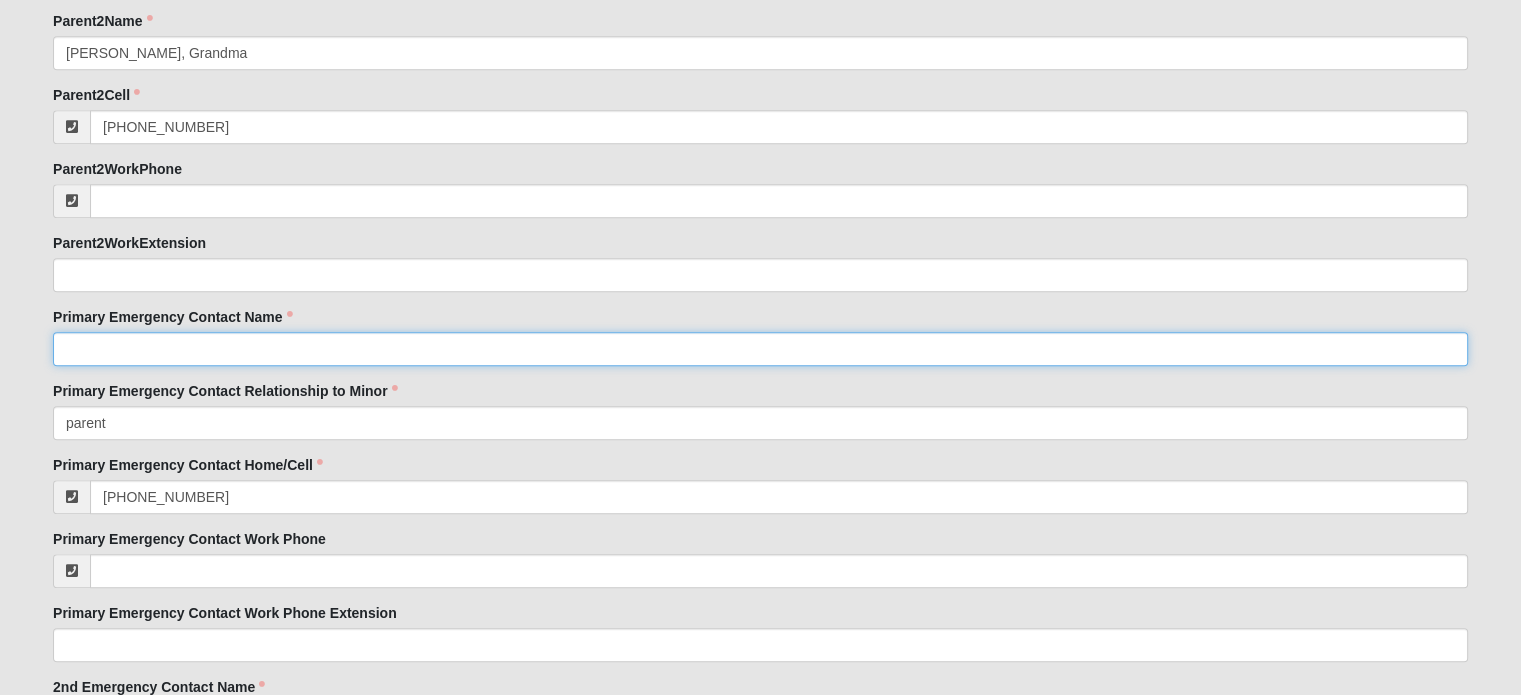click on "Primary Emergency Contact Name" 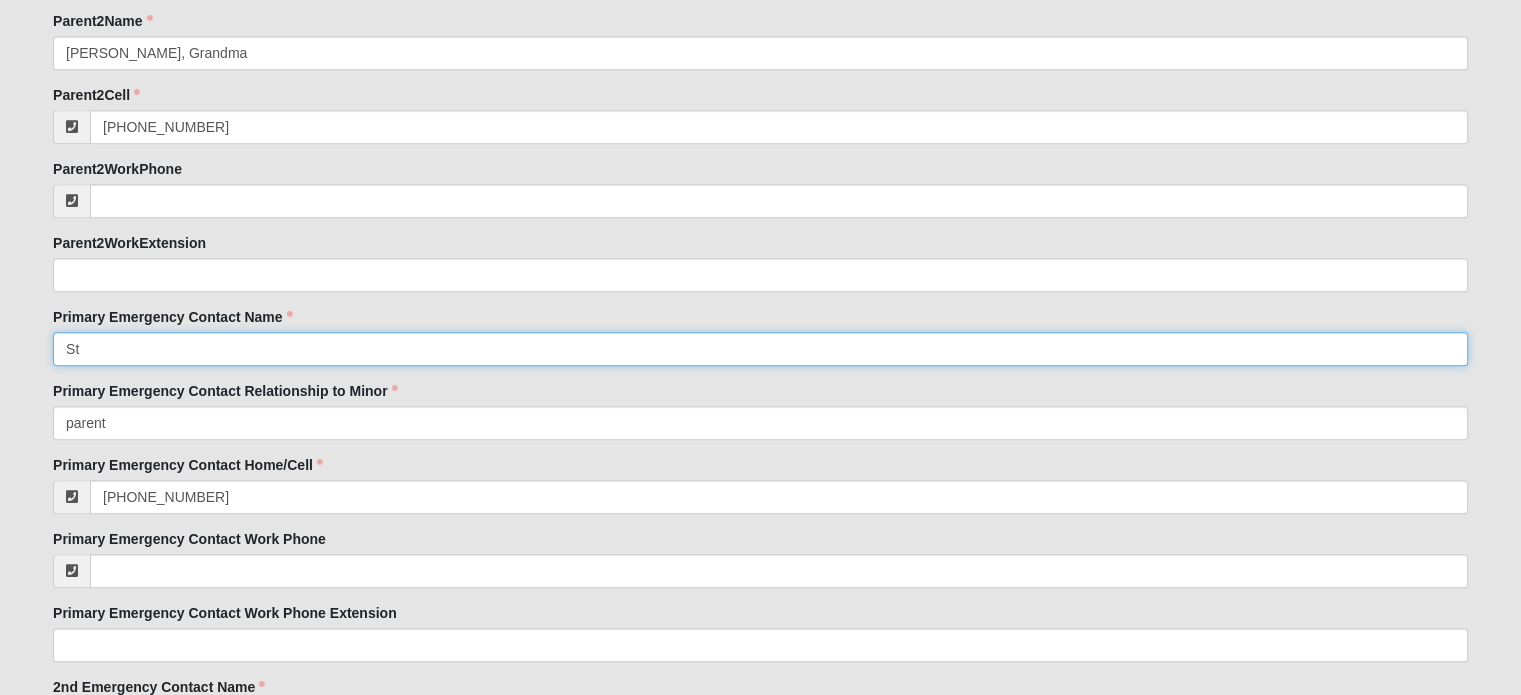 type on "S" 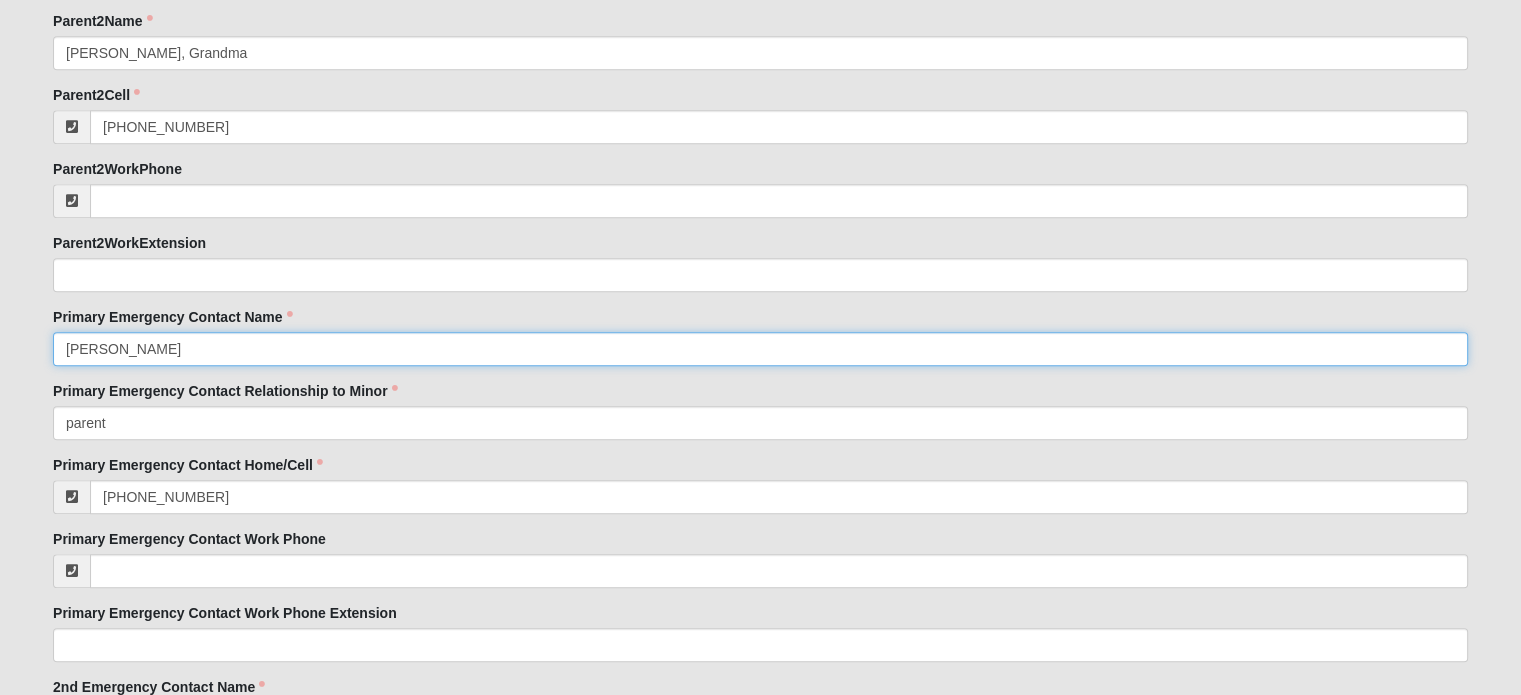 type on "[PERSON_NAME]" 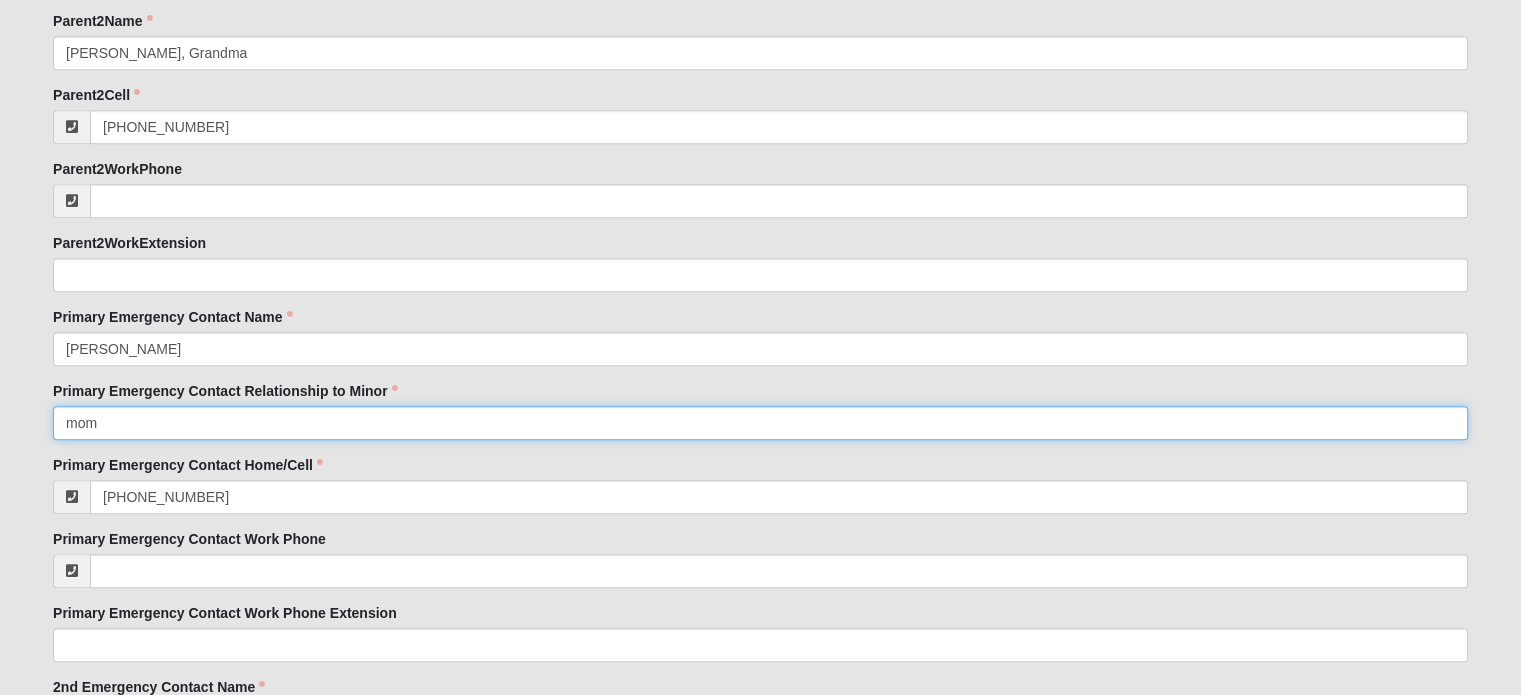 type on "mom" 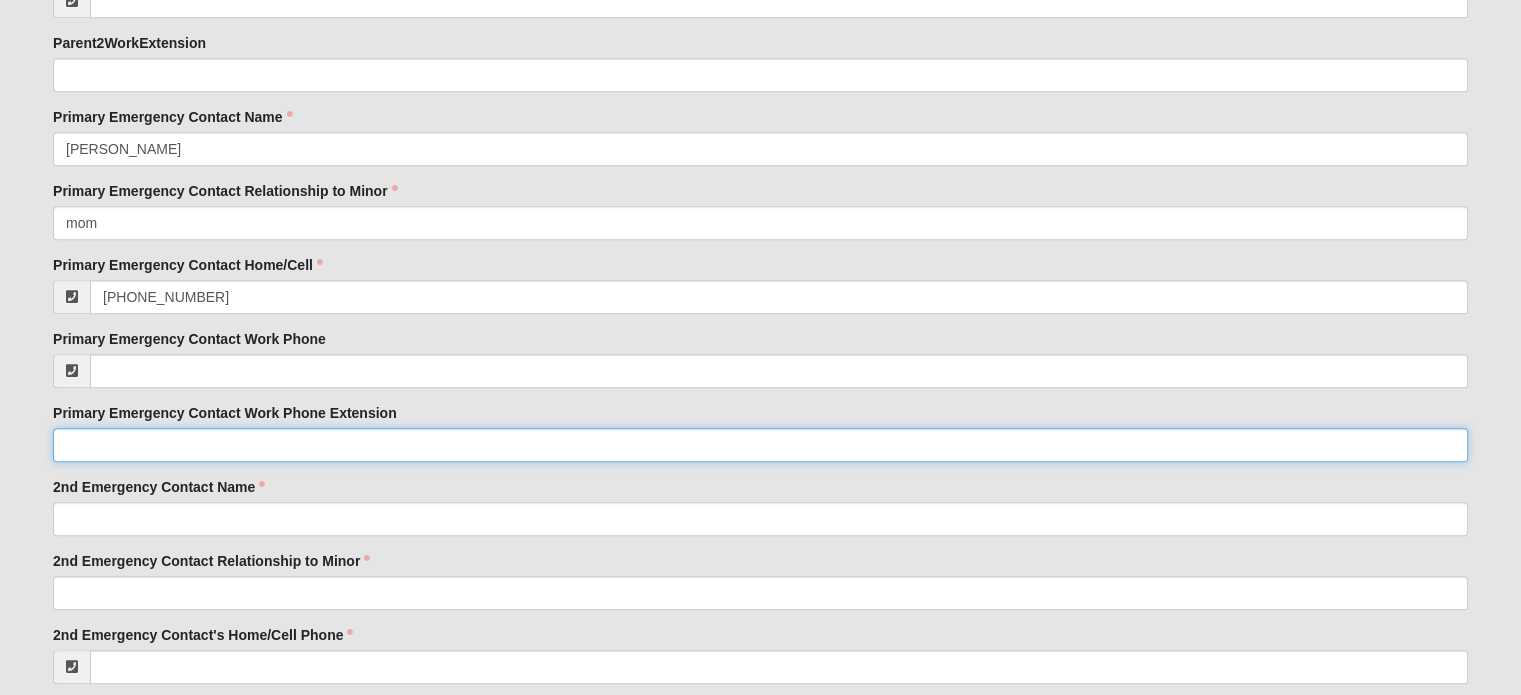 scroll, scrollTop: 2226, scrollLeft: 0, axis: vertical 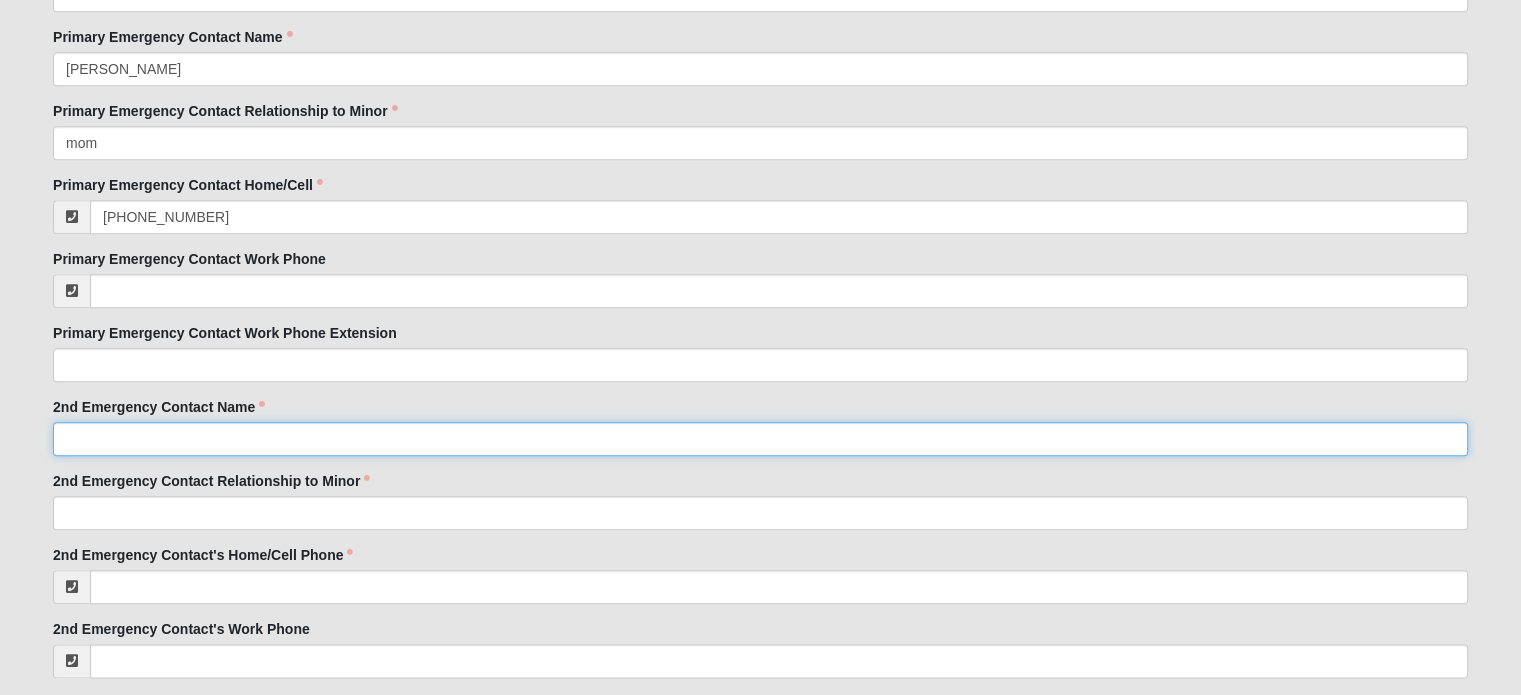 click on "2nd Emergency Contact Name" 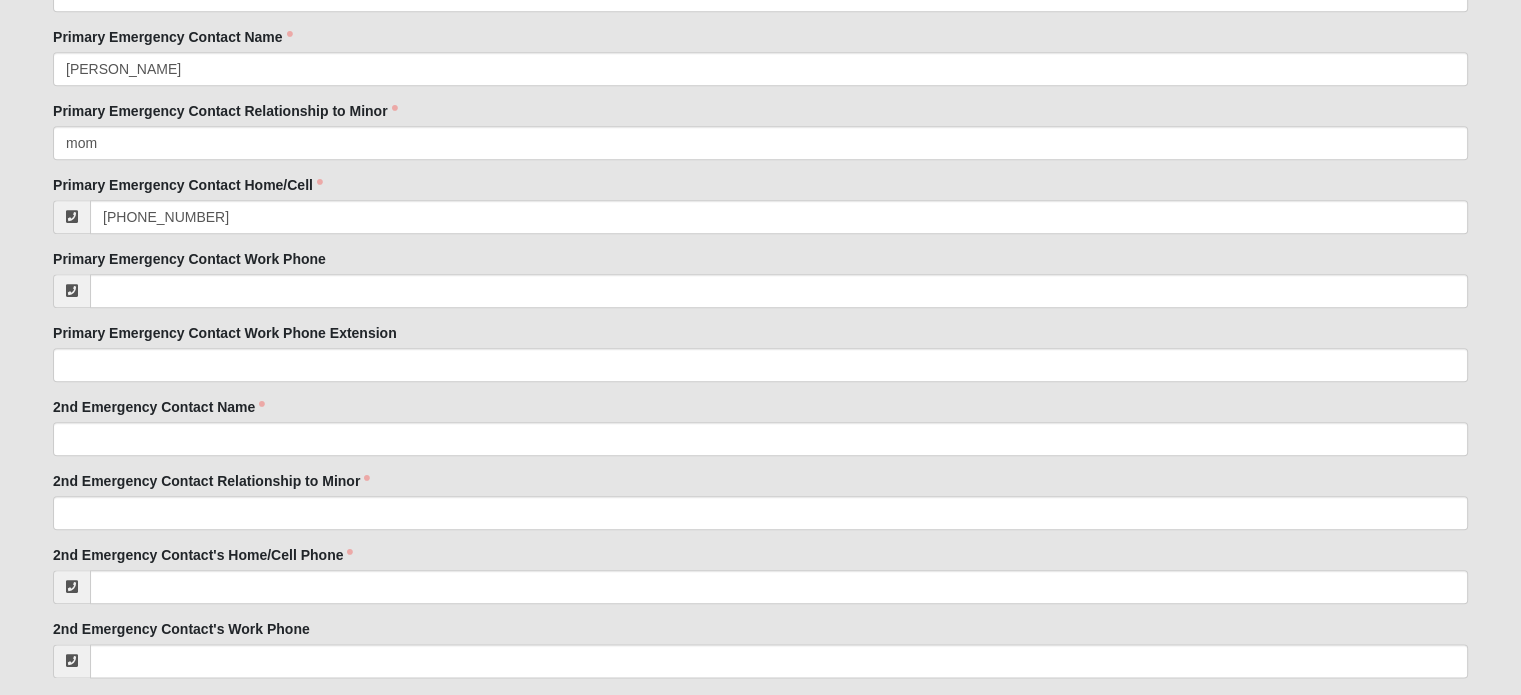 click on "2nd Emergency Contact Name" 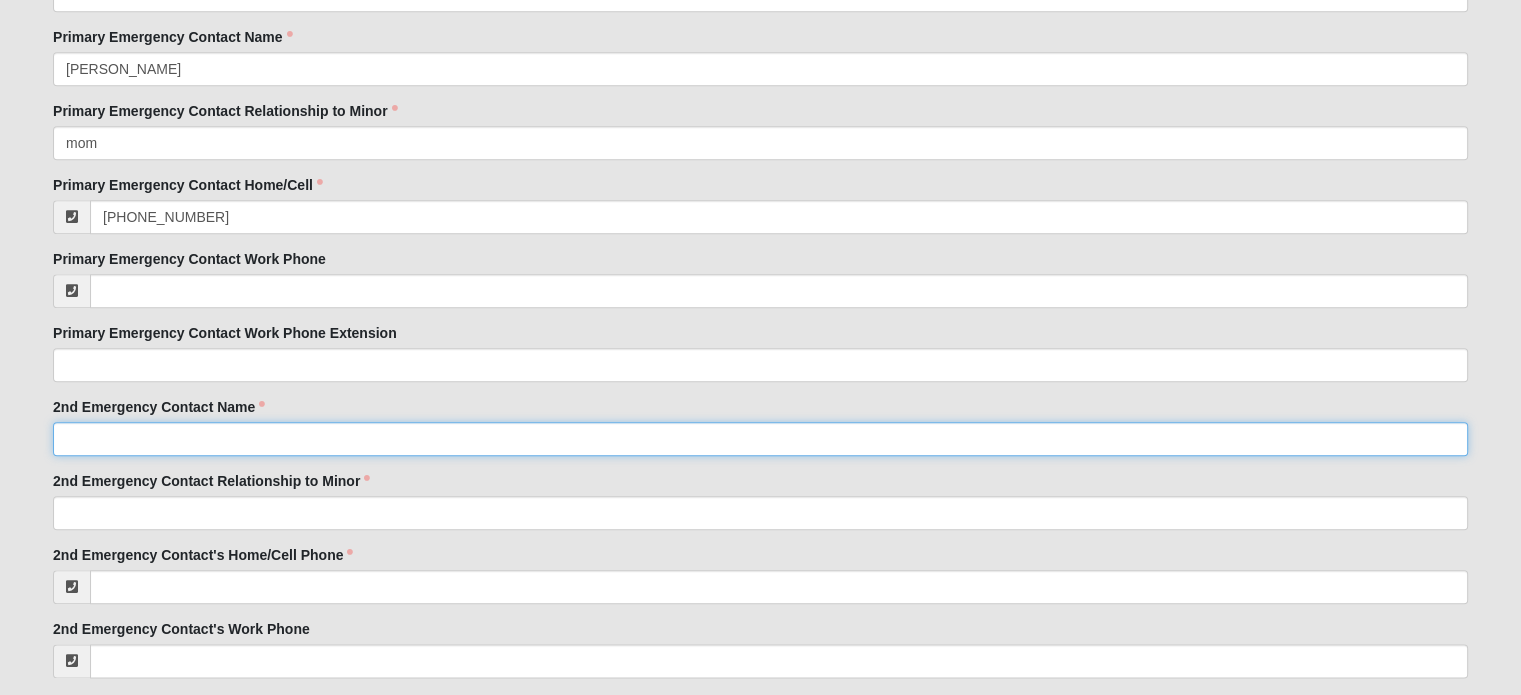 click on "2nd Emergency Contact Name" 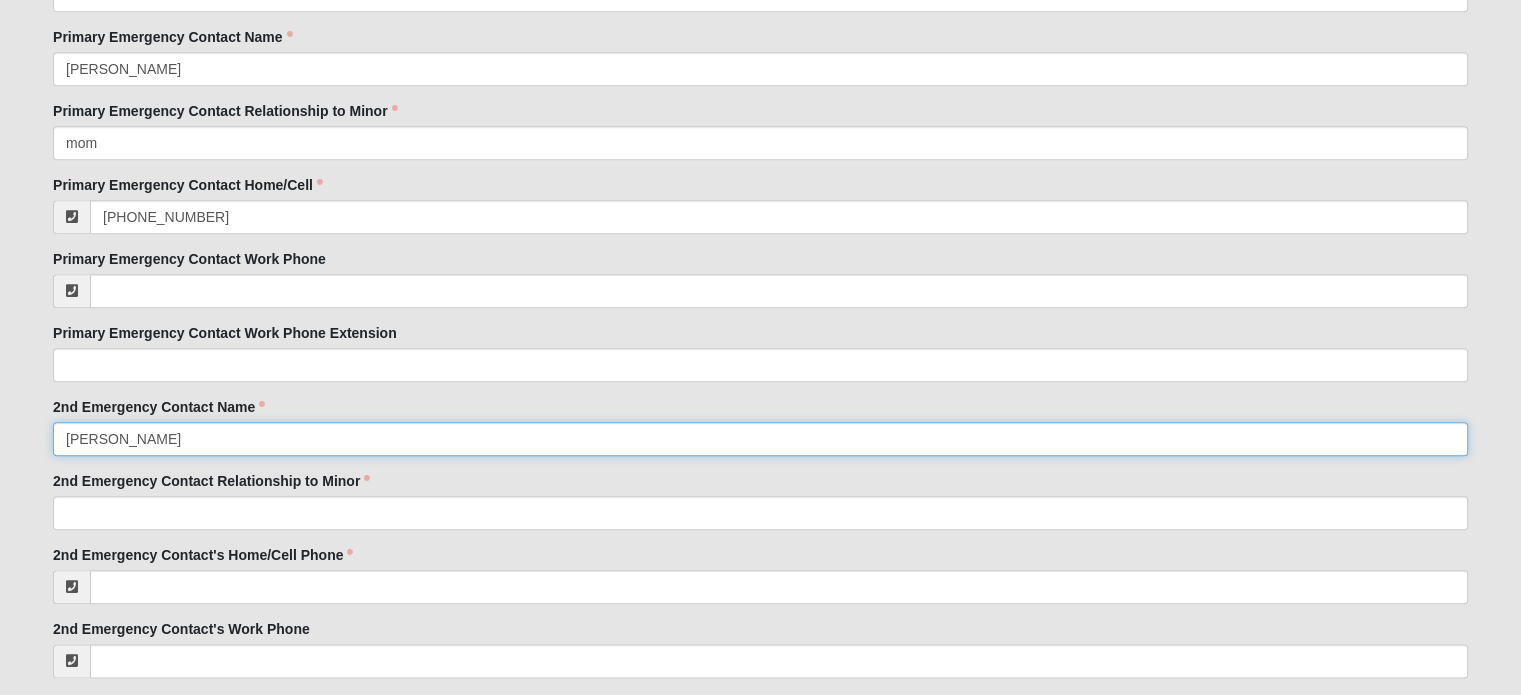 type on "[PERSON_NAME]" 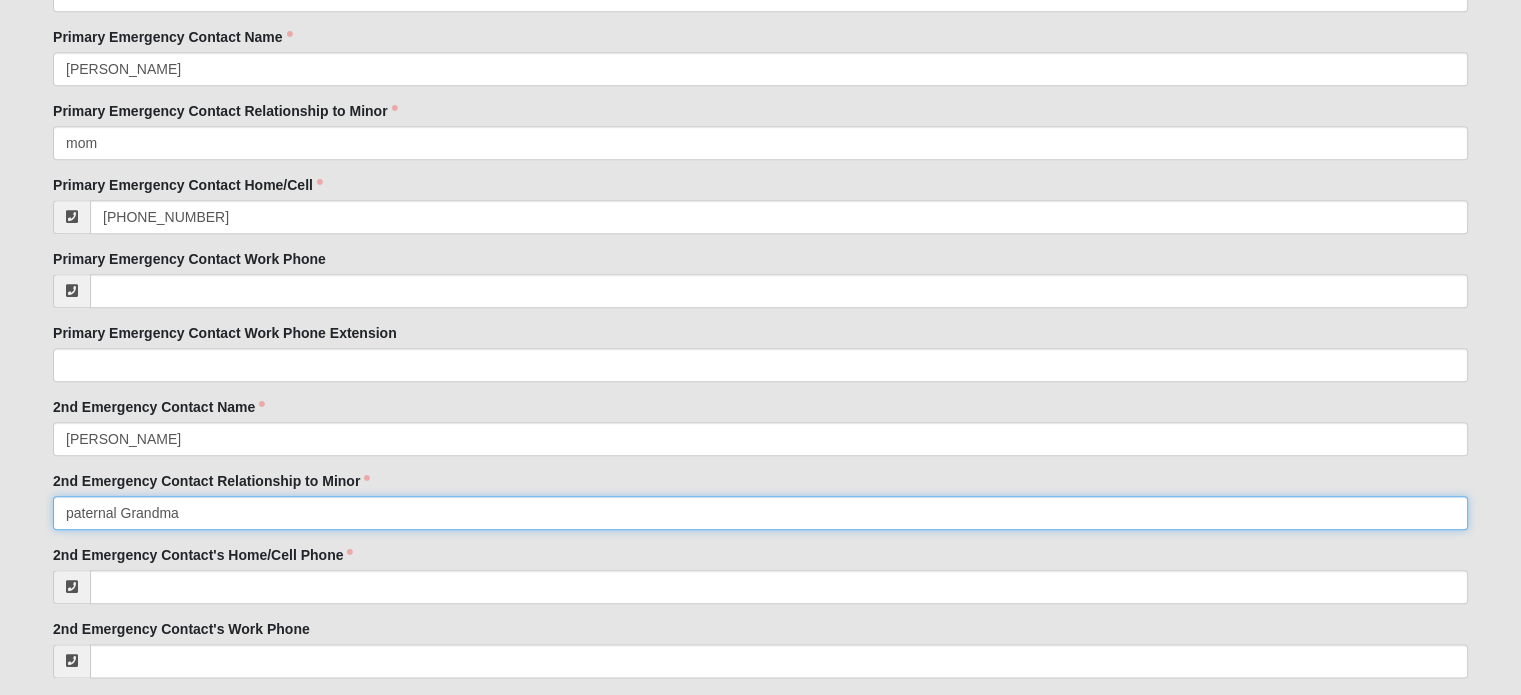 type on "paternal Grandma" 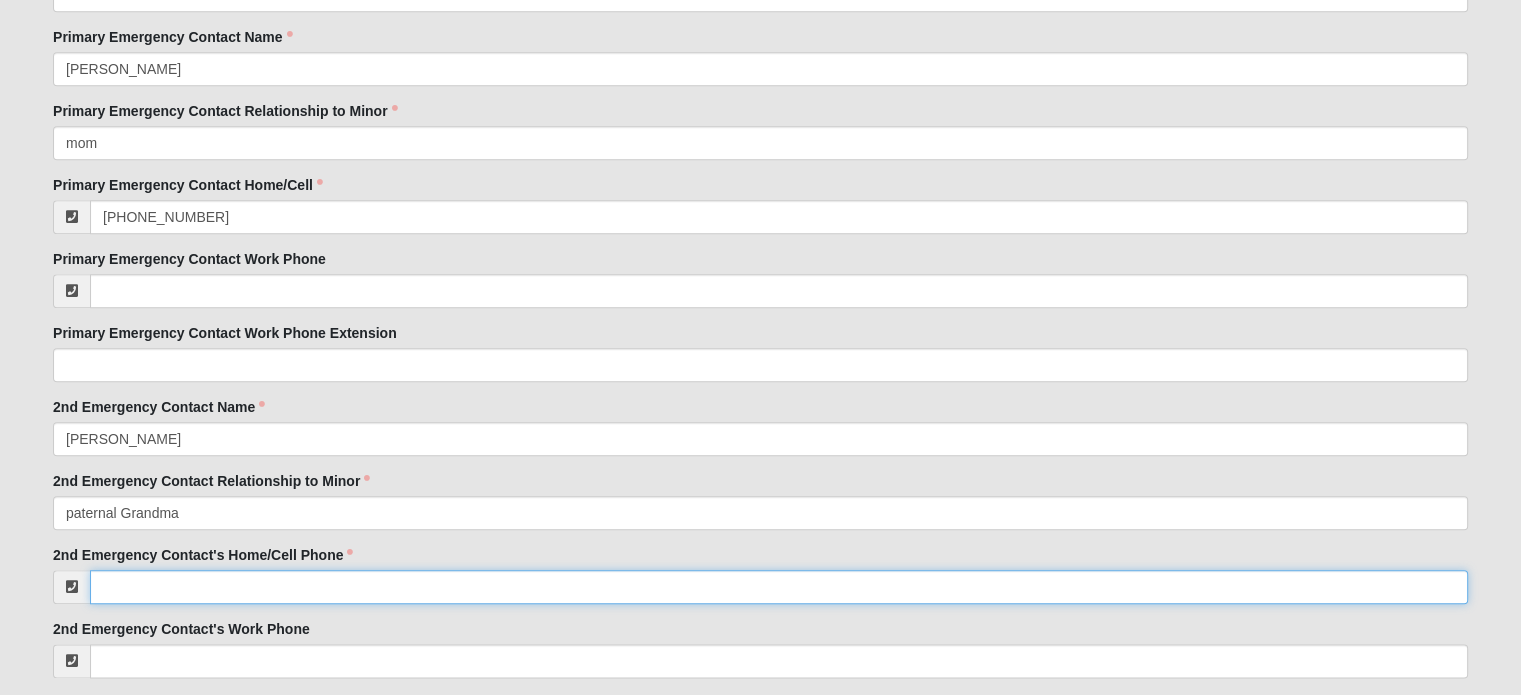 click on "2nd Emergency Contact's  Home/Cell Phone" at bounding box center (779, 587) 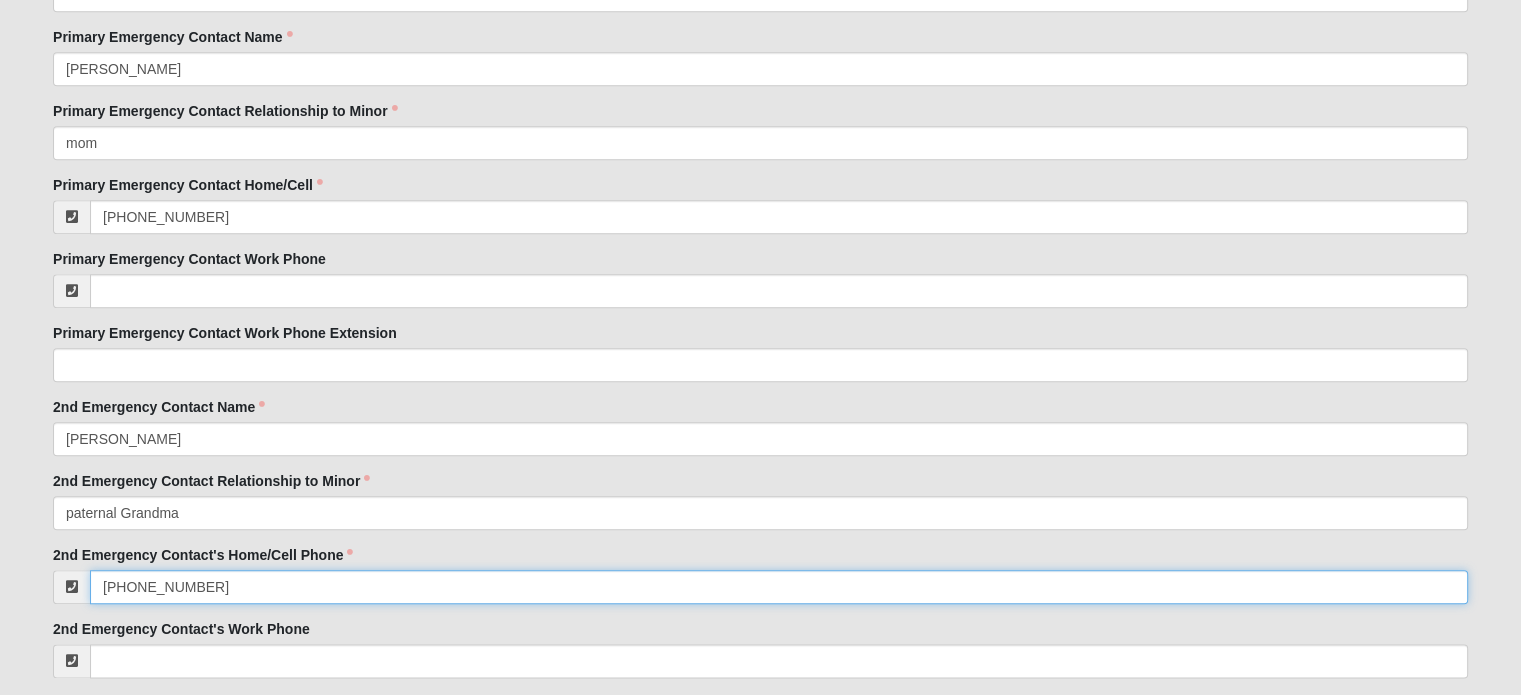 type on "[PHONE_NUMBER]" 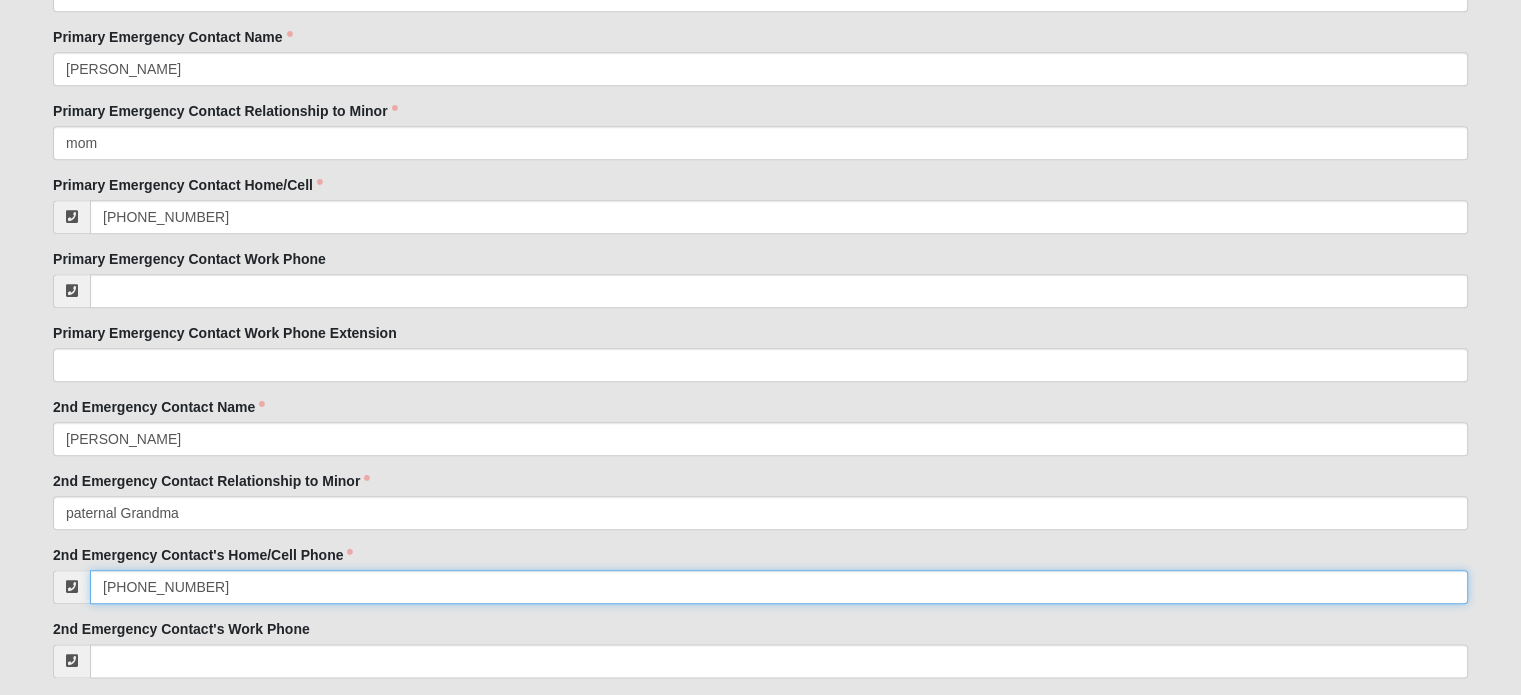 click on "[PHONE_NUMBER]" at bounding box center (779, 587) 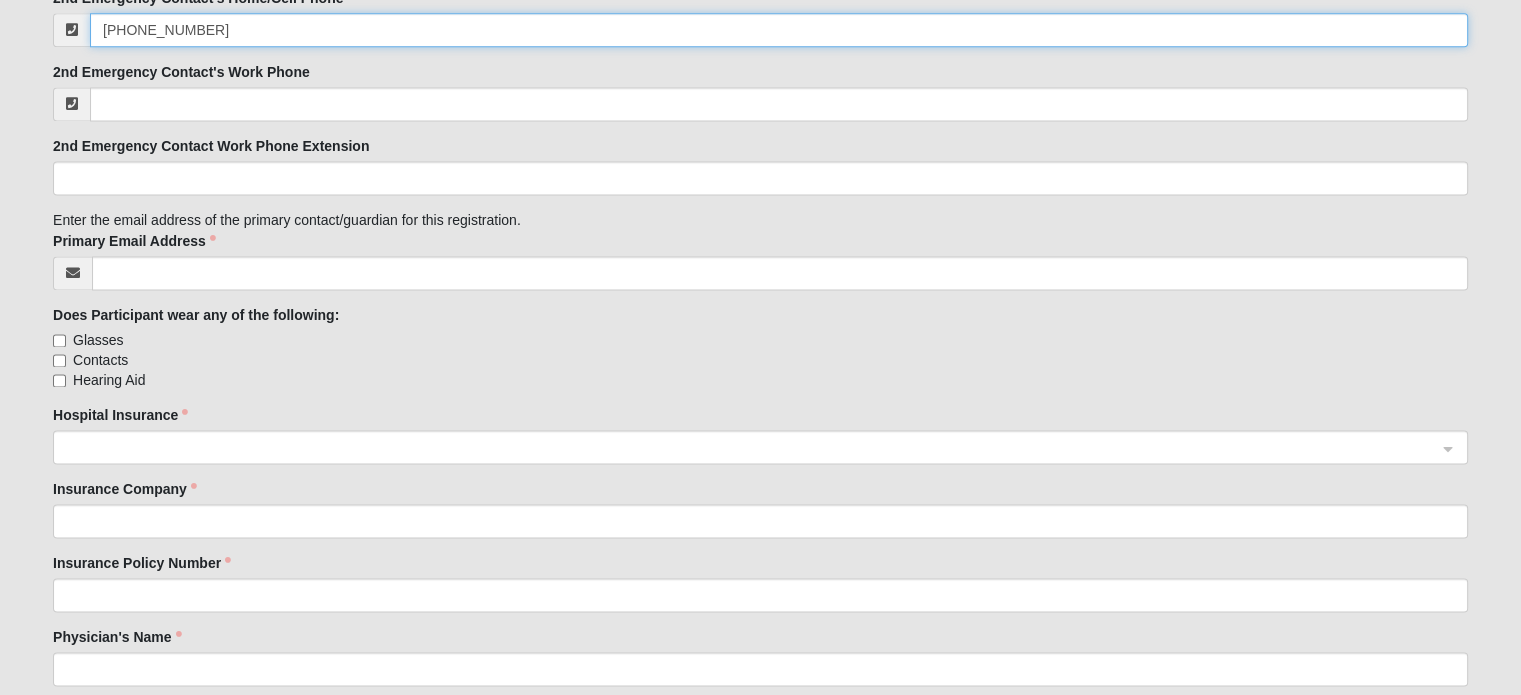 scroll, scrollTop: 2786, scrollLeft: 0, axis: vertical 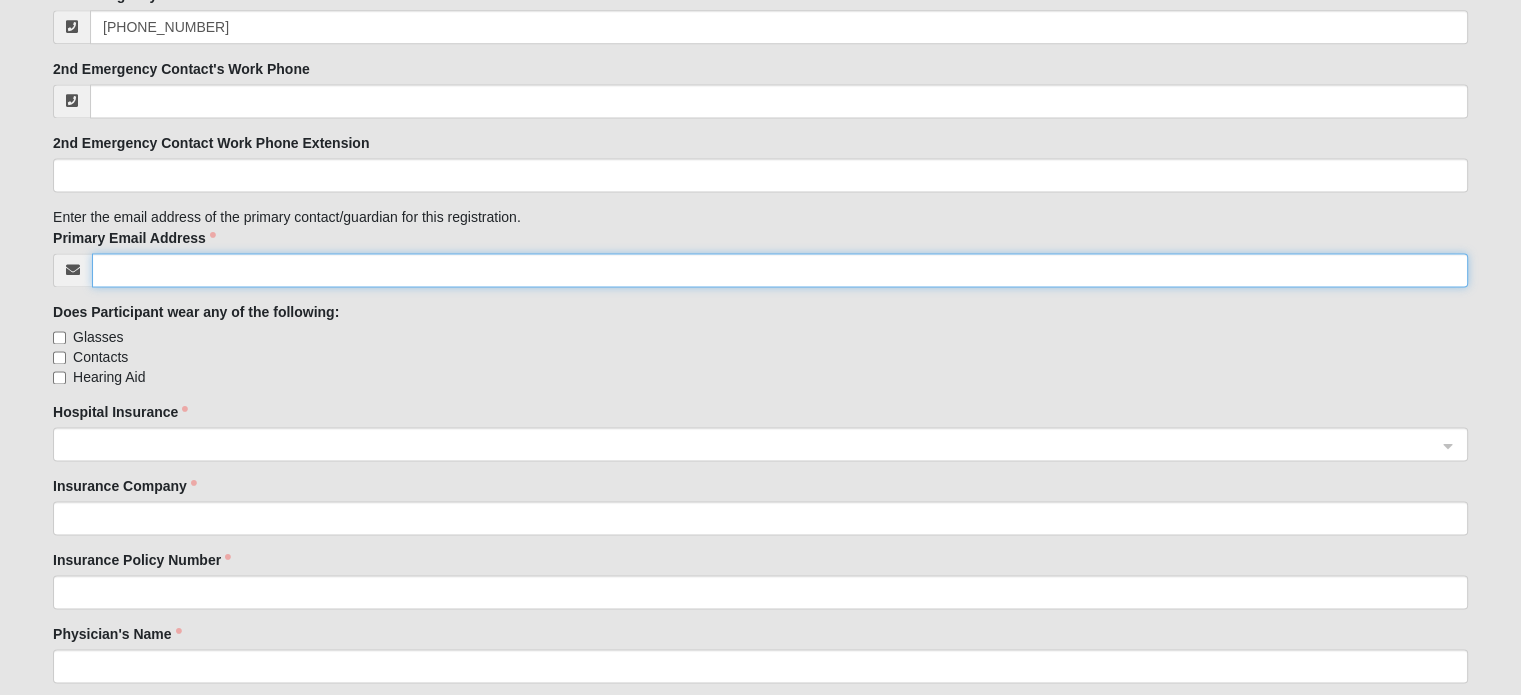 click on "Primary Email Address" at bounding box center [780, 270] 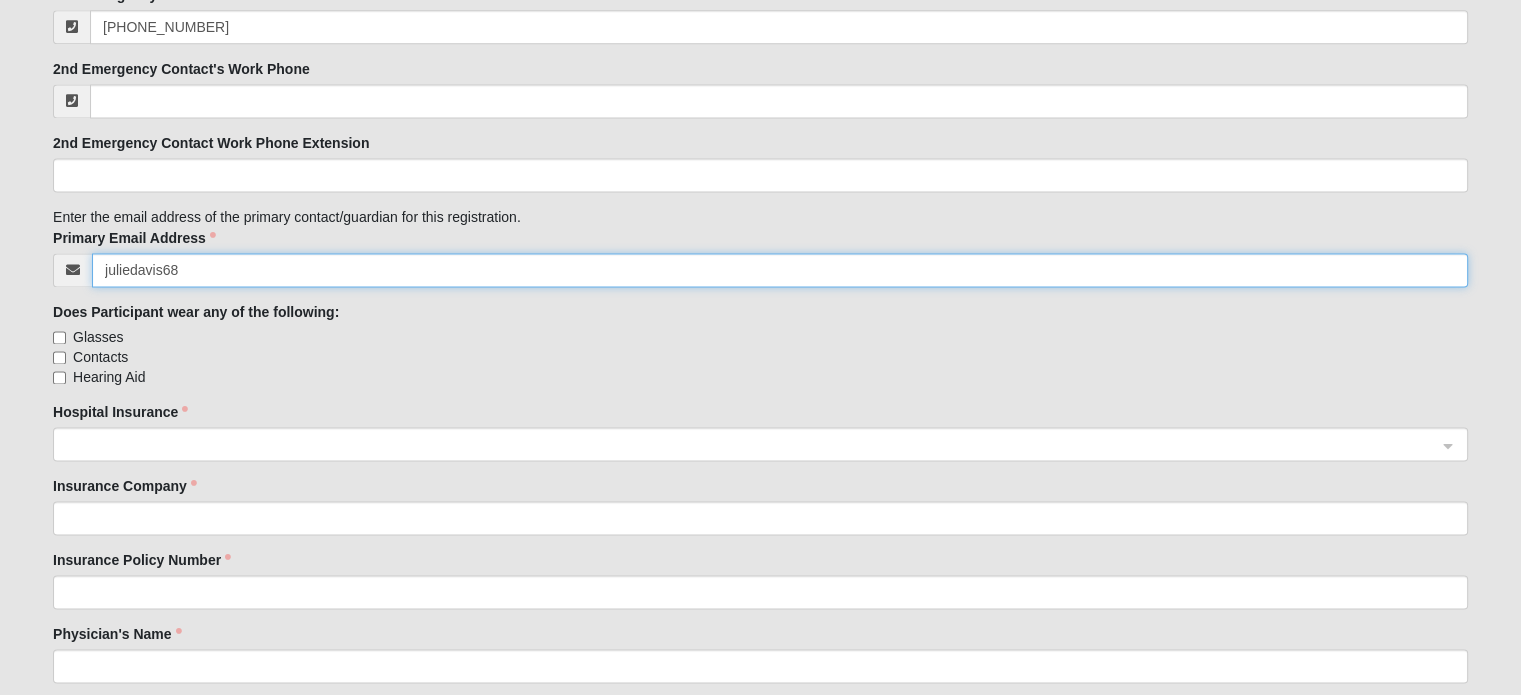 click on "juliedavis68" at bounding box center [780, 270] 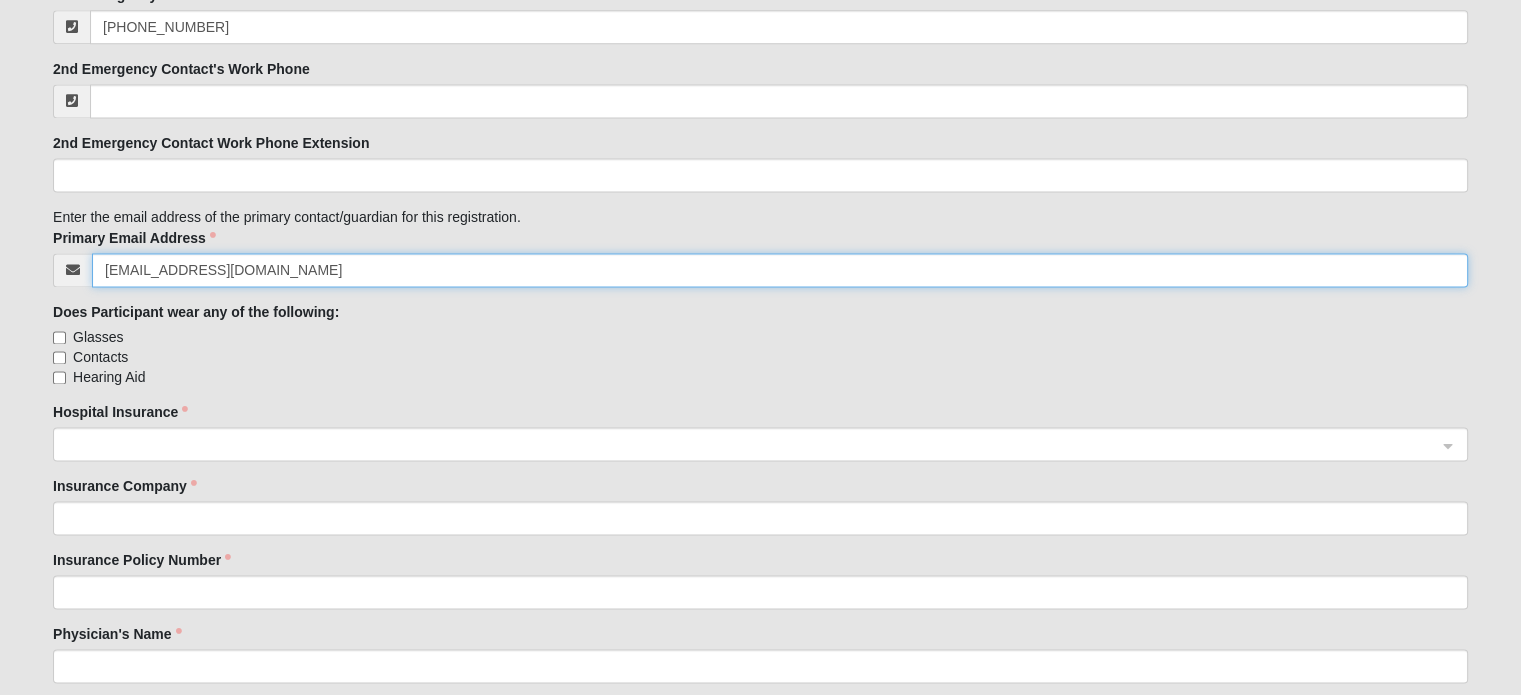 click 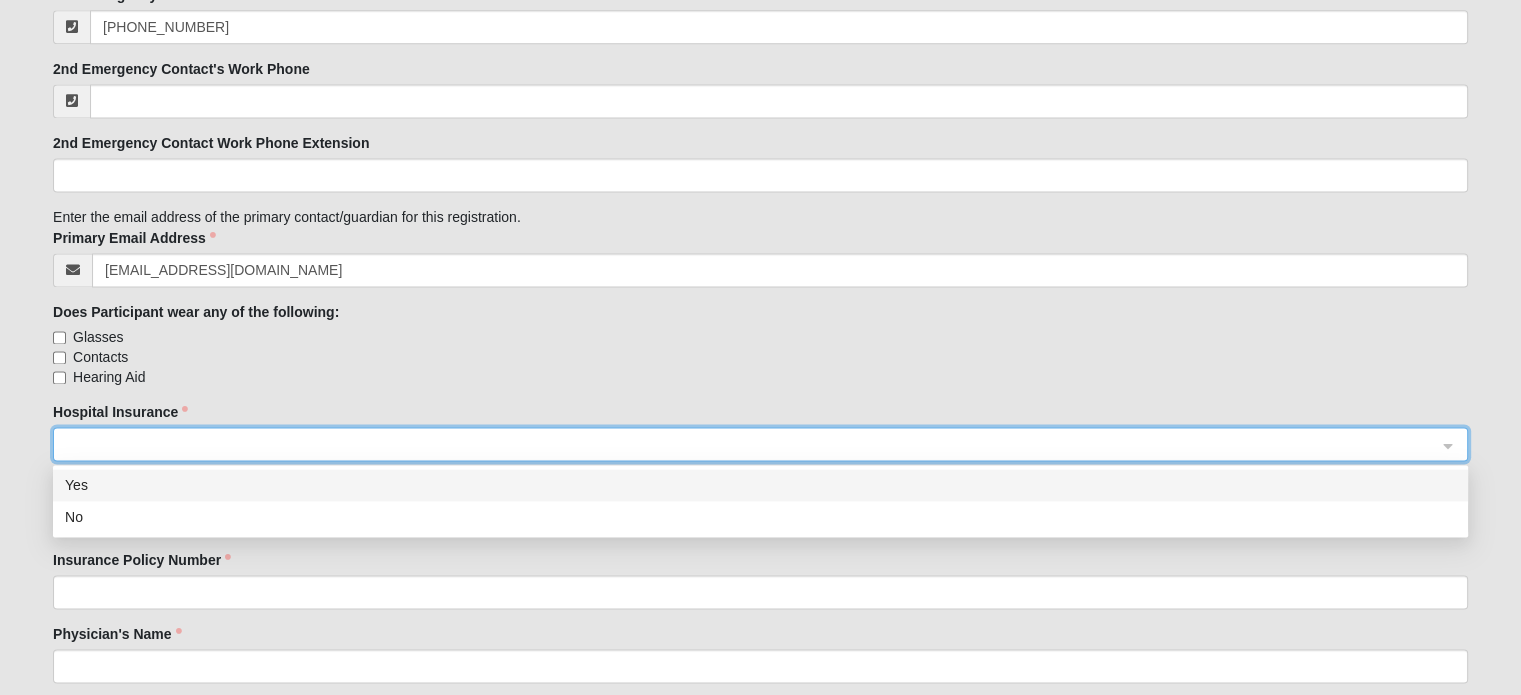 click on "Yes" at bounding box center [760, 485] 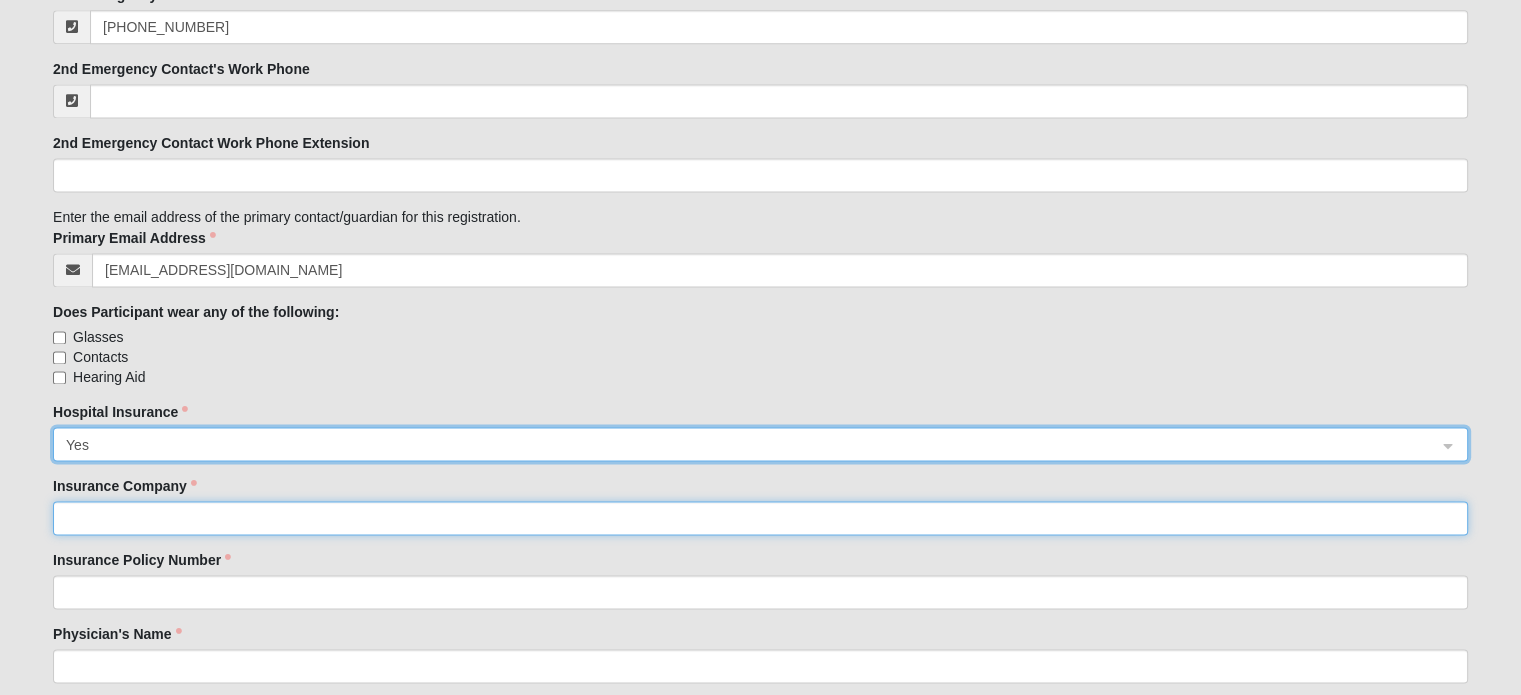 click on "Insurance Company" 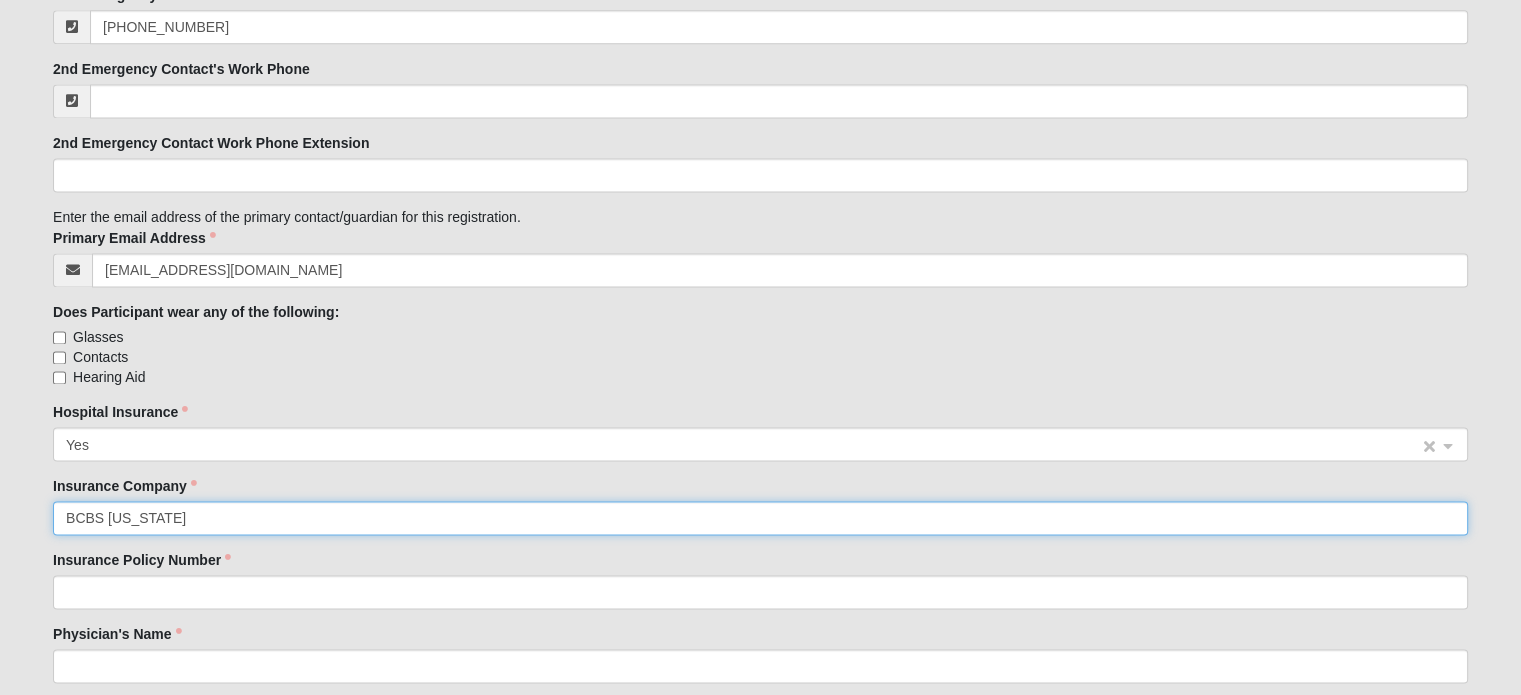 type on "BCBS [US_STATE]" 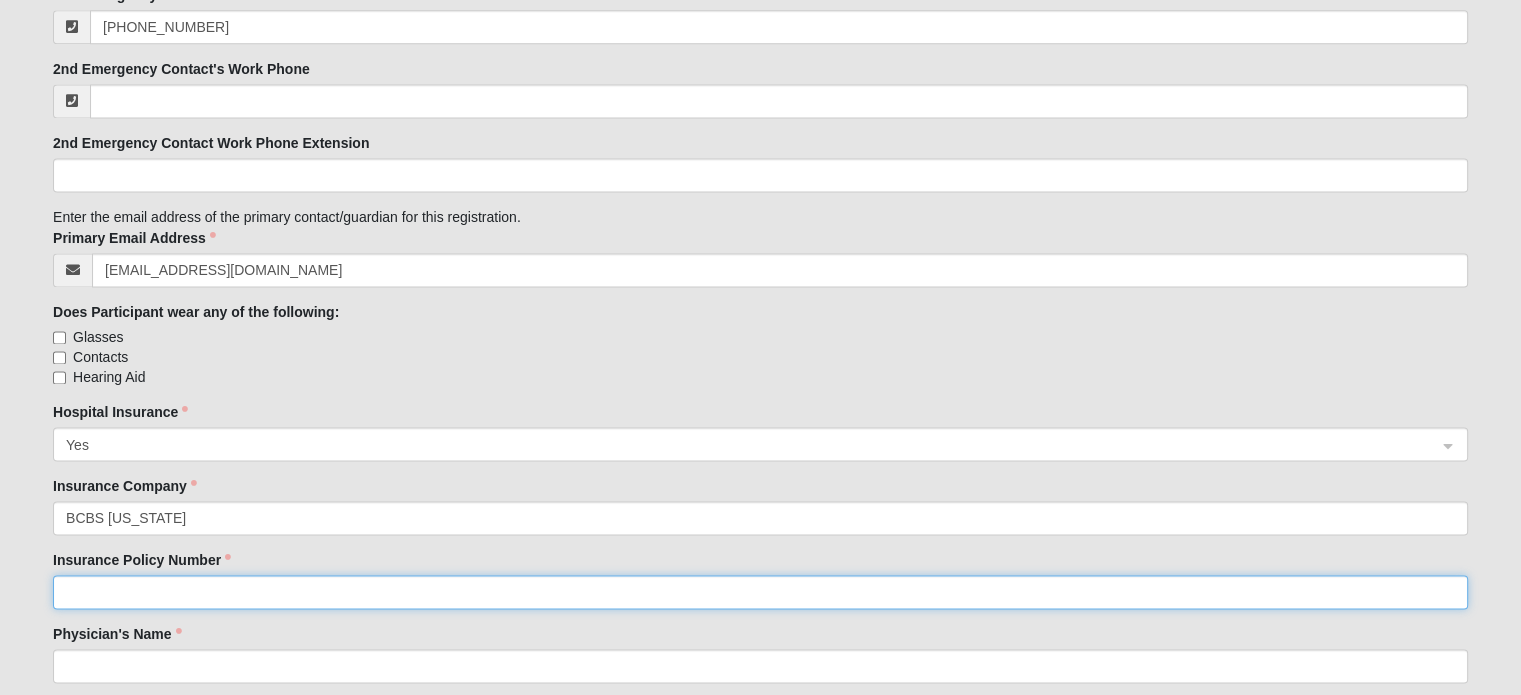click on "Insurance Policy Number" 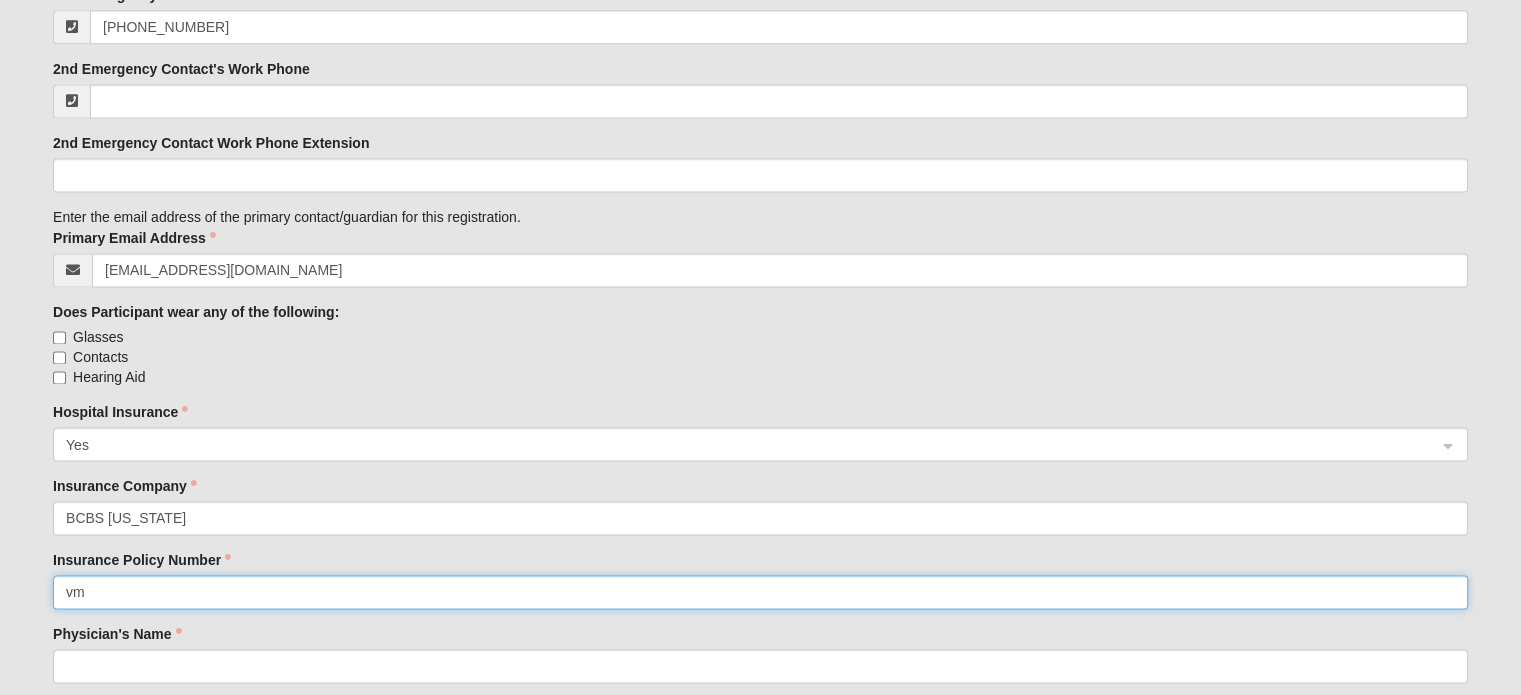 type on "v" 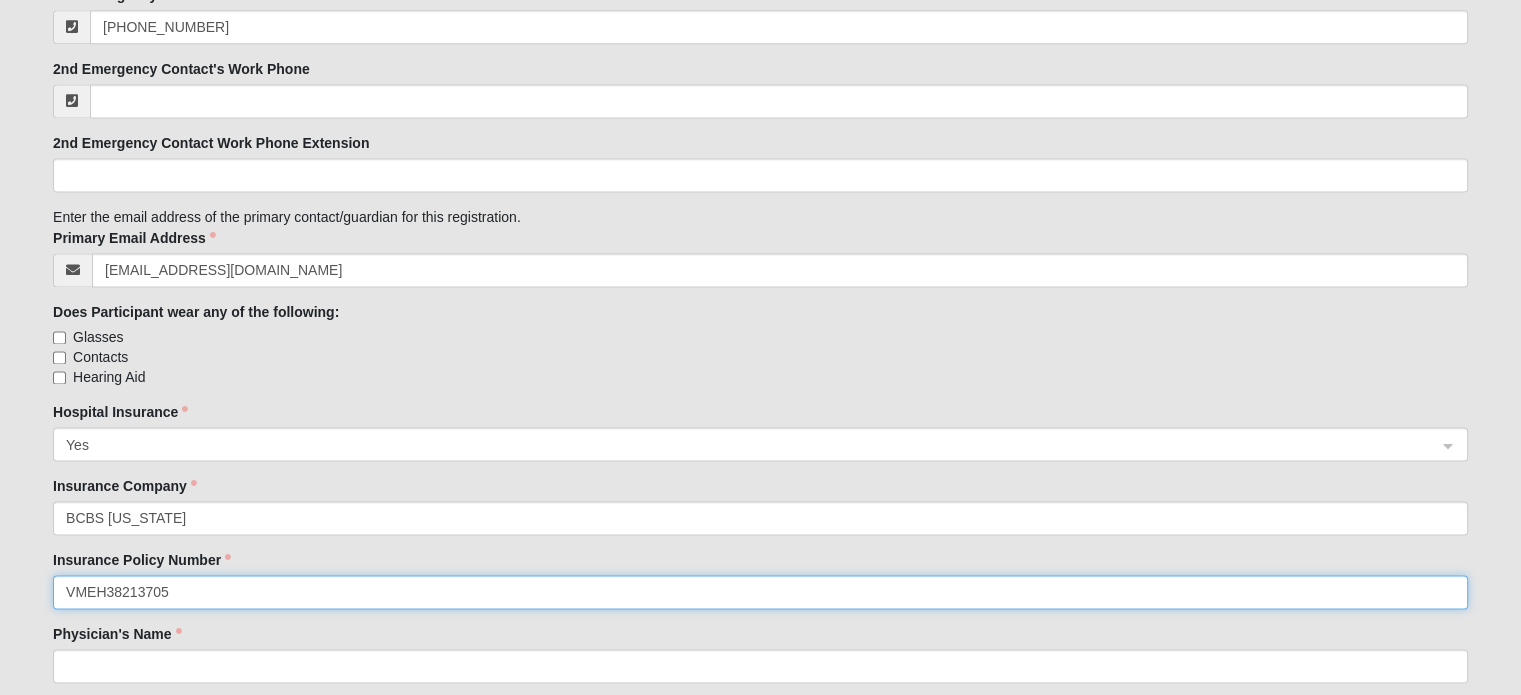 type on "VMEH38213705" 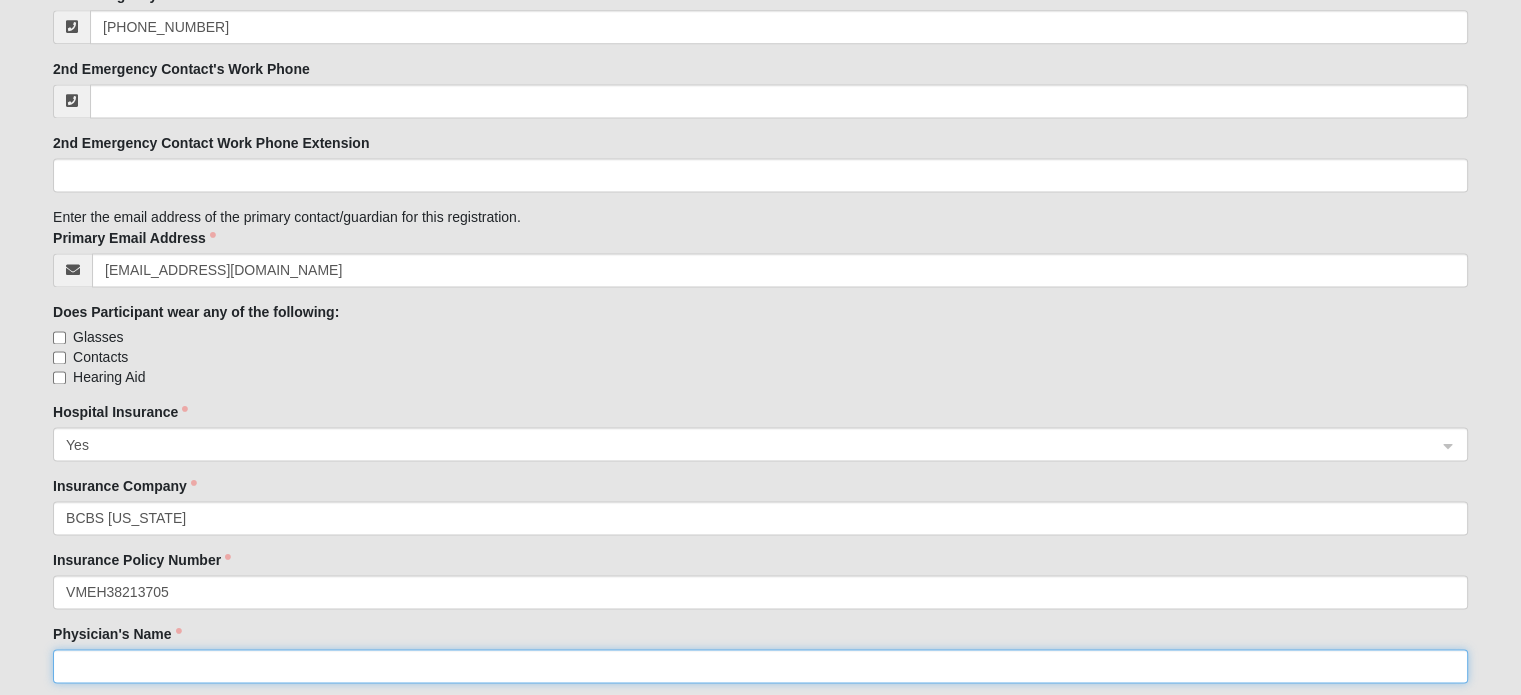 click on "Physician's Name" 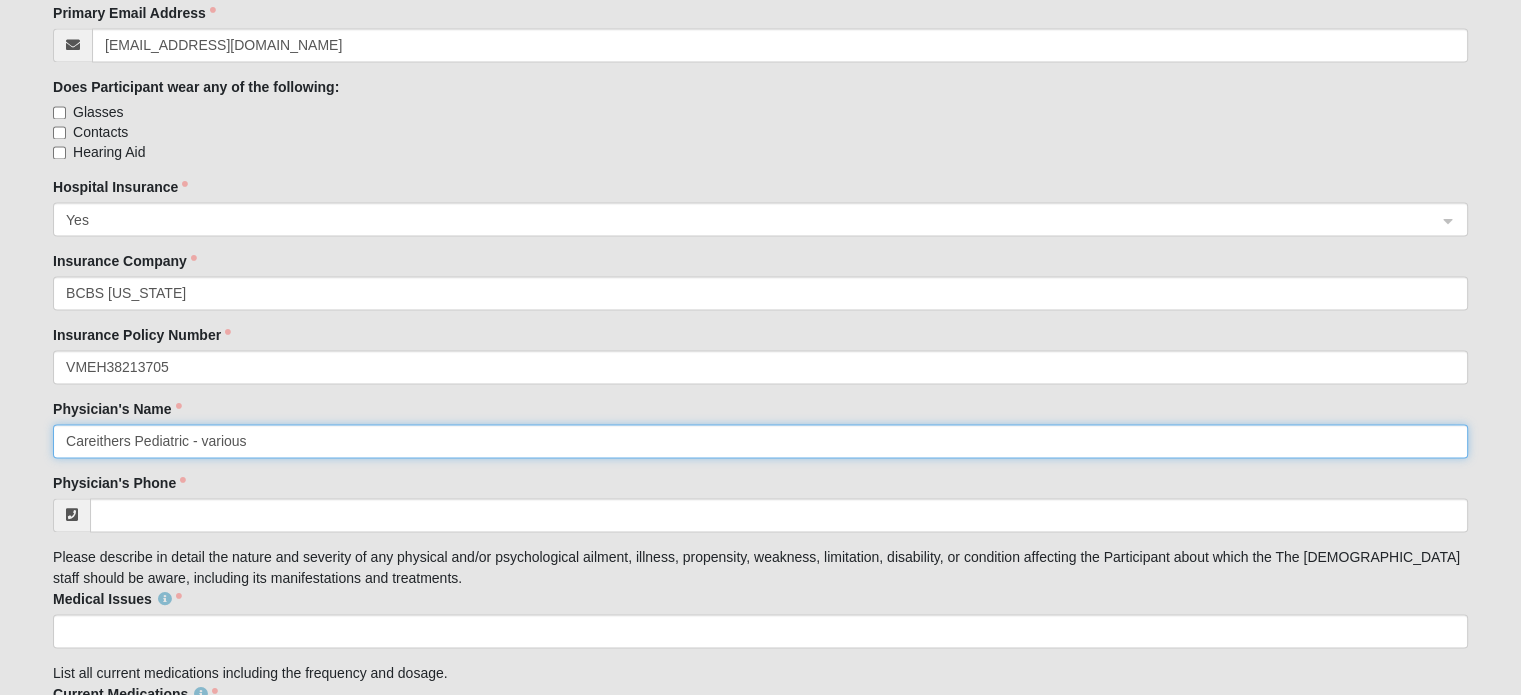 scroll, scrollTop: 3026, scrollLeft: 0, axis: vertical 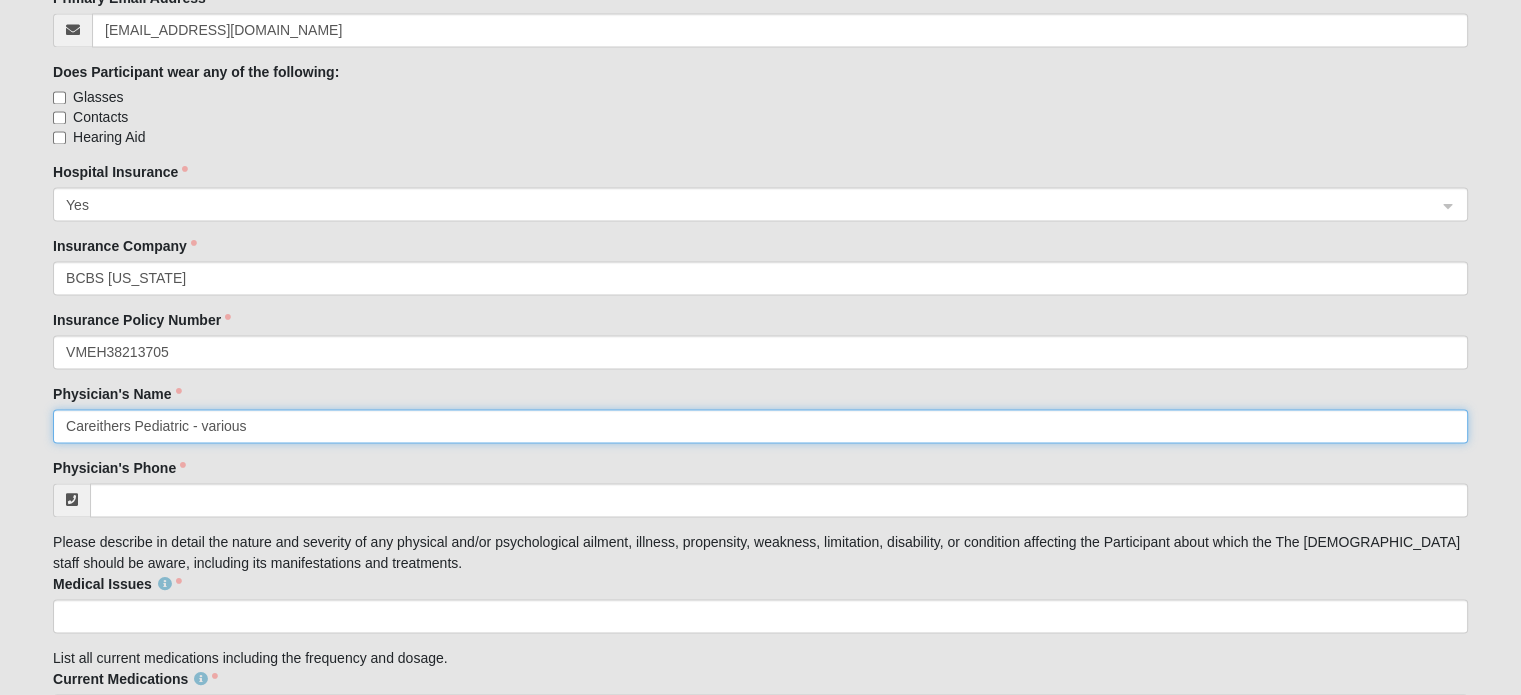 type on "Careithers Pediatric - various" 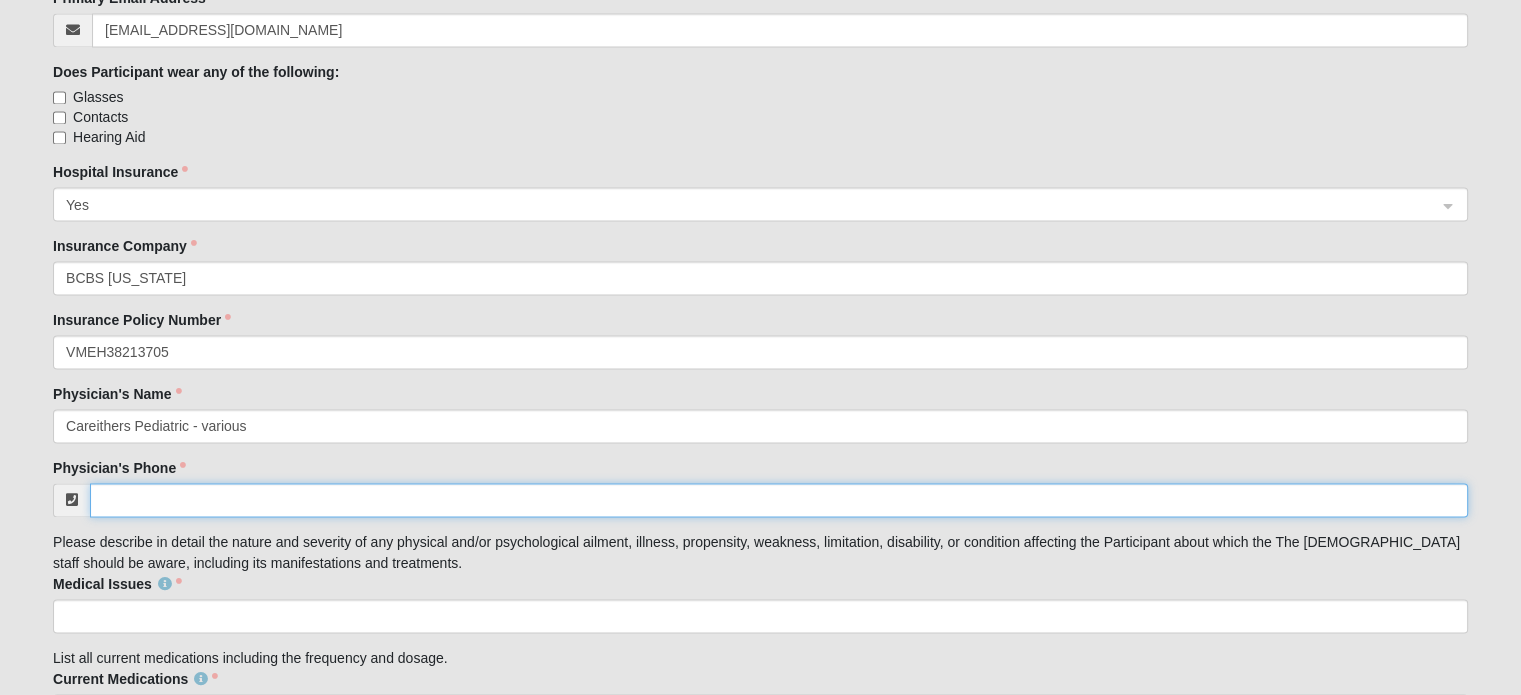 click on "Physician's Phone" at bounding box center (779, 500) 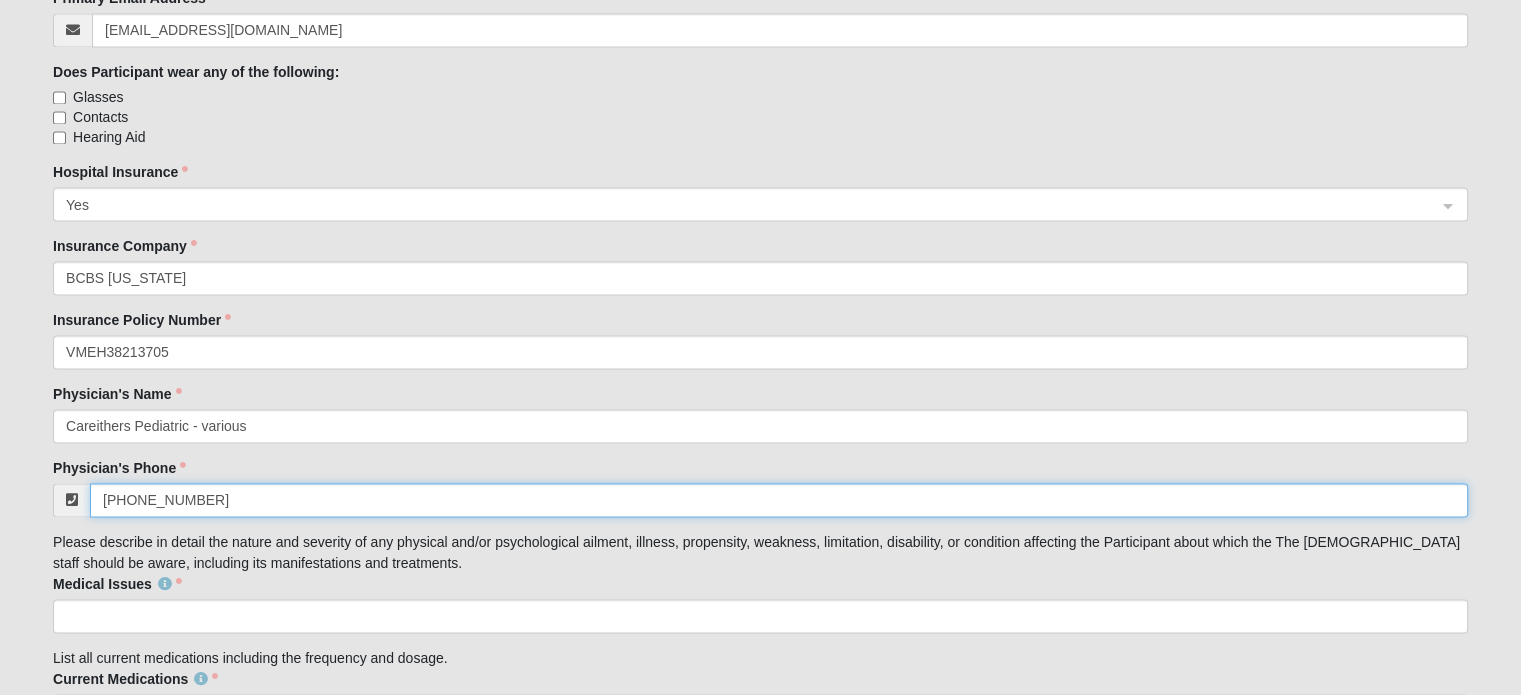 type on "[PHONE_NUMBER]" 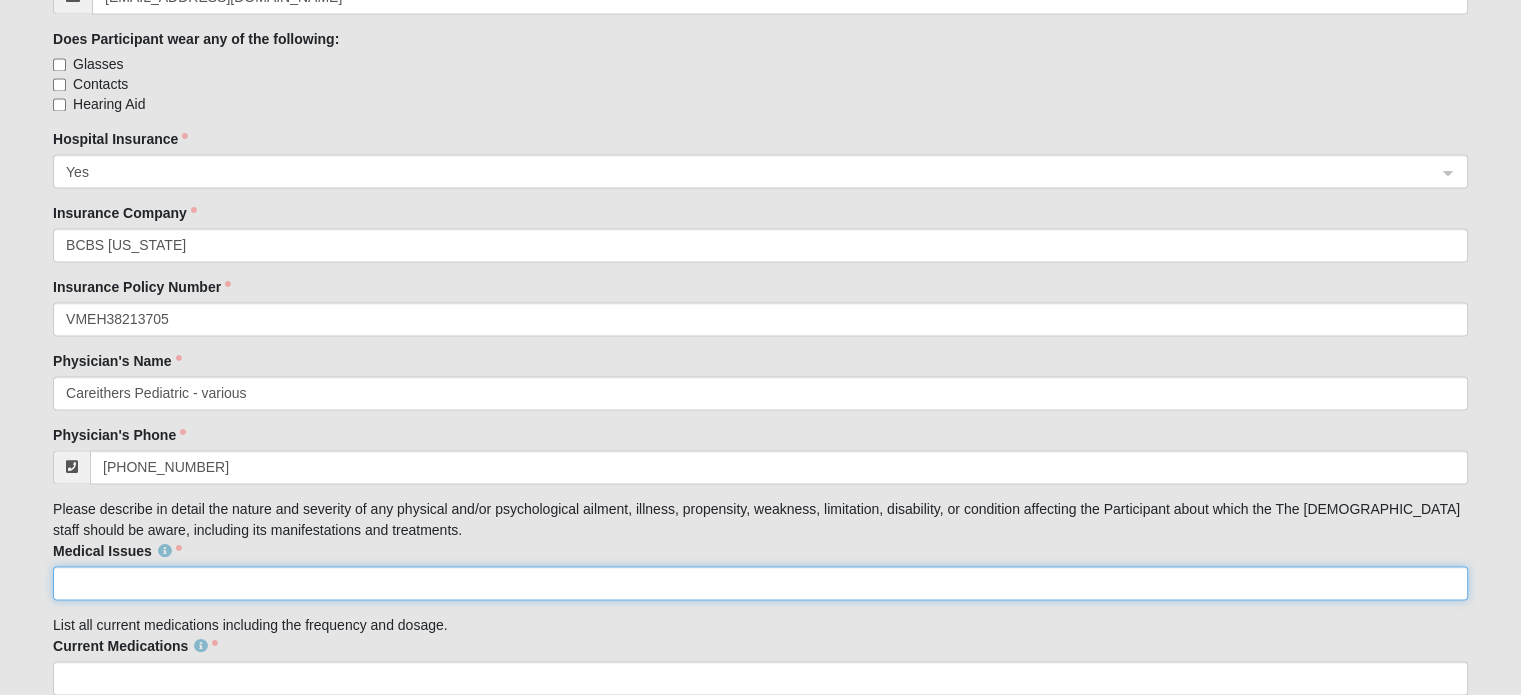 scroll, scrollTop: 3060, scrollLeft: 0, axis: vertical 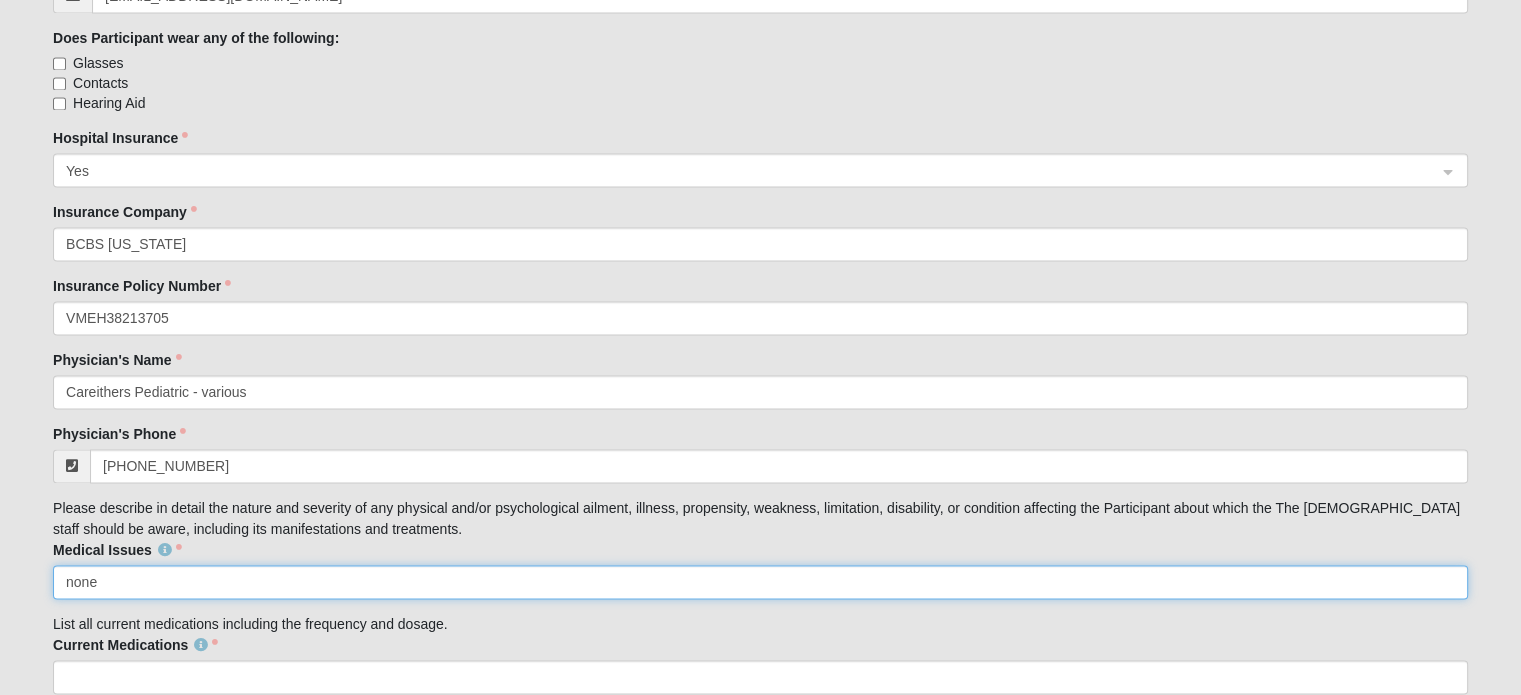 type on "none" 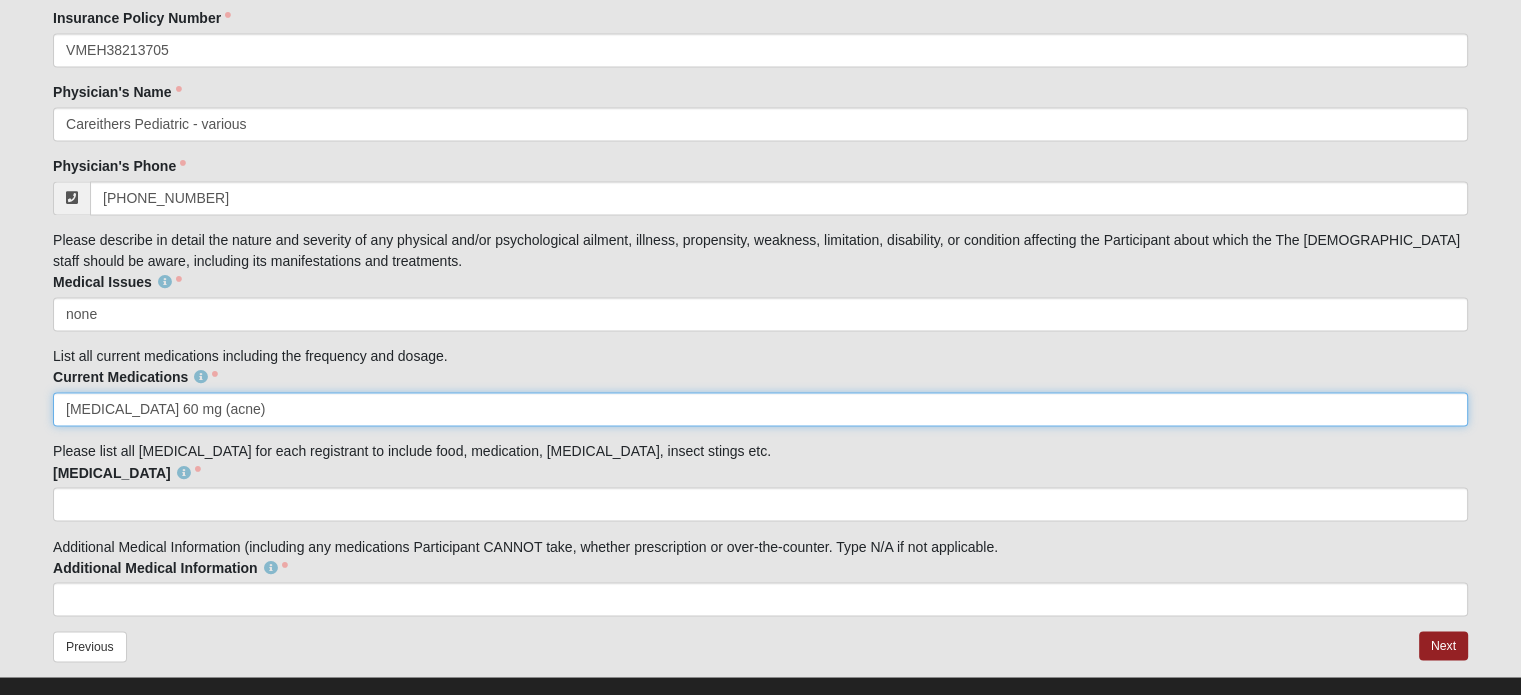 scroll, scrollTop: 3340, scrollLeft: 0, axis: vertical 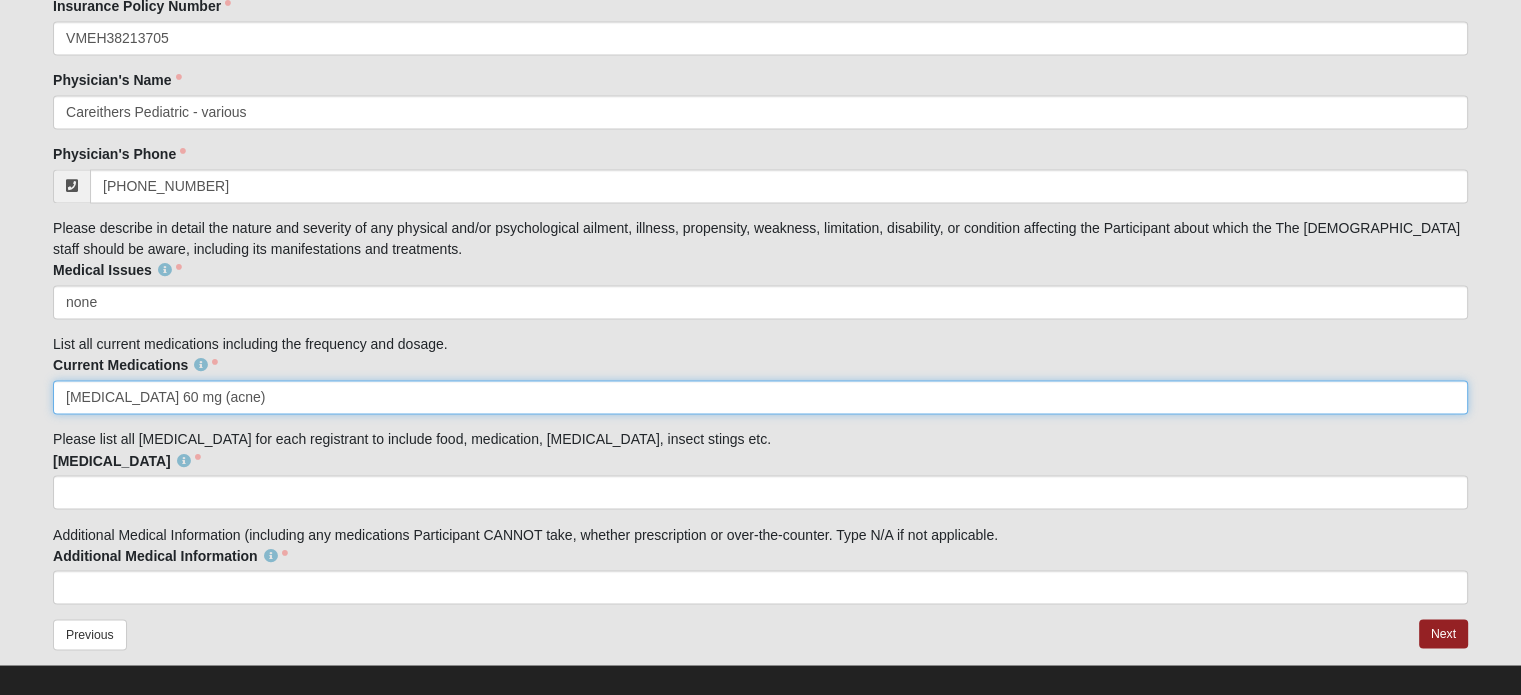 type on "[MEDICAL_DATA] 60 mg (acne)" 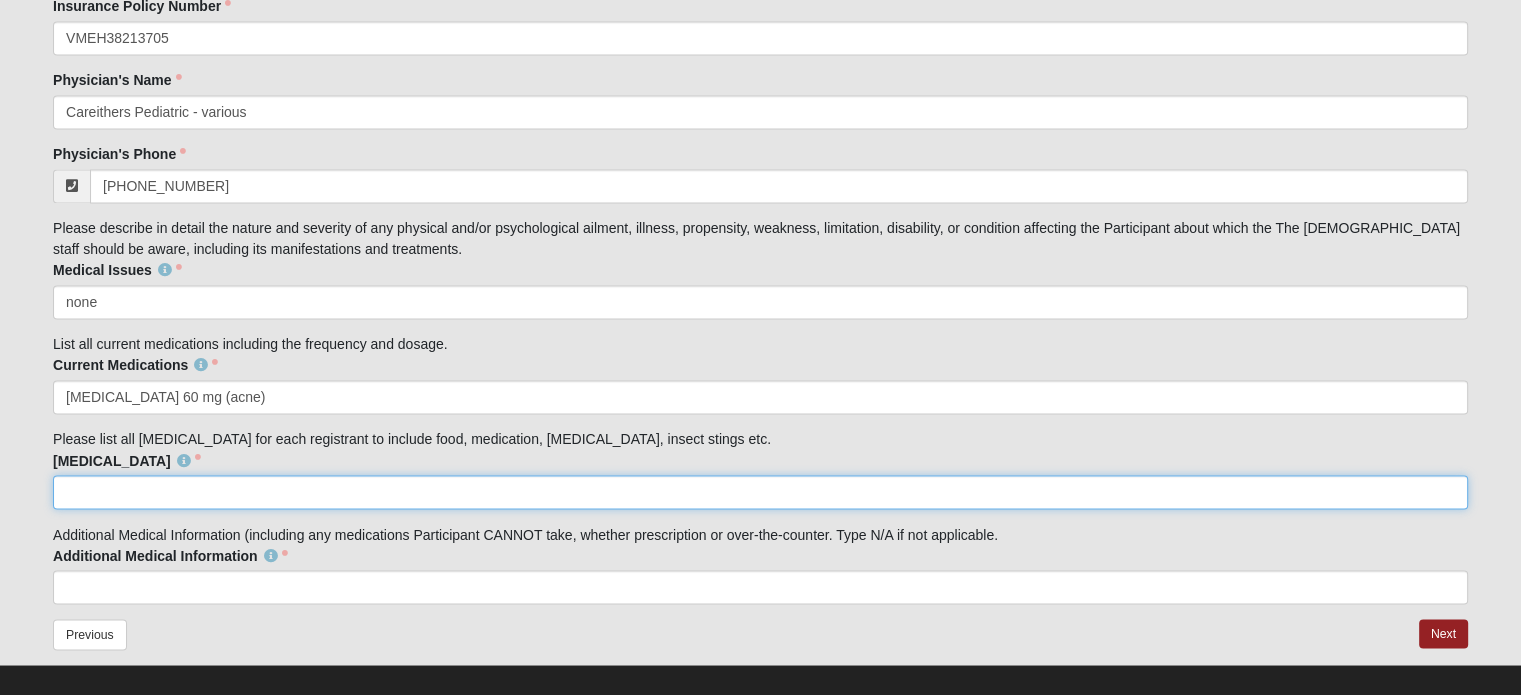 click on "[MEDICAL_DATA]" 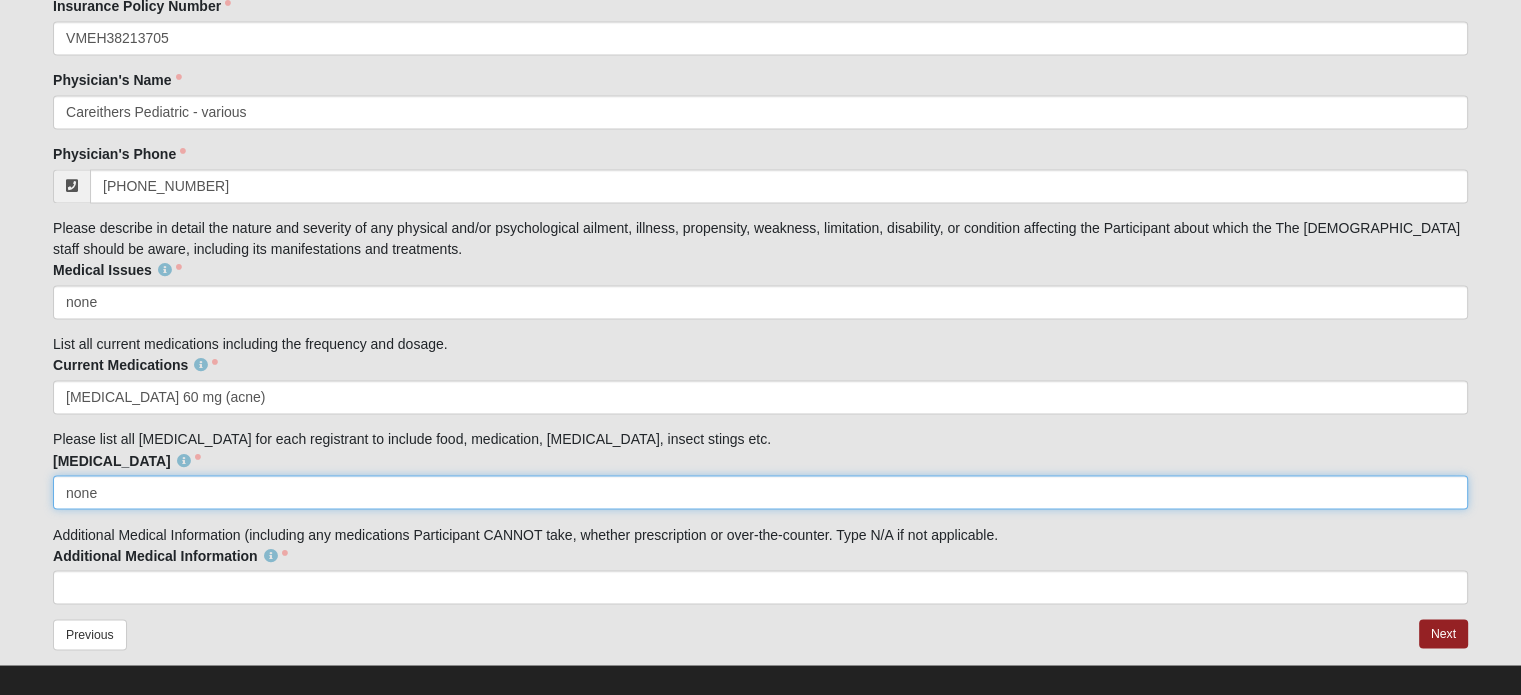 type on "none" 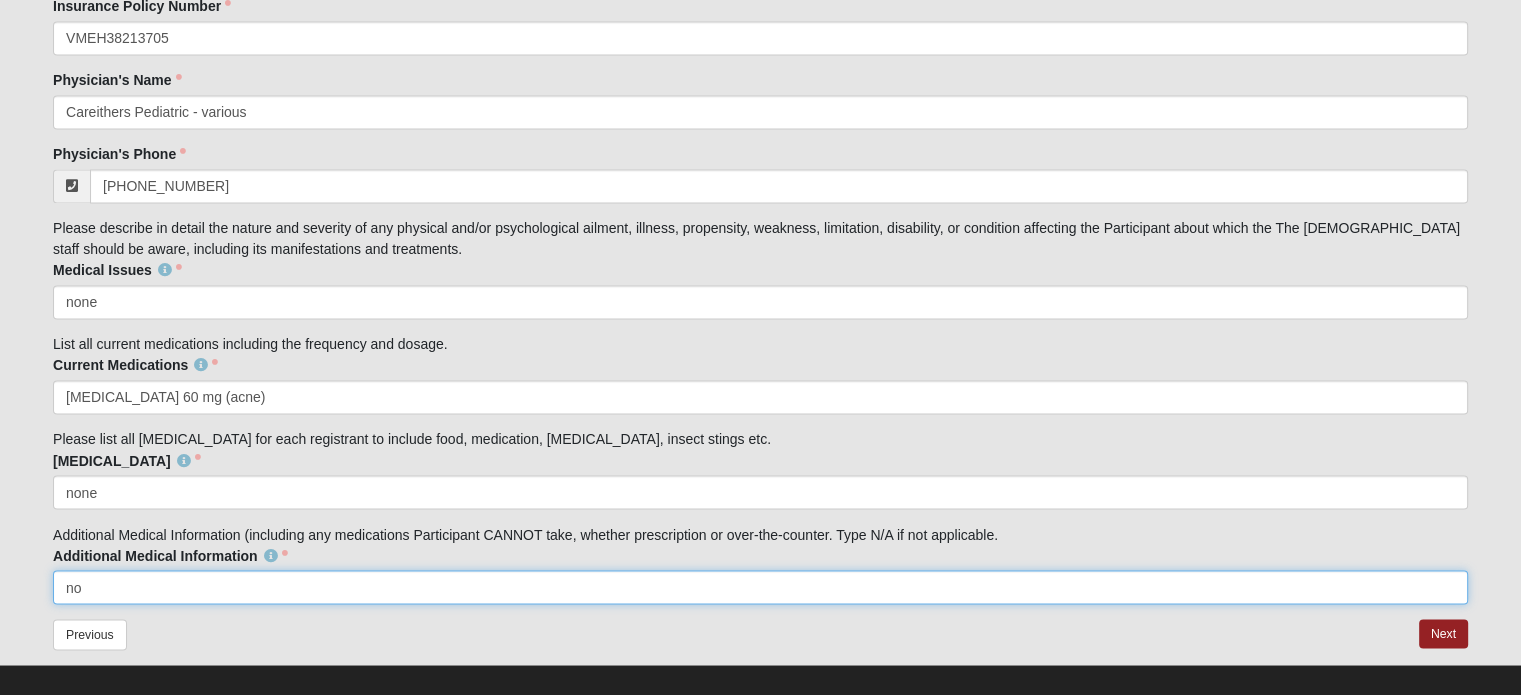 type on "n" 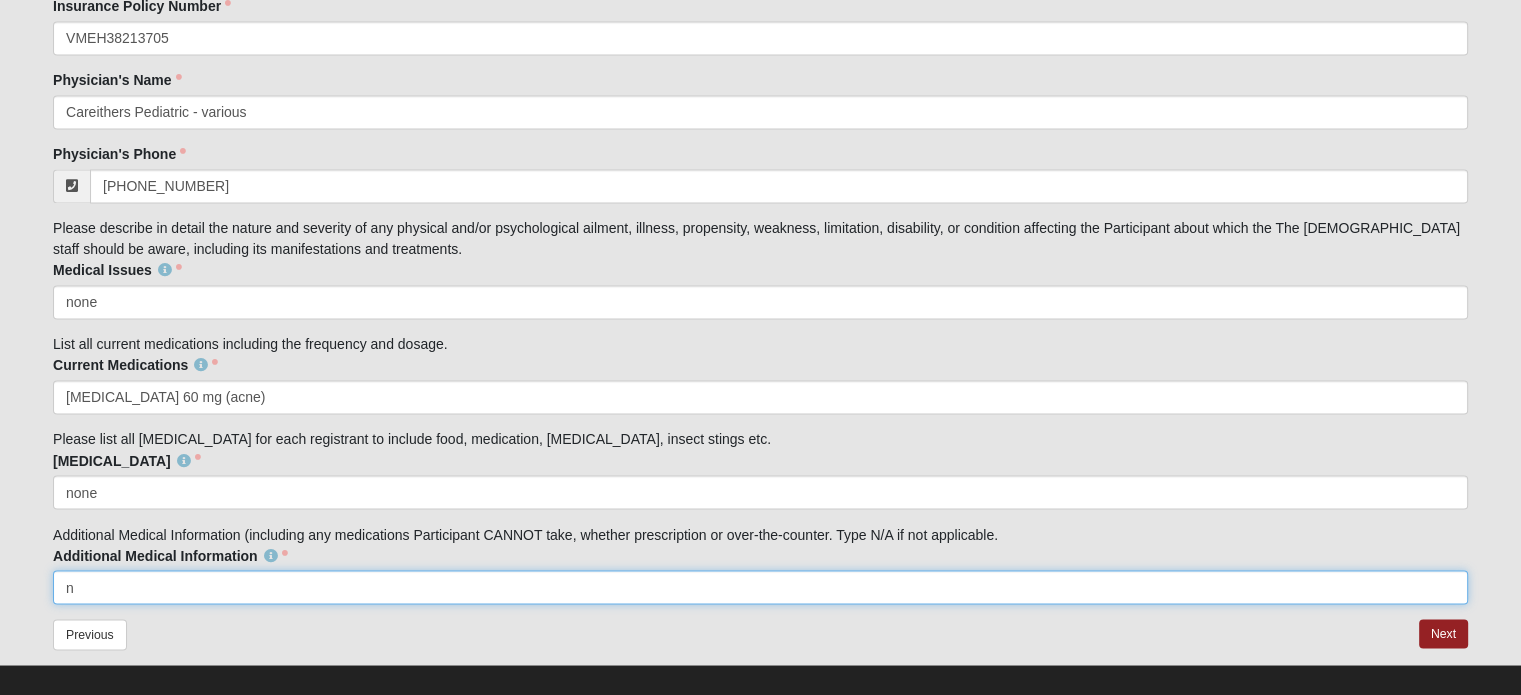 type 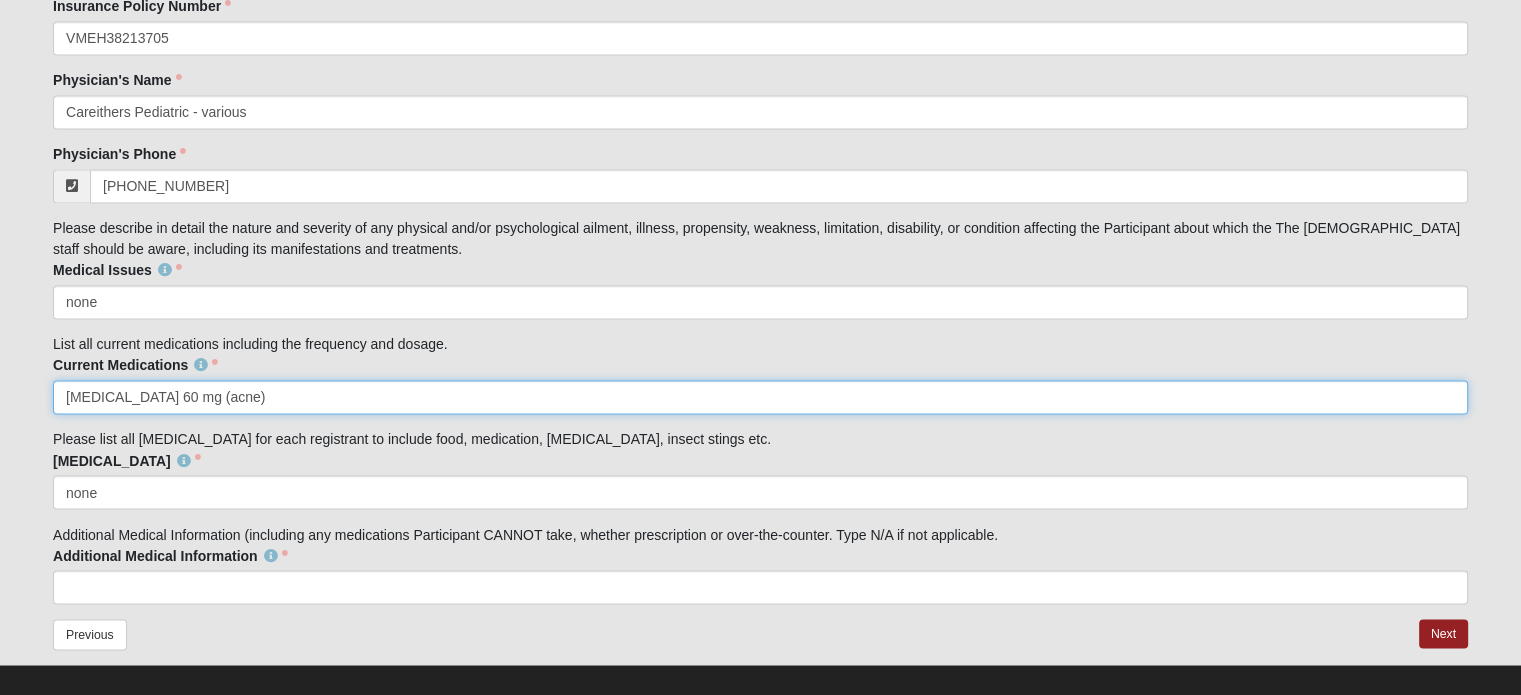 click on "[MEDICAL_DATA] 60 mg (acne)" 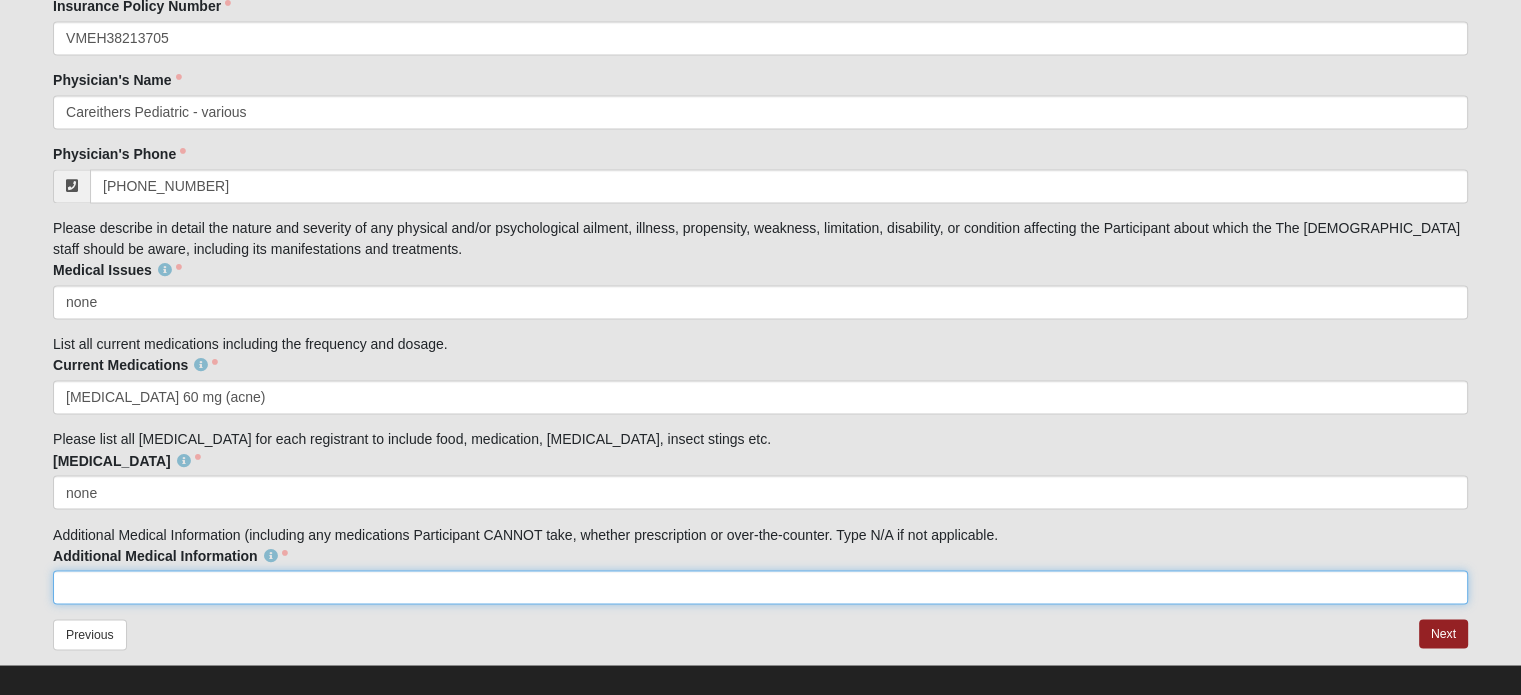 click on "Additional Medical Information" 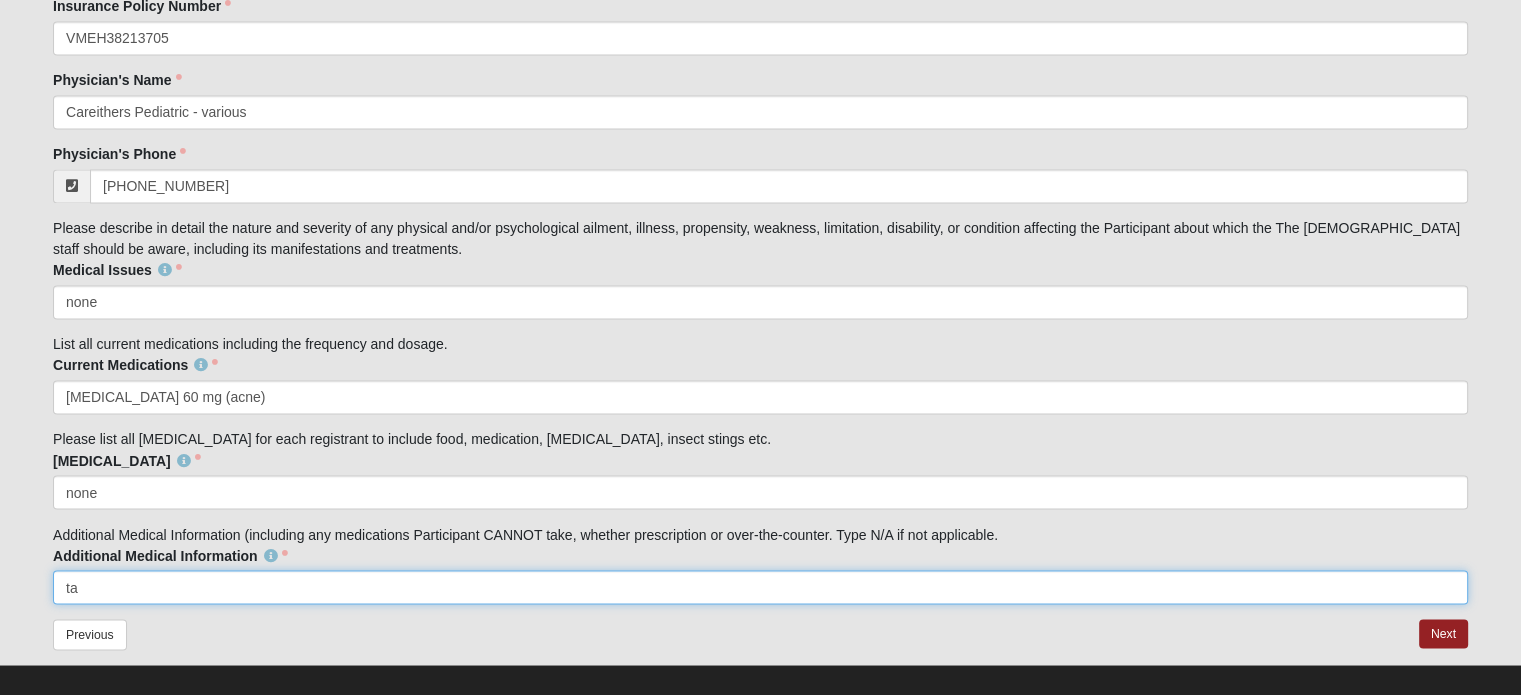 type on "t" 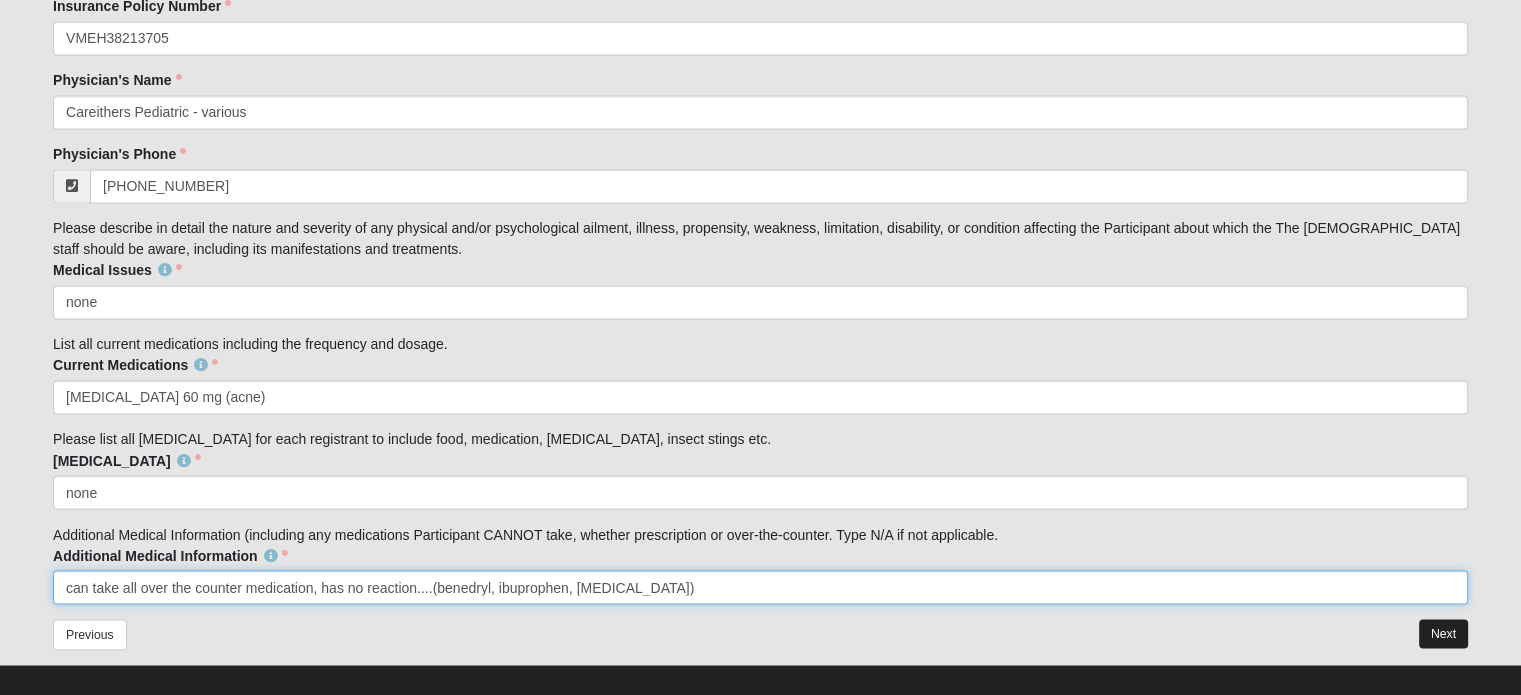 type on "can take all over the counter medication, has no reaction....(benedryl, ibuprophen, [MEDICAL_DATA])" 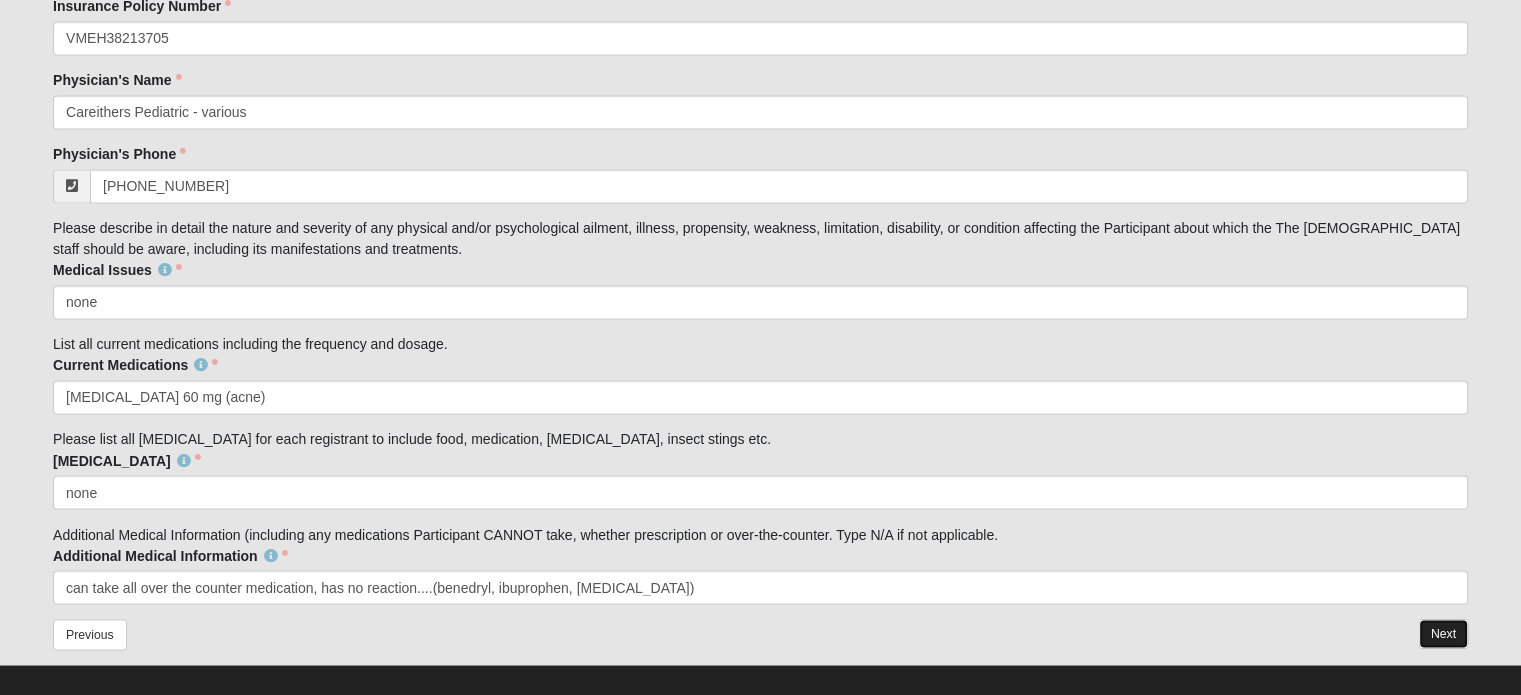 click on "Next" at bounding box center (1443, 633) 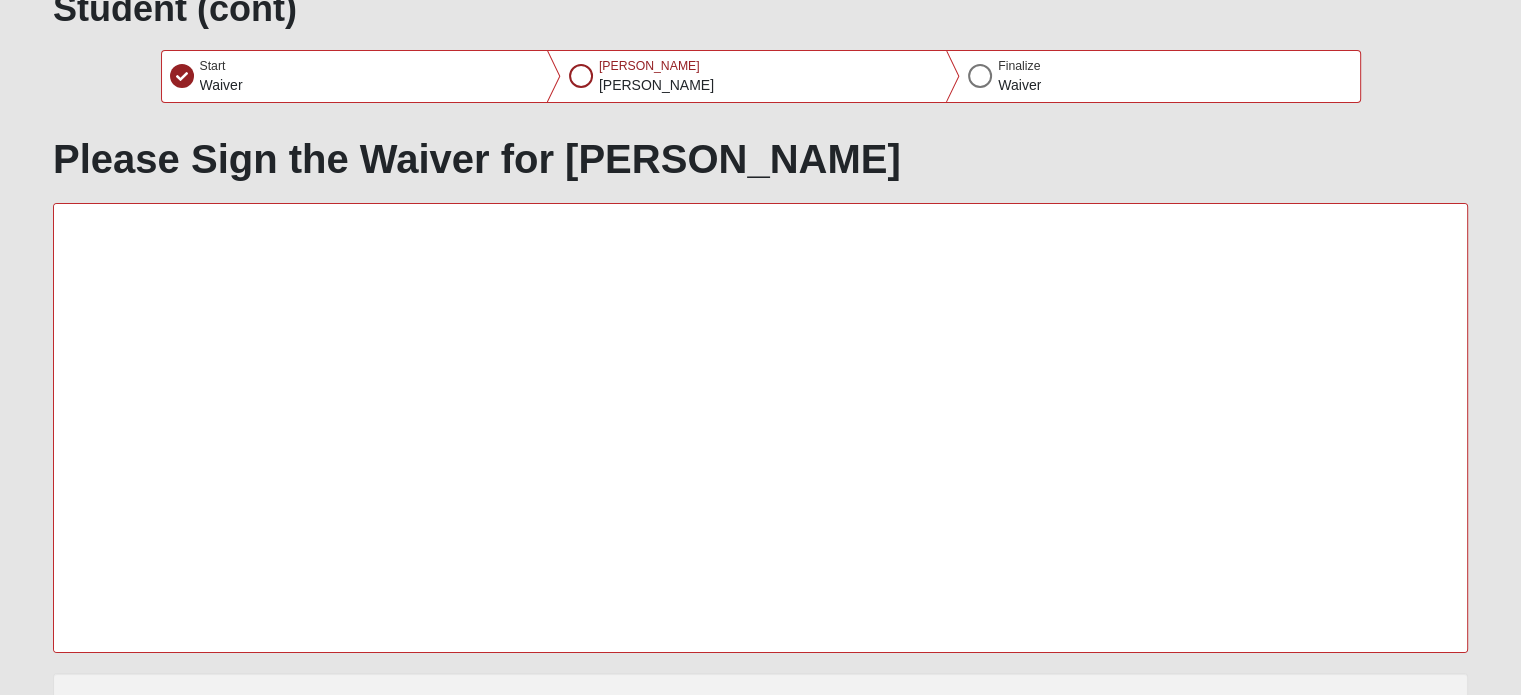 scroll, scrollTop: 8, scrollLeft: 0, axis: vertical 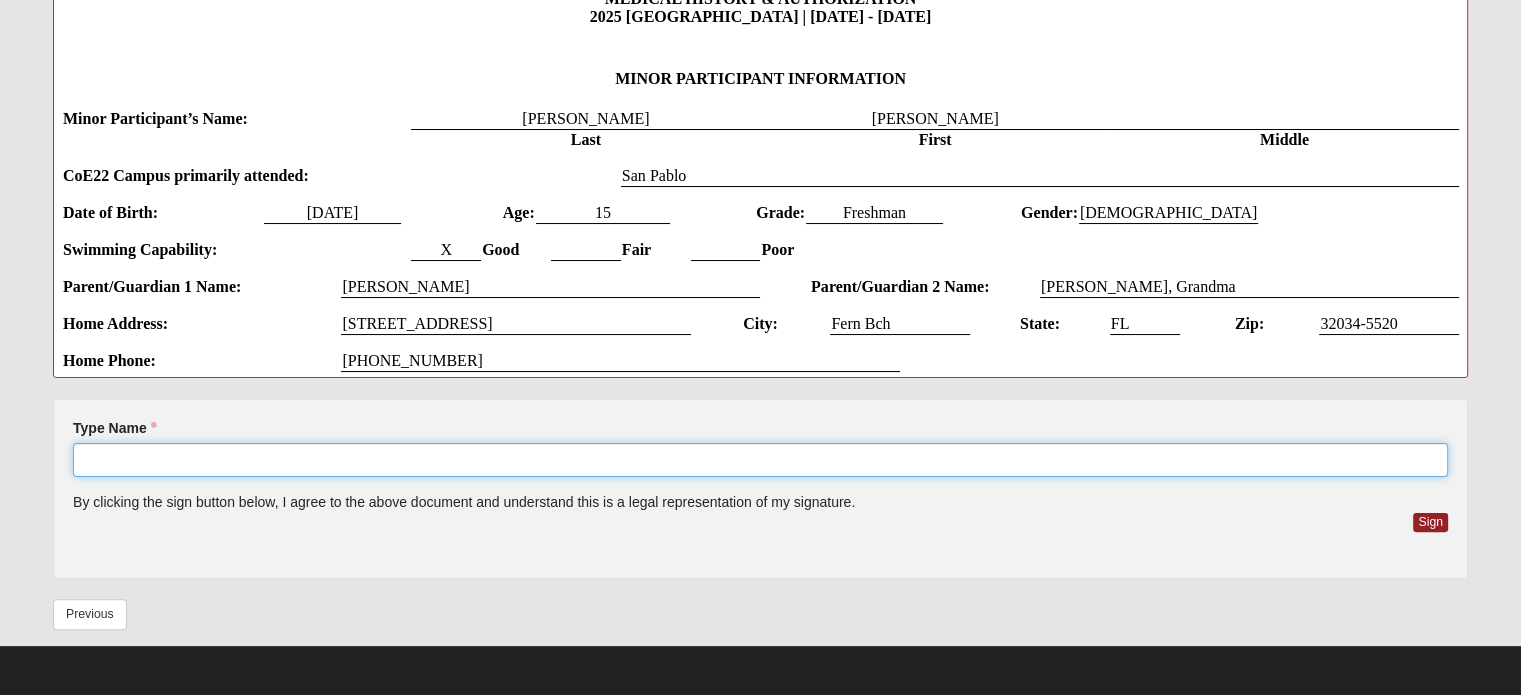 click on "Type Name" 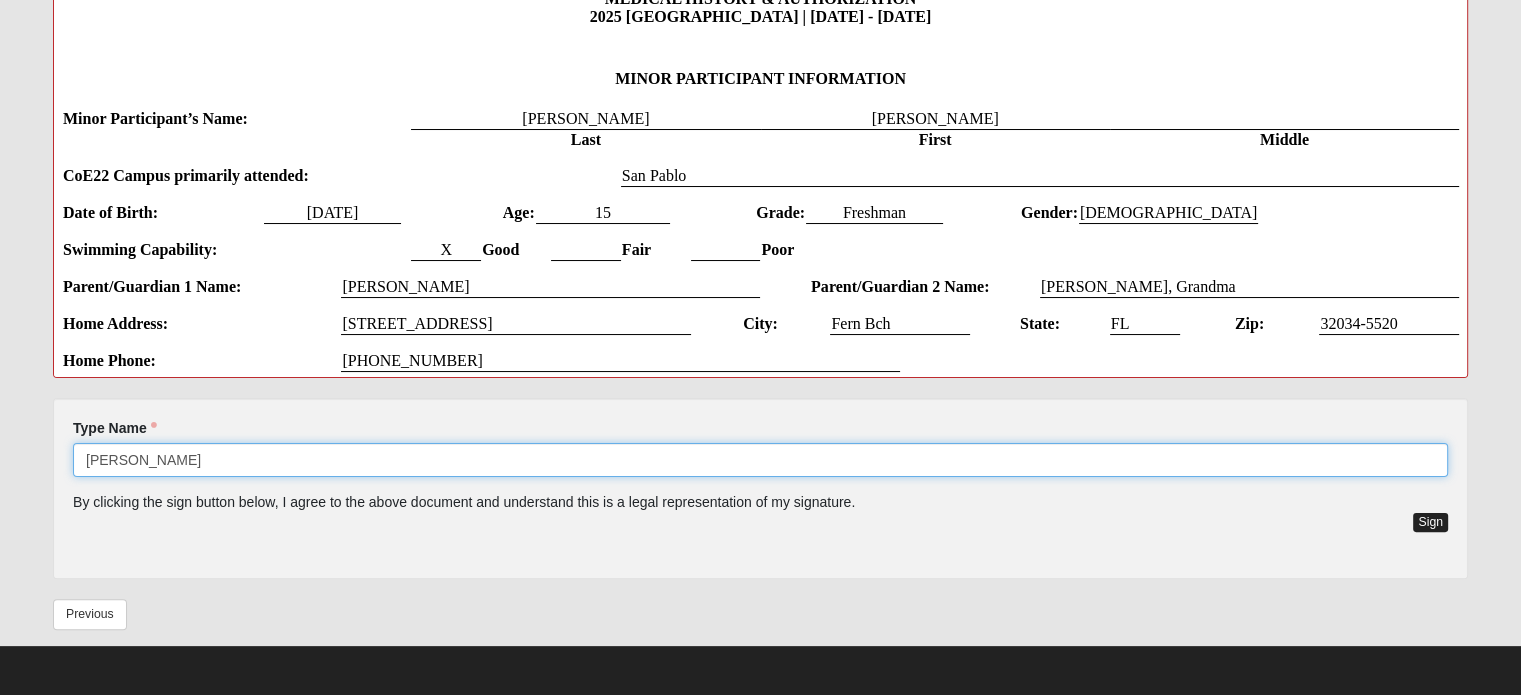 type on "[PERSON_NAME]" 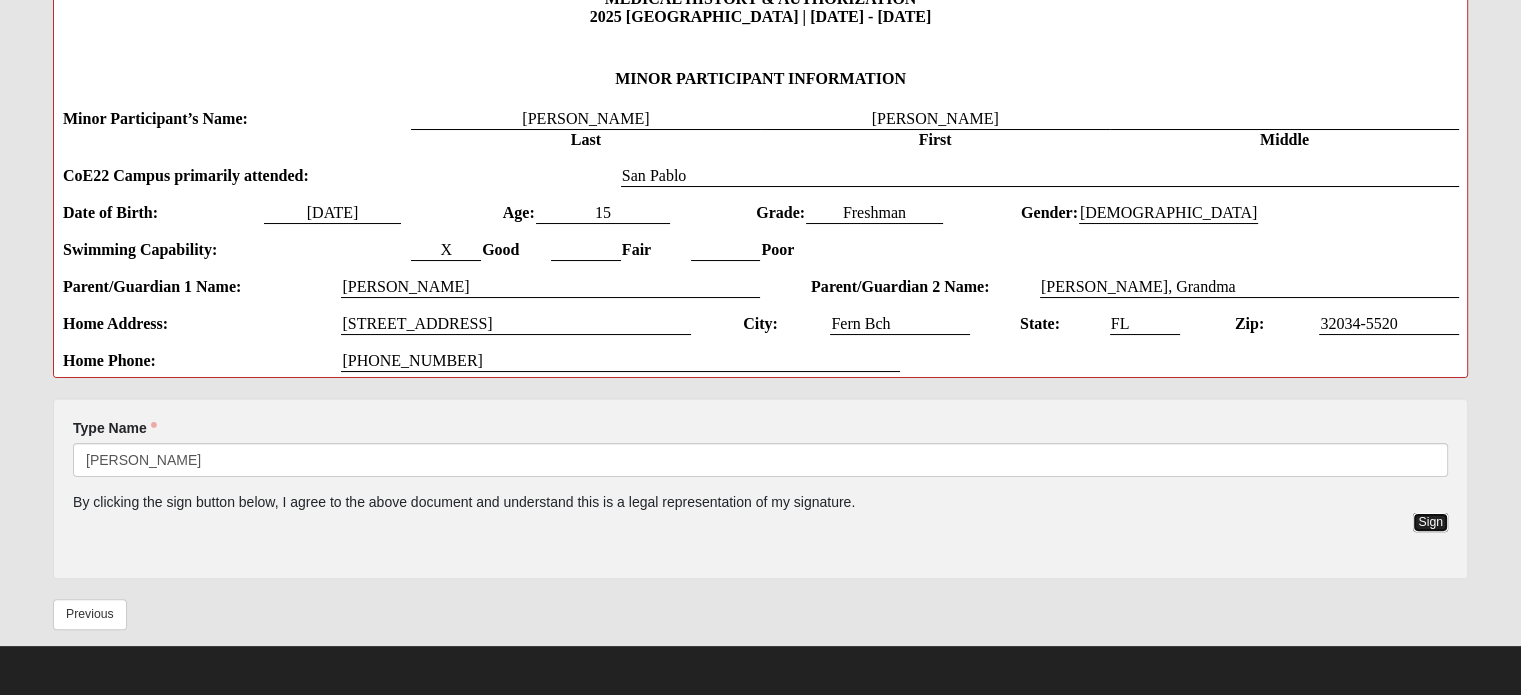 click on "Sign" at bounding box center (1430, 522) 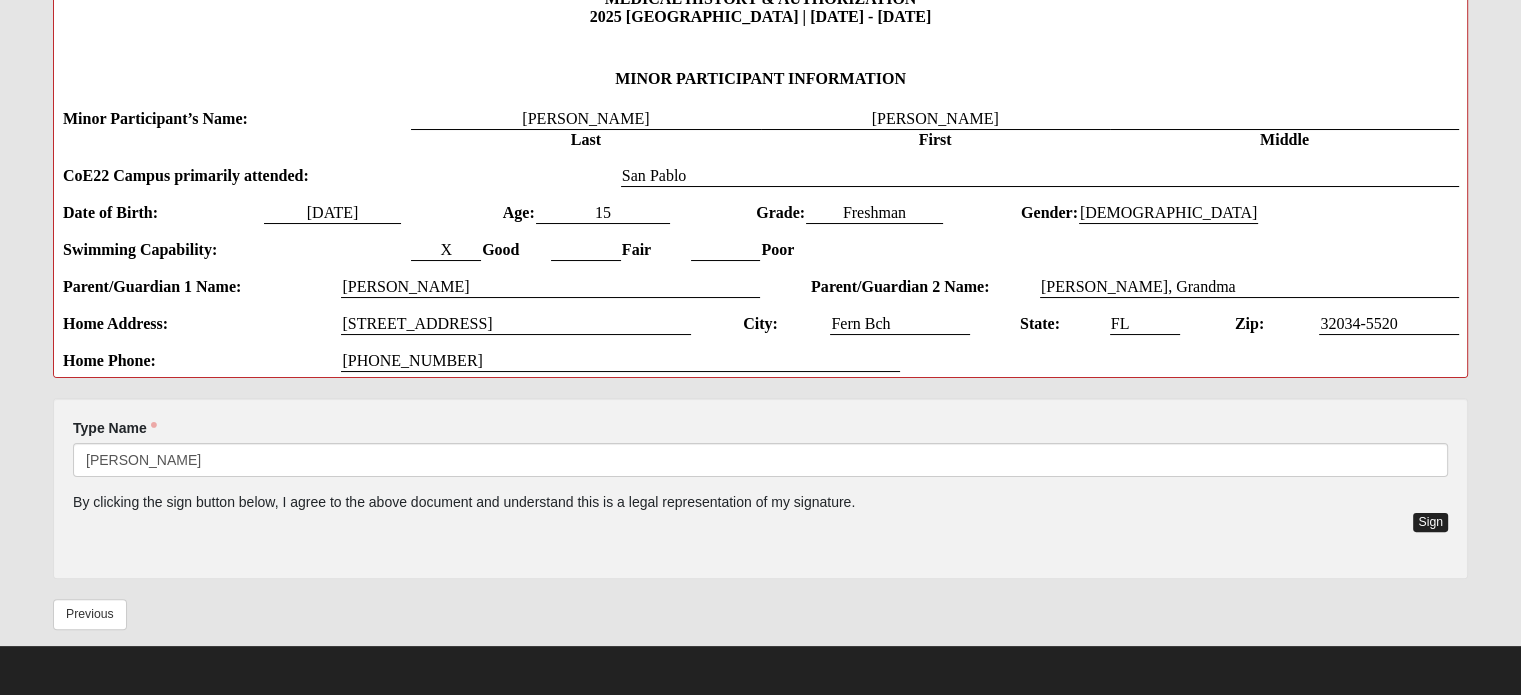 scroll, scrollTop: 400, scrollLeft: 0, axis: vertical 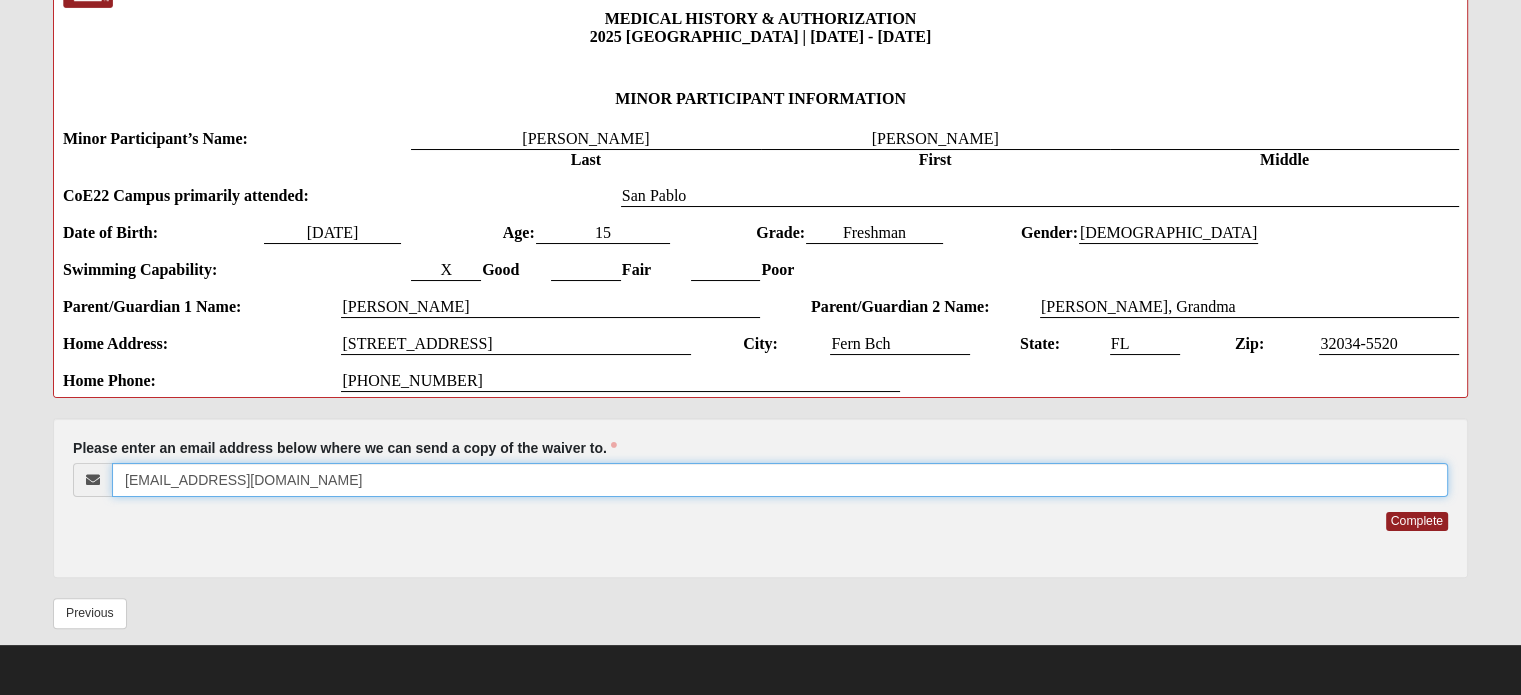 click on "[EMAIL_ADDRESS][DOMAIN_NAME]" at bounding box center (780, 480) 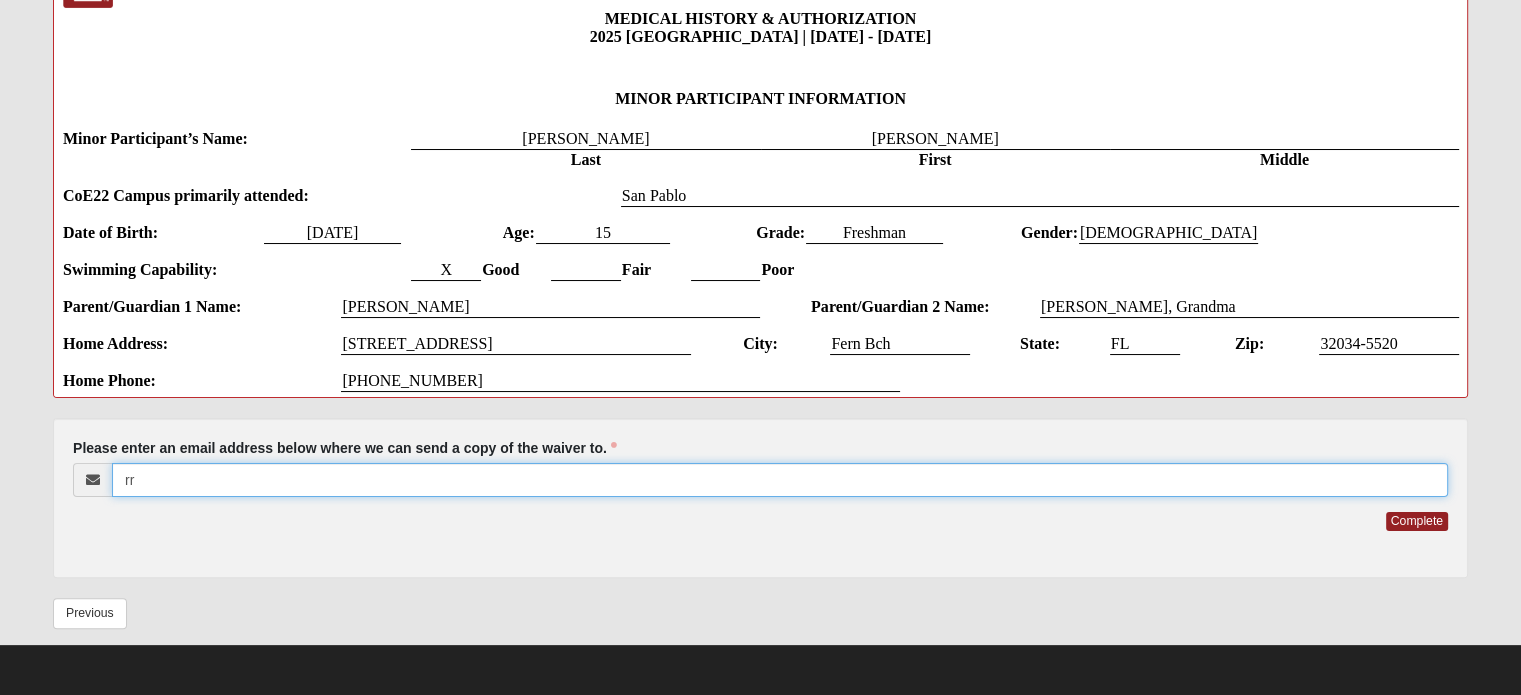 type on "r" 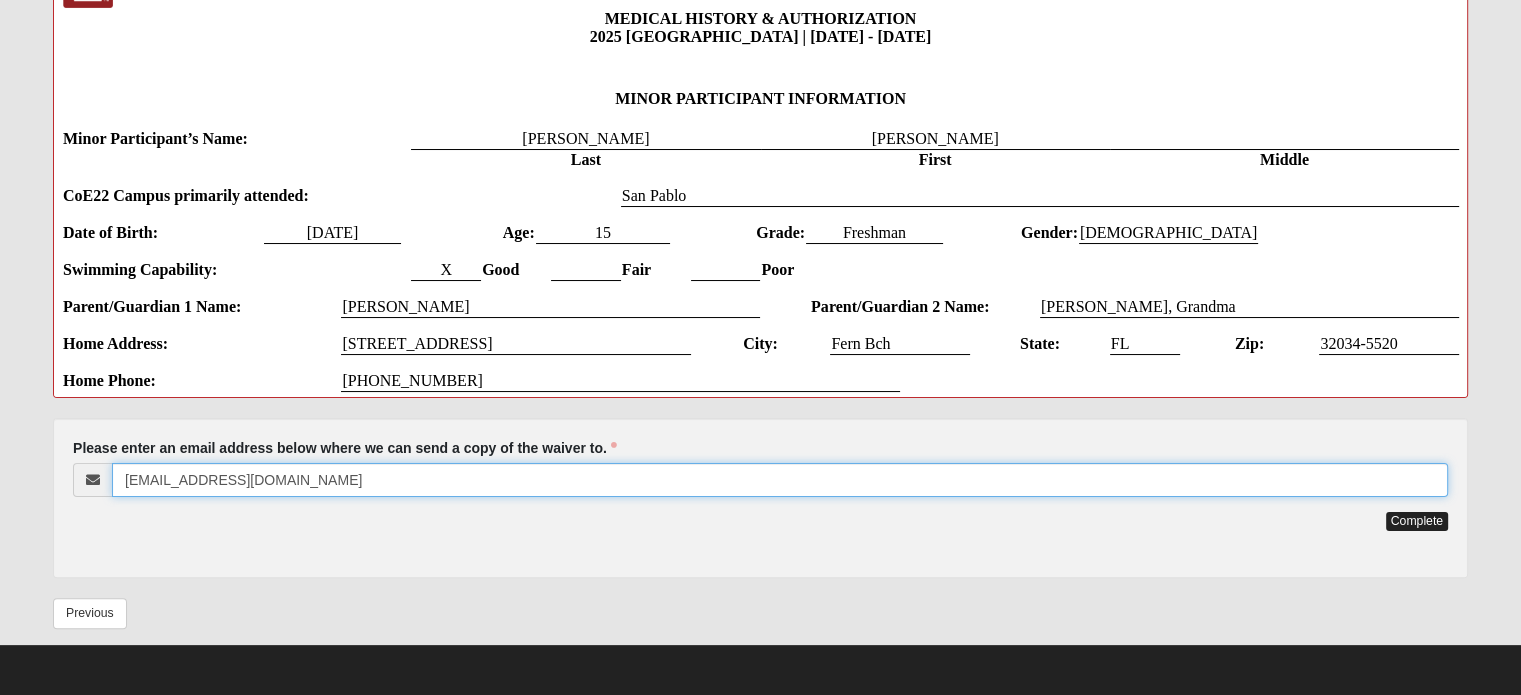 type on "[EMAIL_ADDRESS][DOMAIN_NAME]" 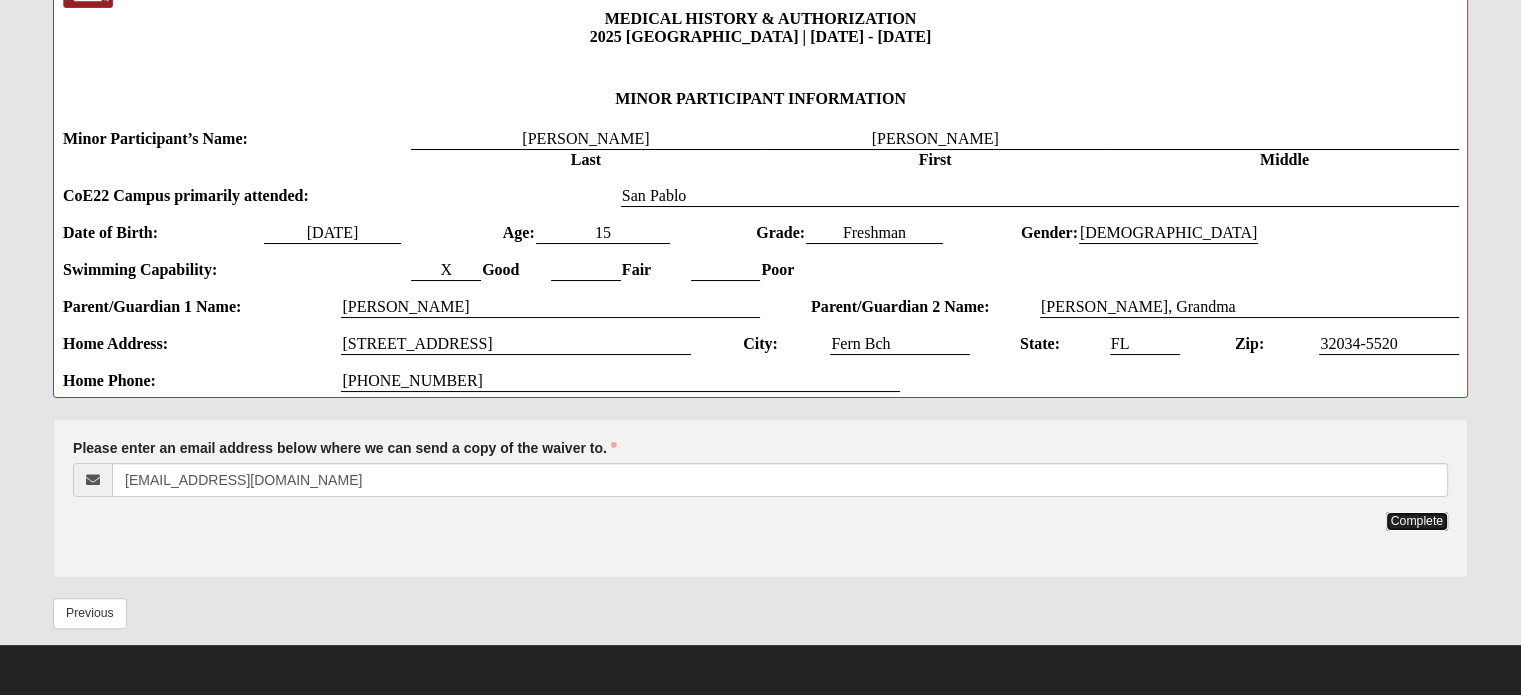 click on "Complete" at bounding box center (1417, 521) 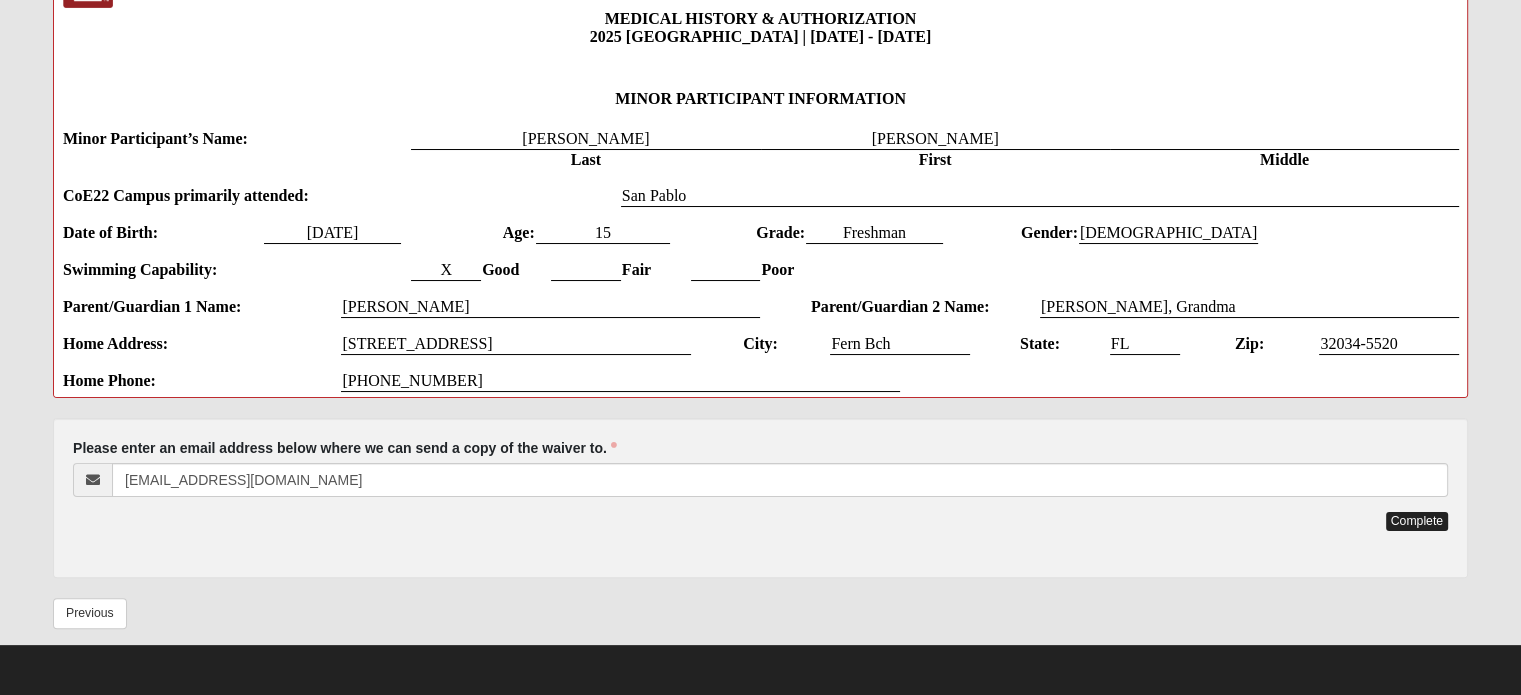 scroll, scrollTop: 0, scrollLeft: 0, axis: both 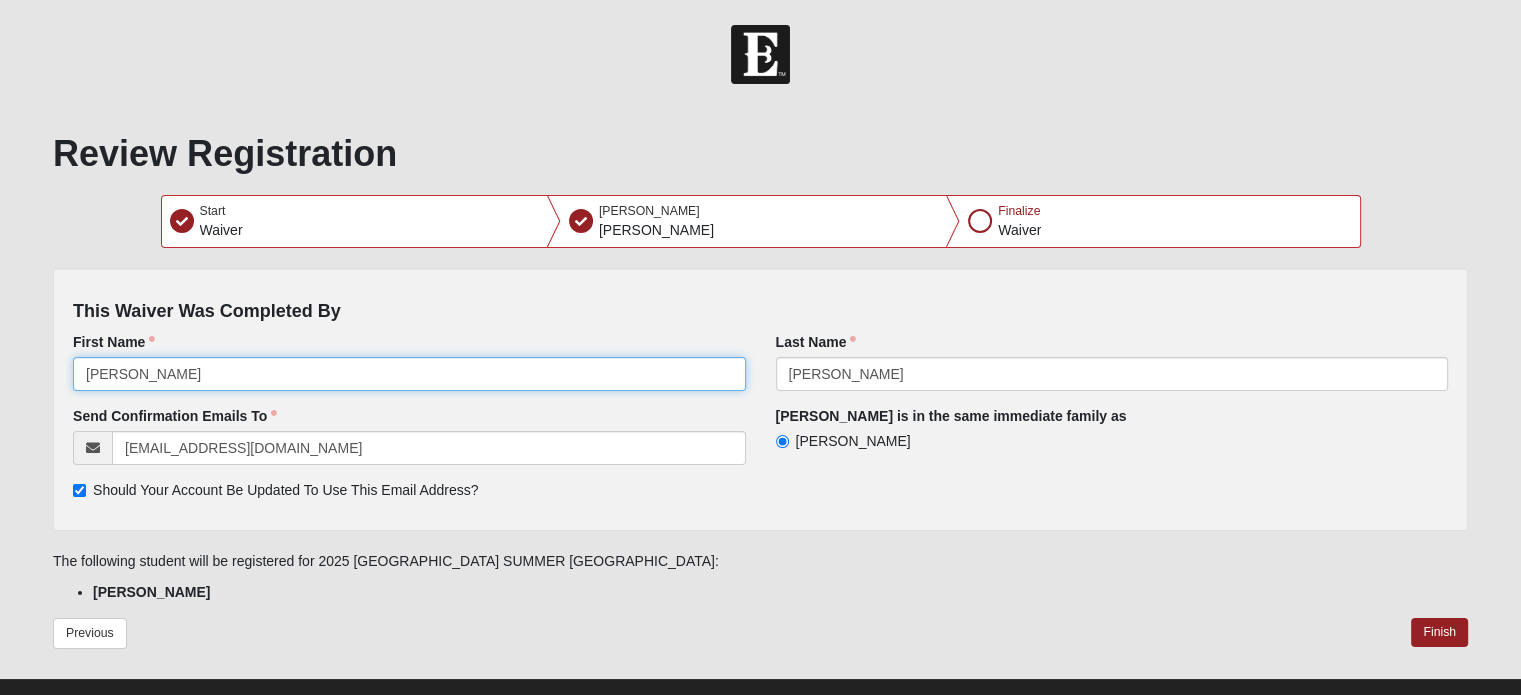 click on "[PERSON_NAME]" 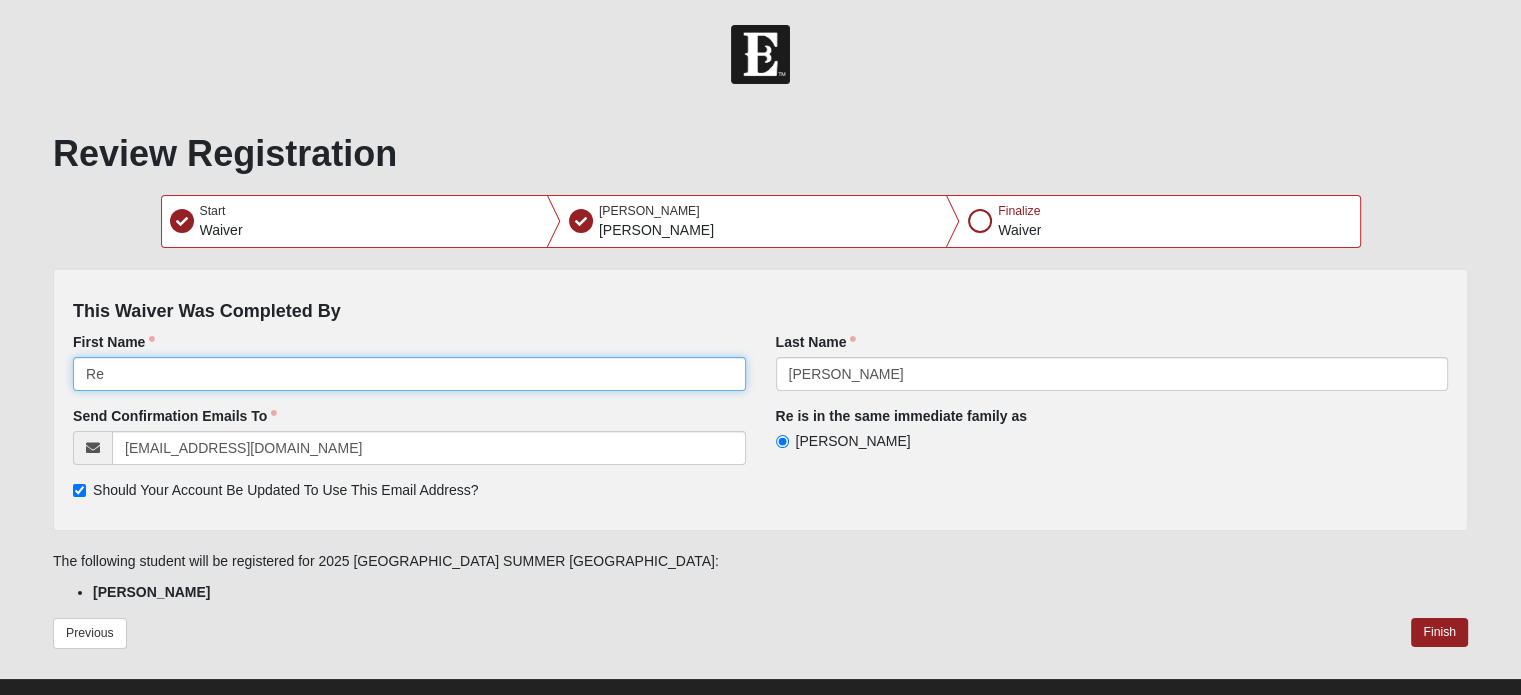type on "R" 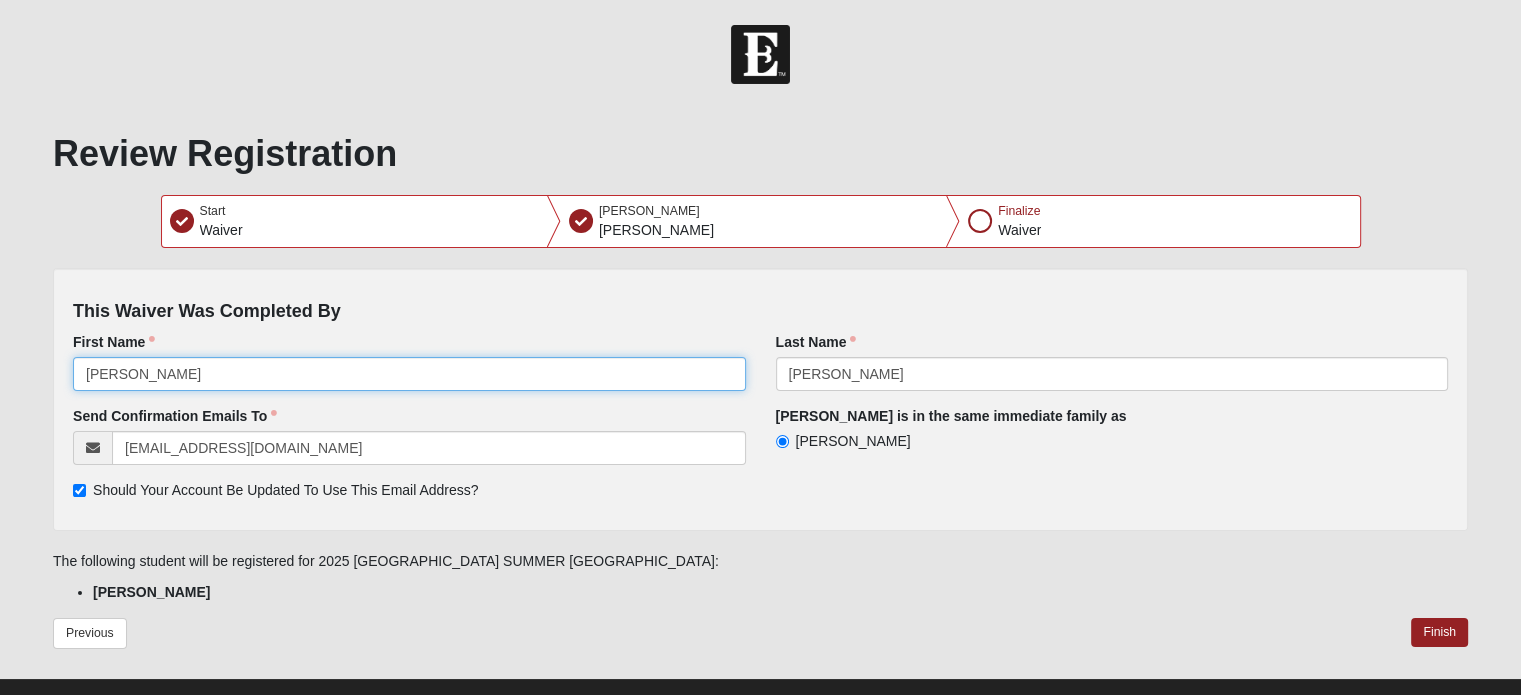 type on "[PERSON_NAME]" 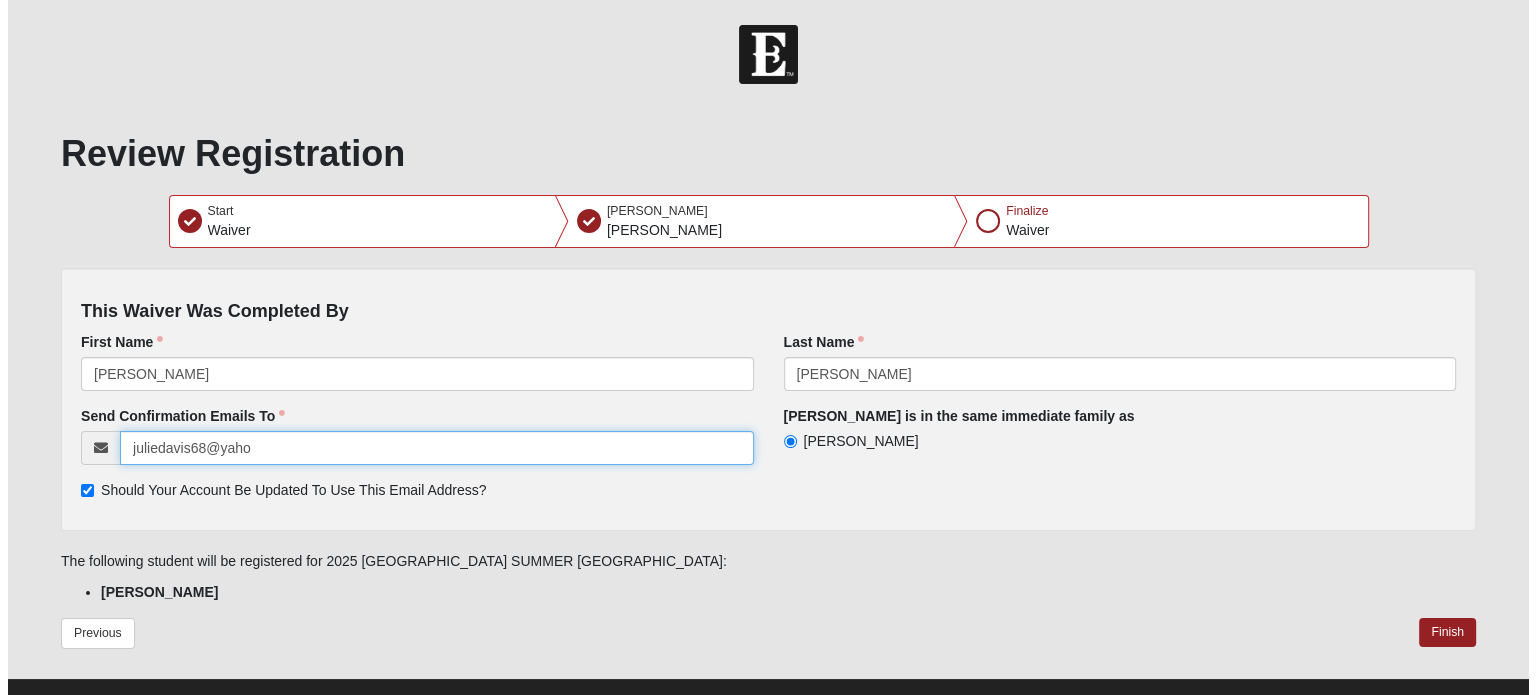scroll, scrollTop: 0, scrollLeft: 0, axis: both 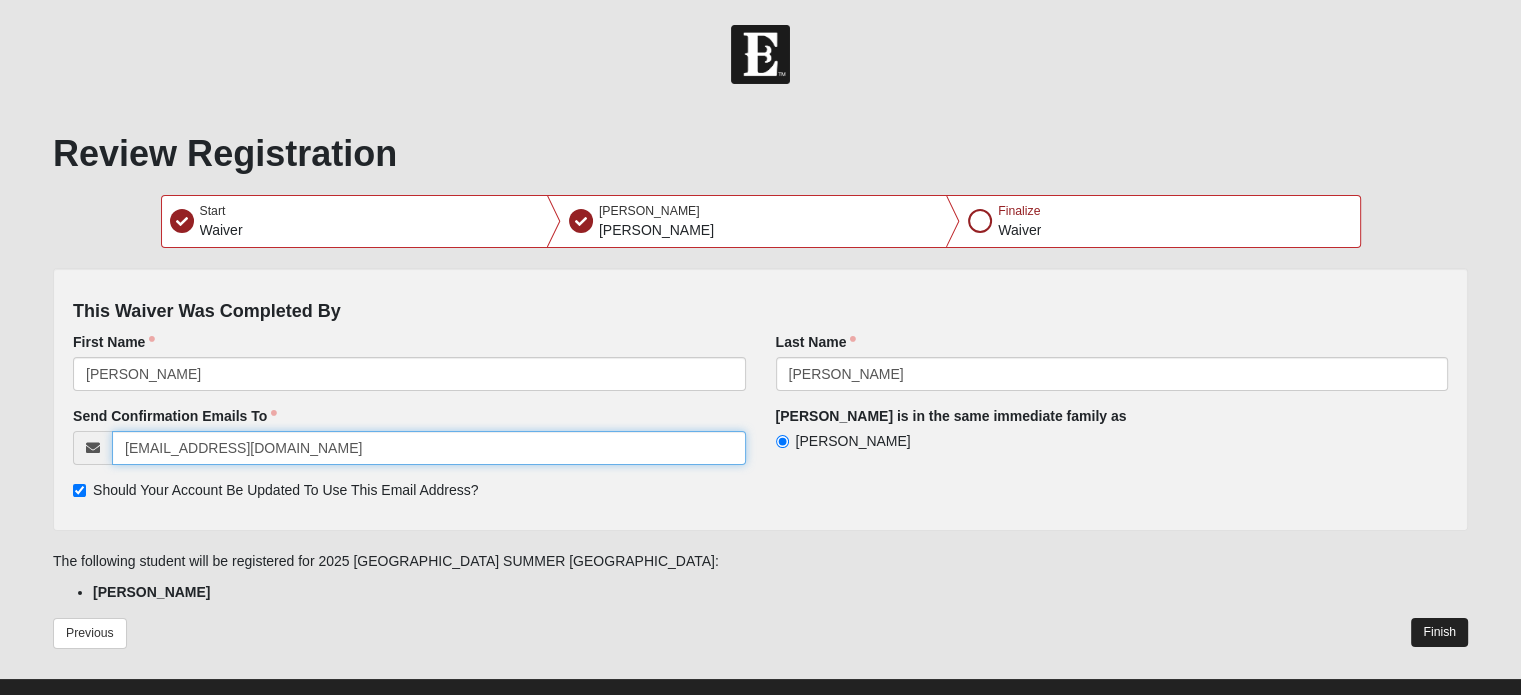 type on "[EMAIL_ADDRESS][DOMAIN_NAME]" 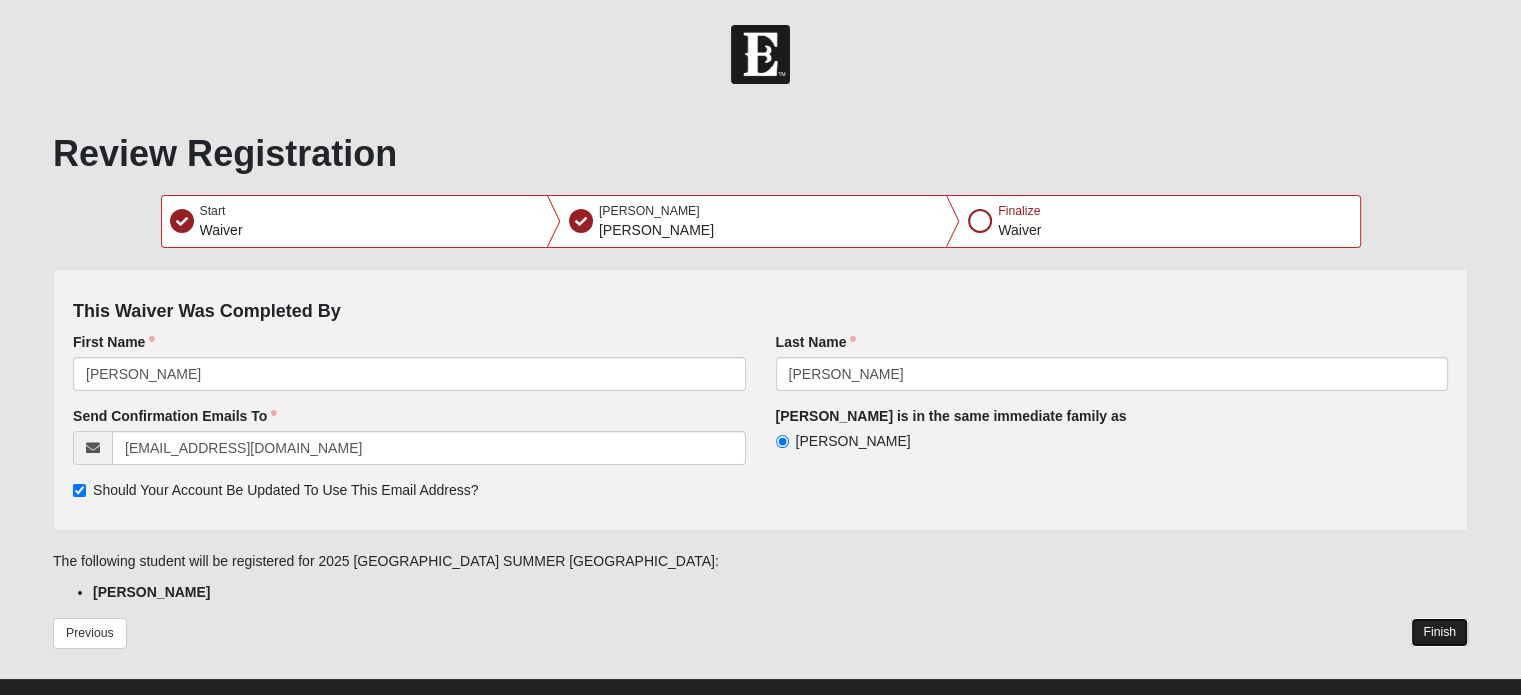 click on "Finish" at bounding box center (1439, 632) 